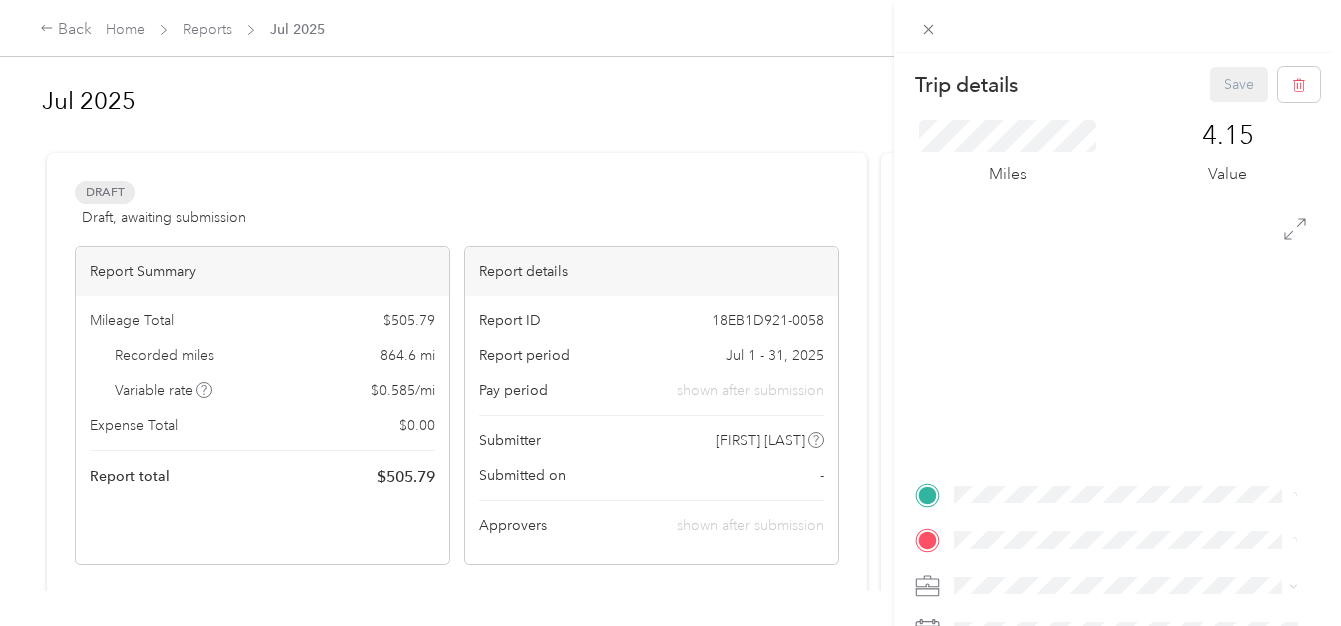 scroll, scrollTop: 0, scrollLeft: 0, axis: both 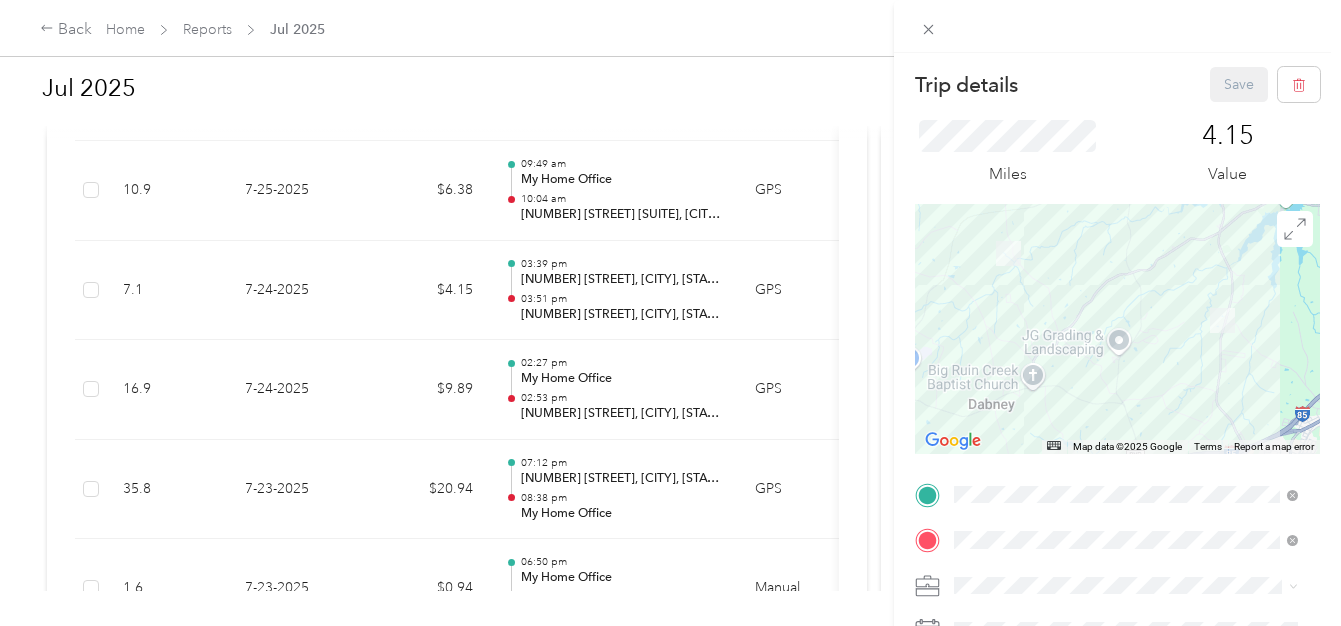 click on "Trip details Save This trip cannot be edited because it is either under review, approved, or paid. Contact your Team Manager to edit it. Miles 4.15 Value  ← Move left → Move right ↑ Move up ↓ Move down + Zoom in - Zoom out Home Jump left by 75% End Jump right by 75% Page Up Jump up by 75% Page Down Jump down by 75% Map Data Map data ©2025 Google Map data ©2025 Google 2 km  Click to toggle between metric and imperial units Terms Report a map error TO Add photo" at bounding box center [670, 313] 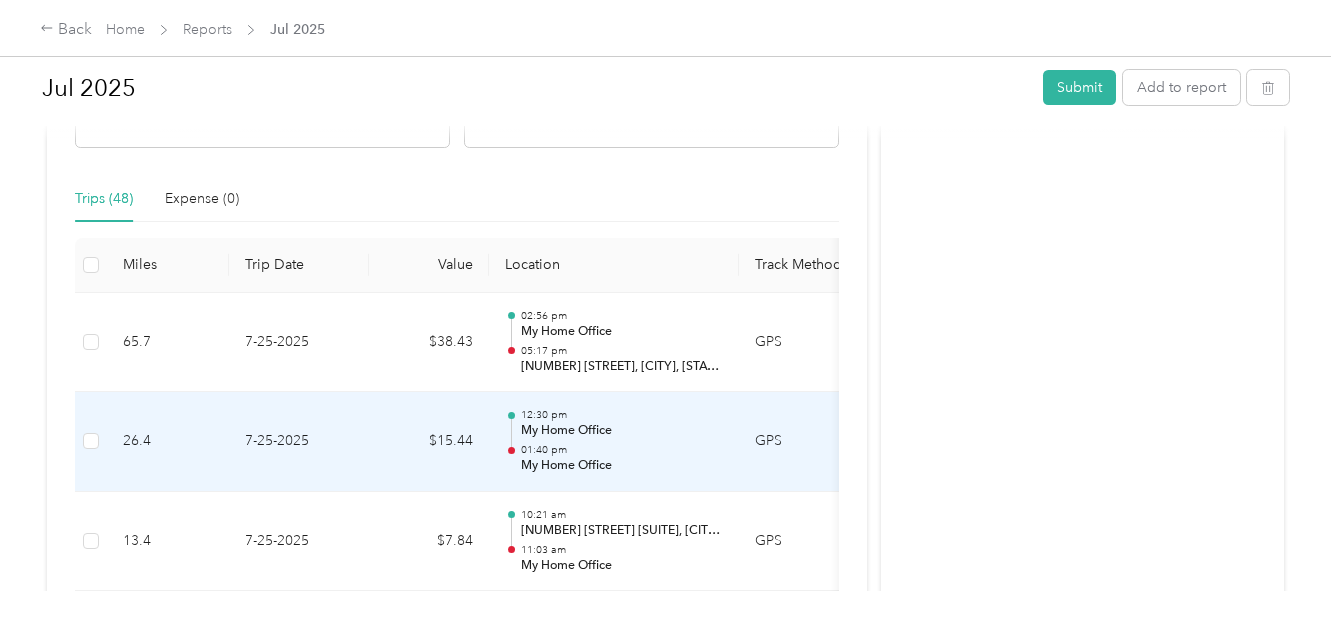 scroll, scrollTop: 400, scrollLeft: 0, axis: vertical 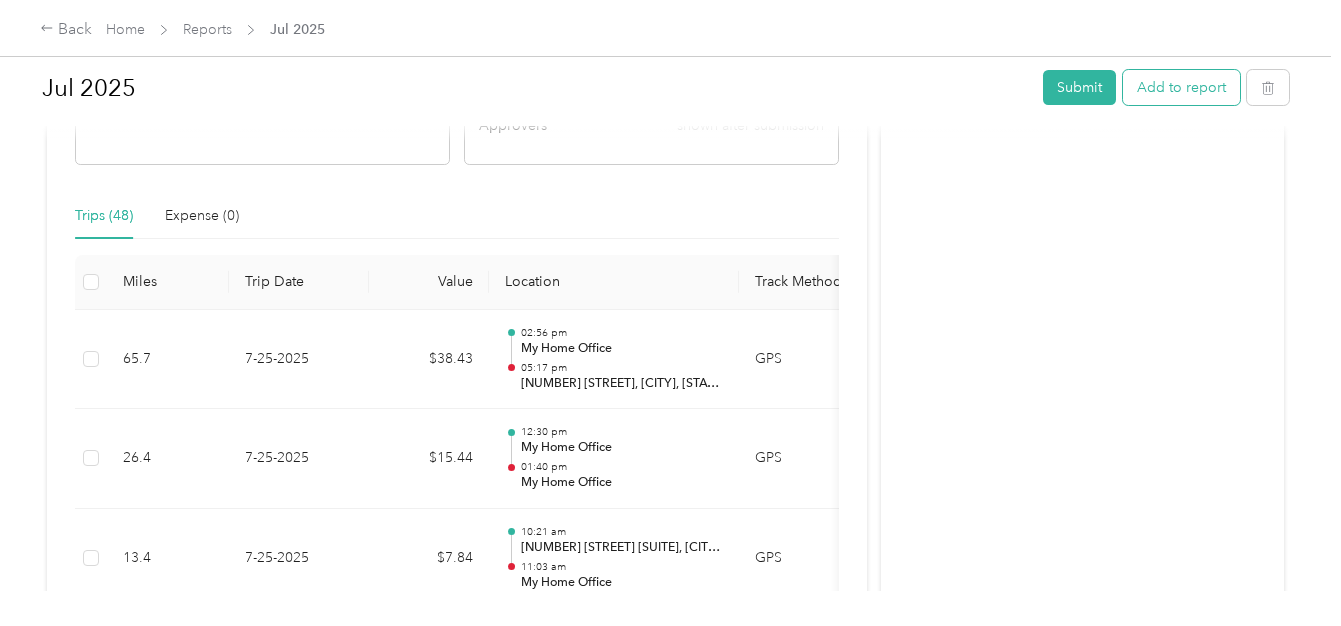 click on "Add to report" at bounding box center (1181, 87) 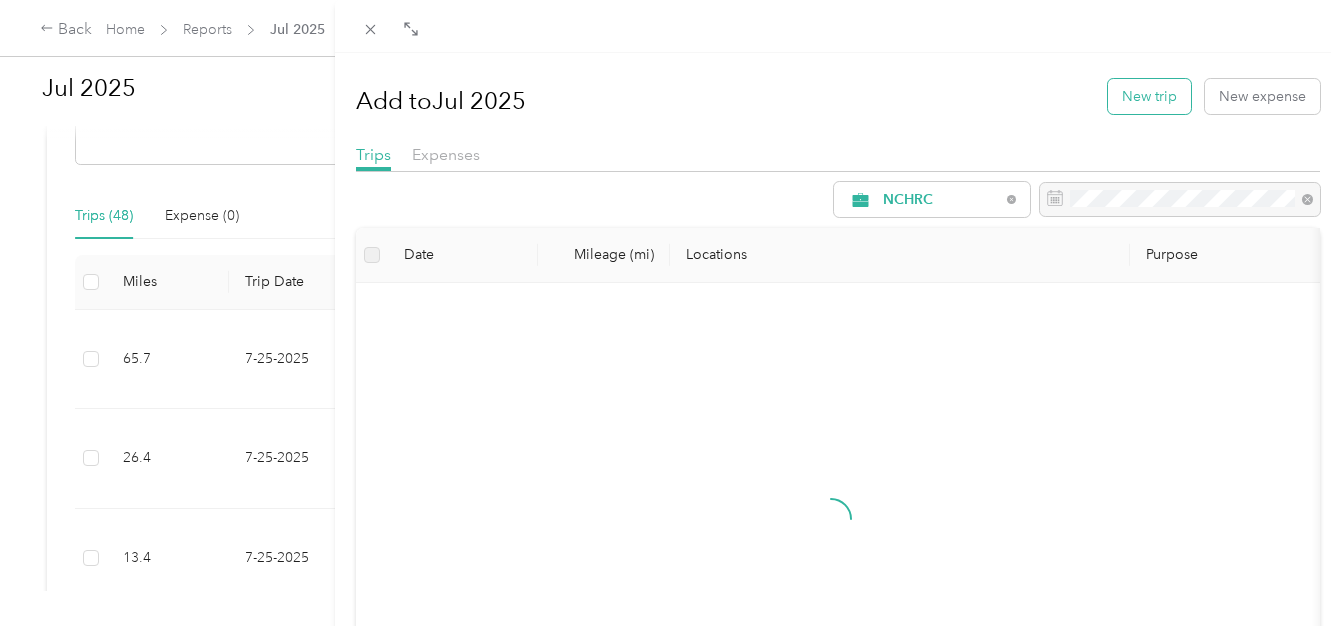 click on "New trip" at bounding box center [1149, 96] 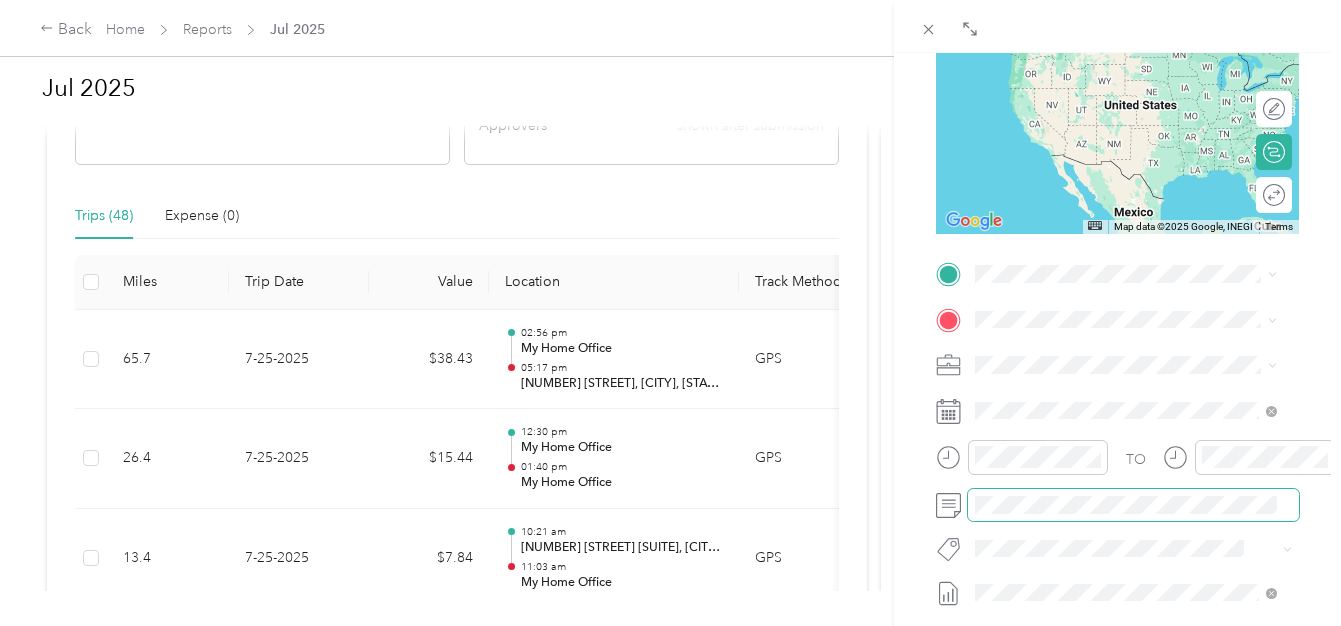 scroll, scrollTop: 267, scrollLeft: 0, axis: vertical 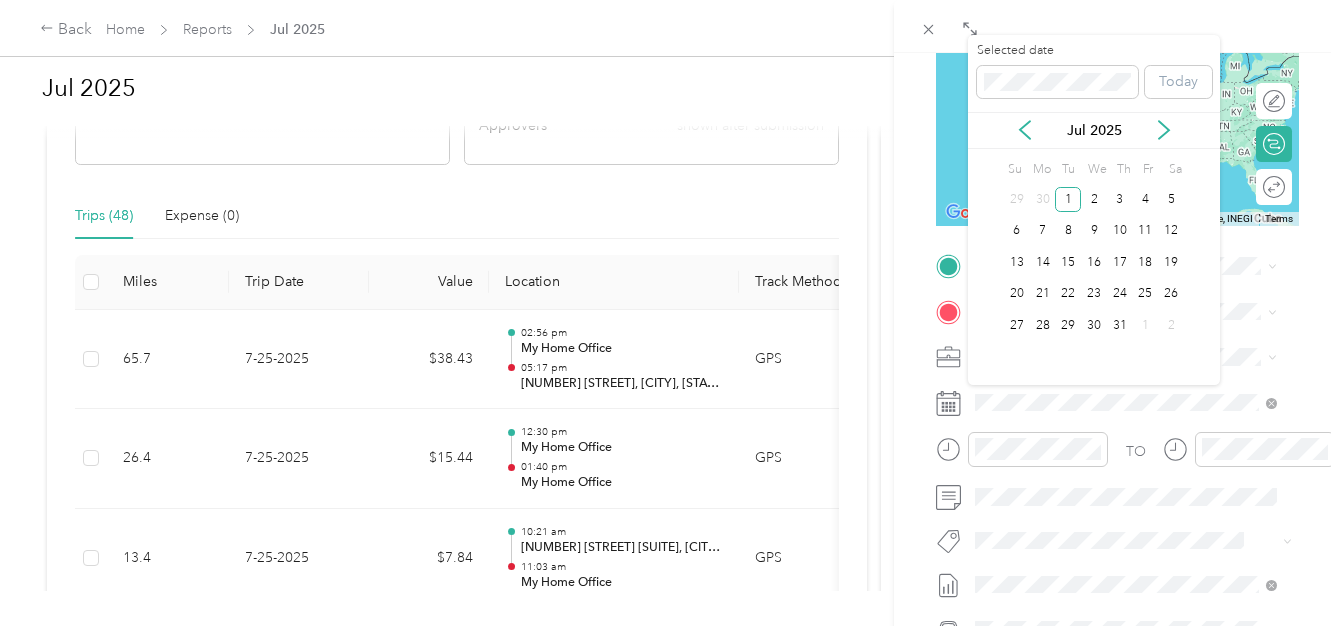 click on "28" at bounding box center (1043, 325) 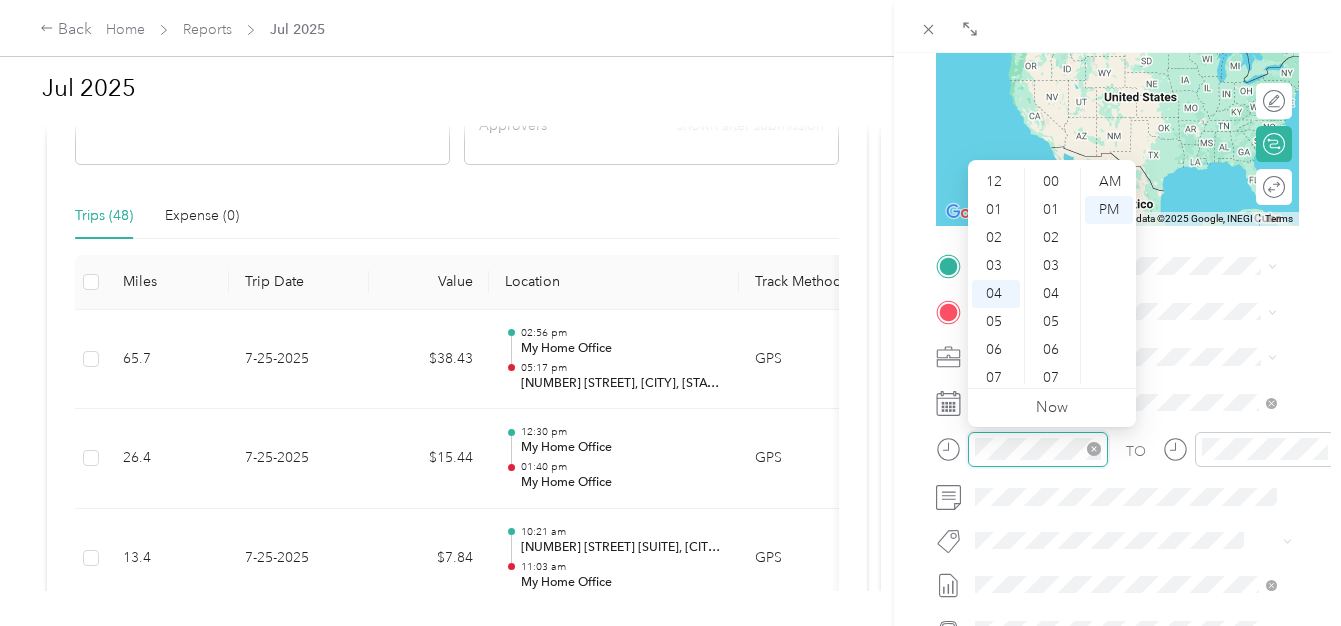 scroll, scrollTop: 1148, scrollLeft: 0, axis: vertical 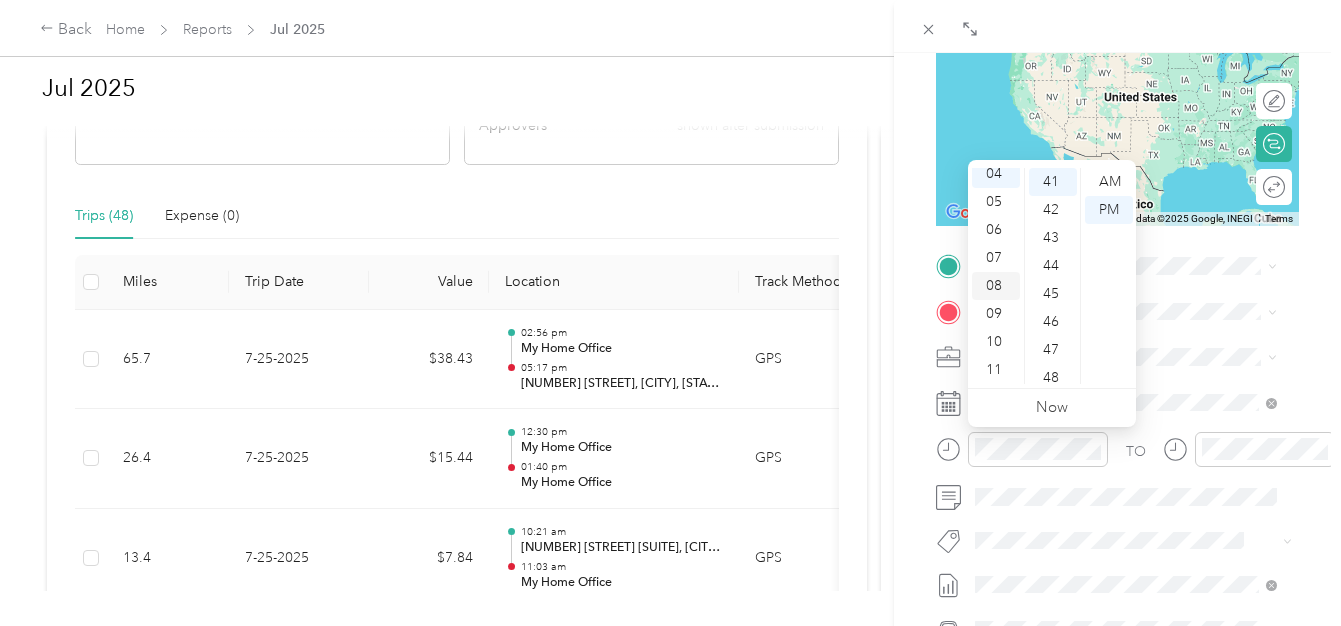 click on "08" at bounding box center (996, 286) 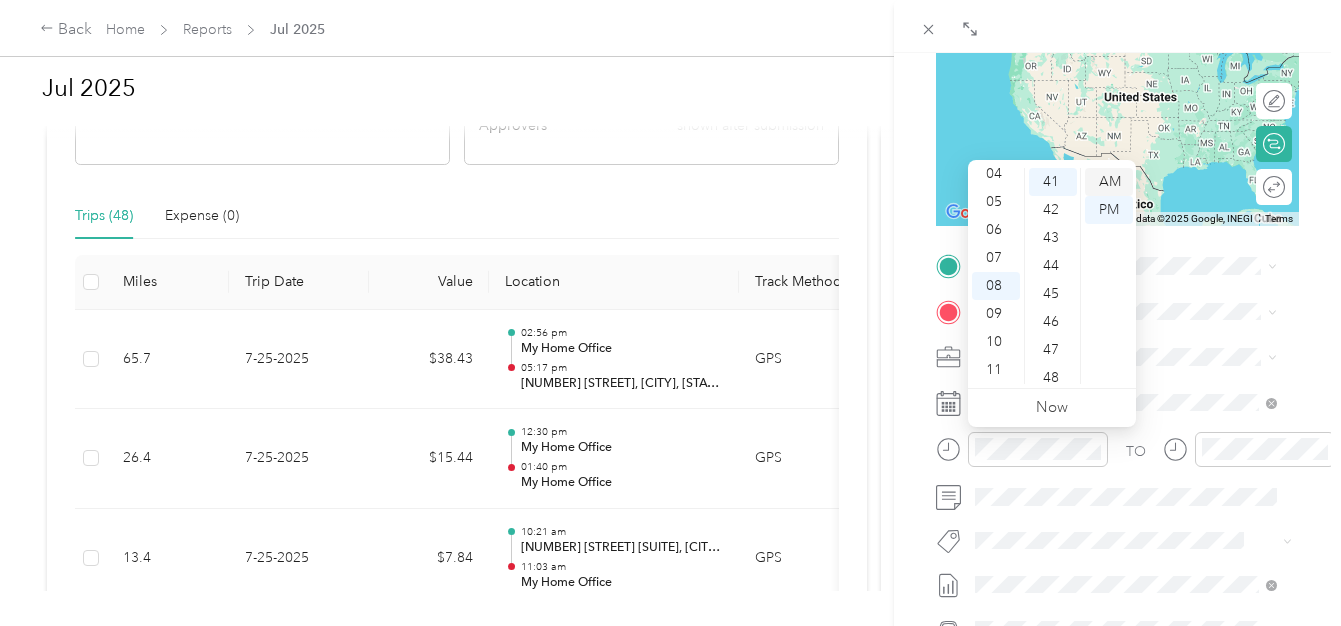 click on "AM" at bounding box center [1109, 182] 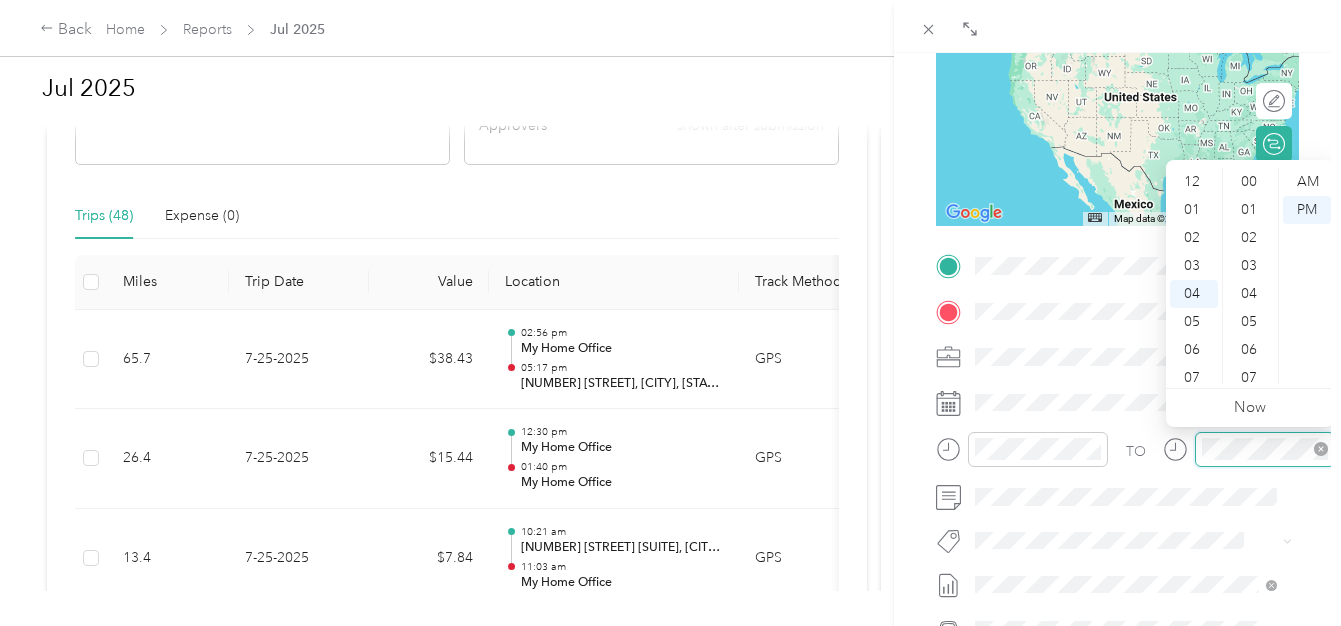 scroll, scrollTop: 112, scrollLeft: 0, axis: vertical 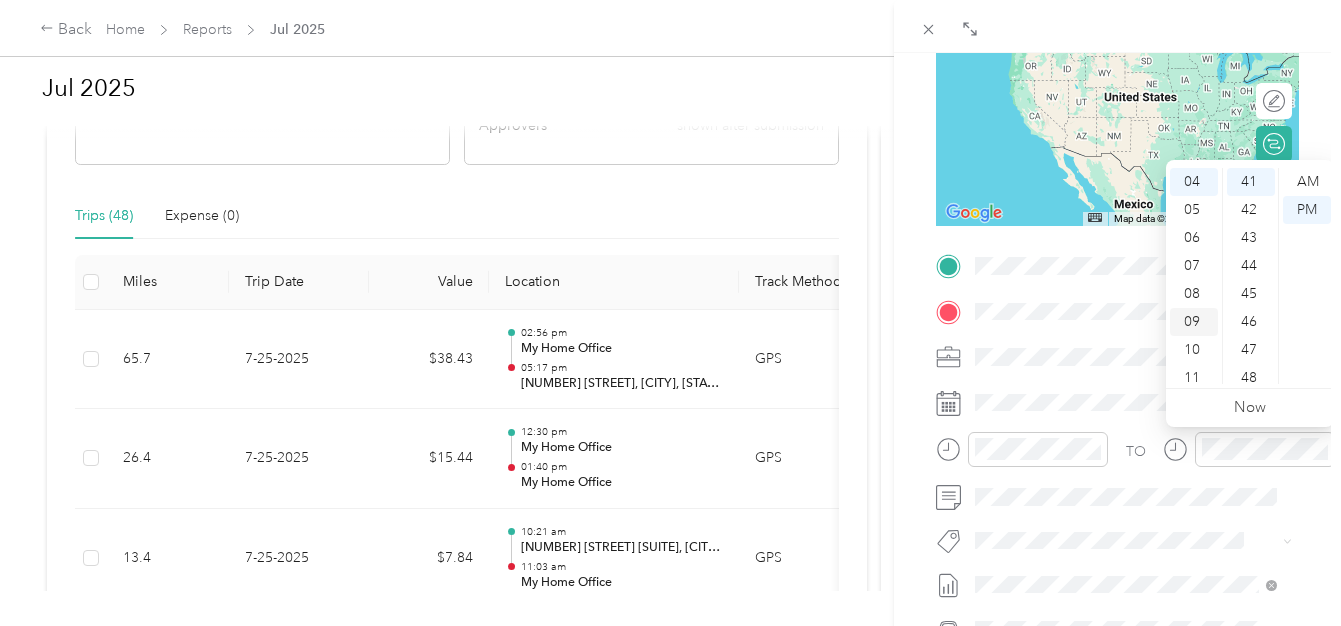 click on "09" at bounding box center (1194, 322) 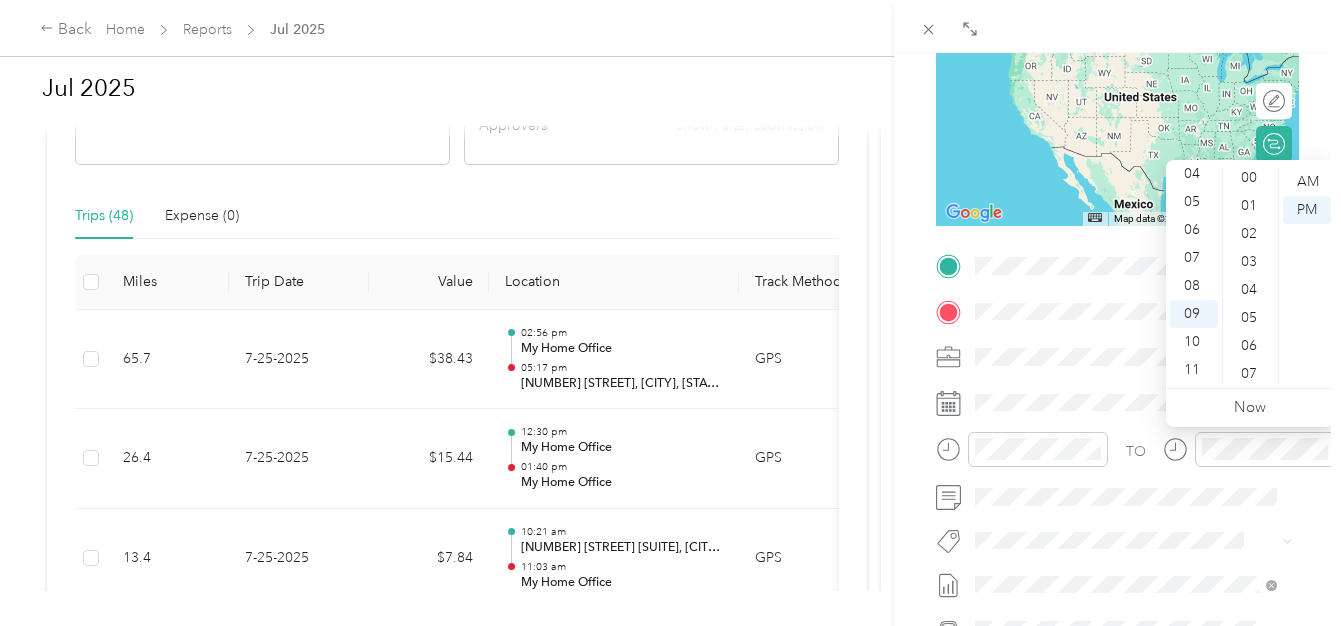 scroll, scrollTop: 0, scrollLeft: 0, axis: both 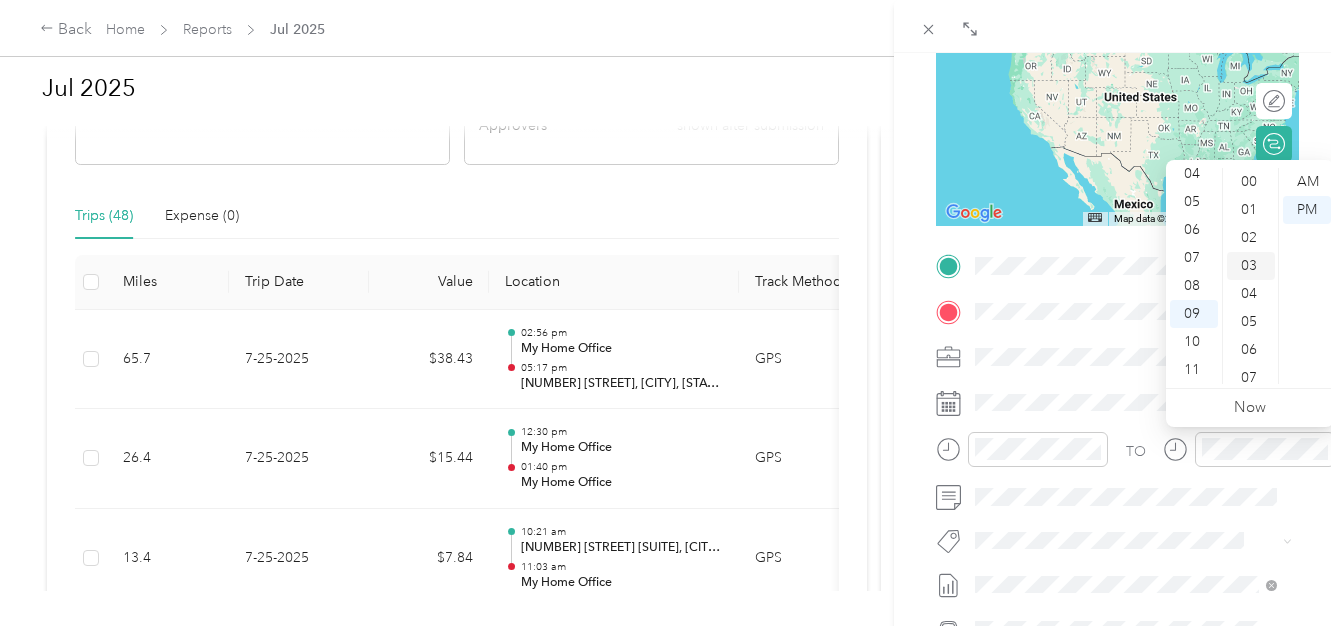 click on "03" at bounding box center (1251, 266) 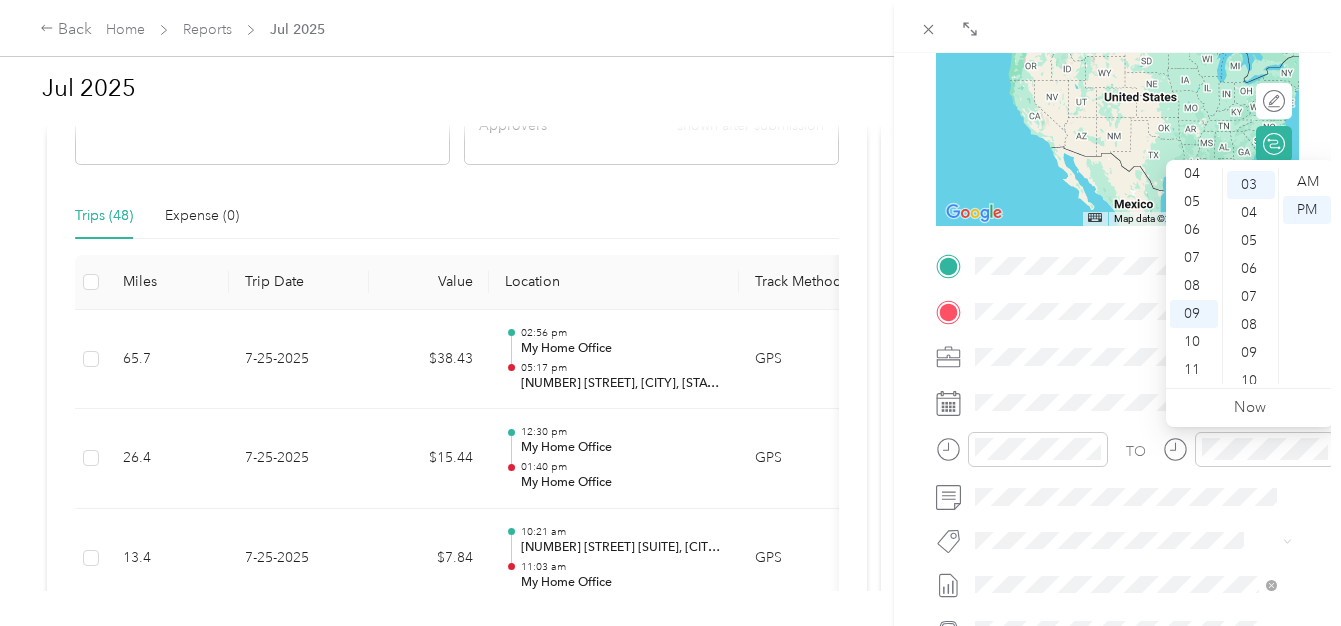 scroll, scrollTop: 84, scrollLeft: 0, axis: vertical 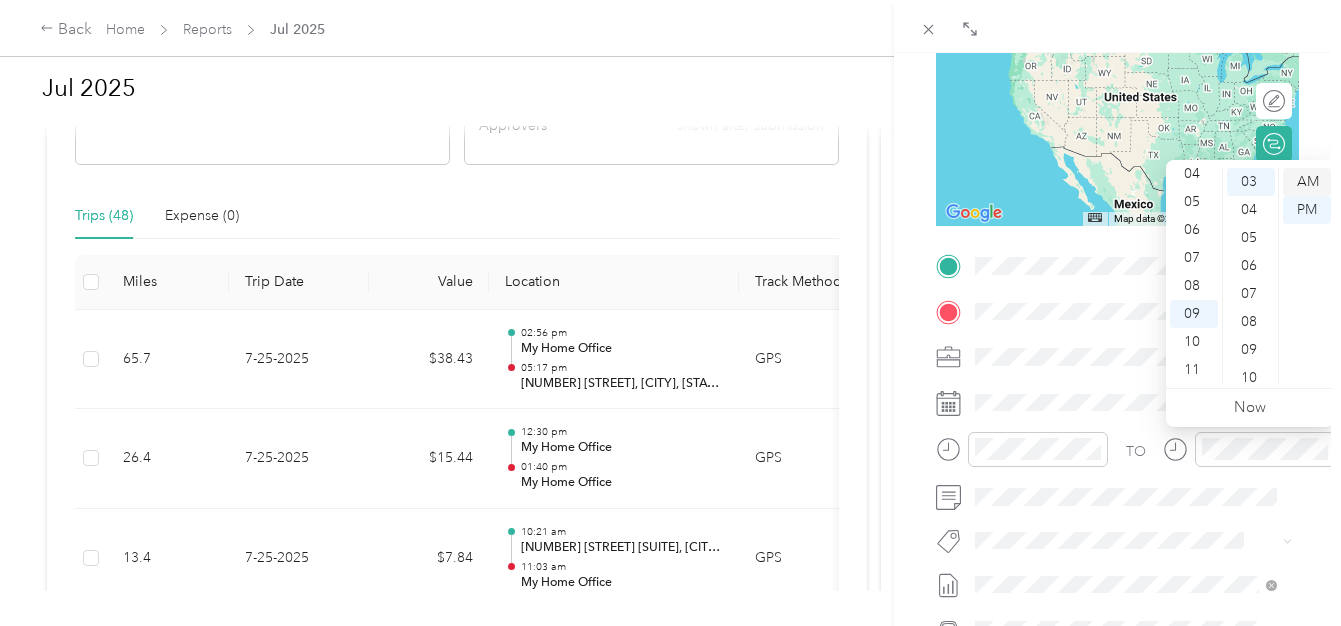 click on "AM" at bounding box center (1307, 182) 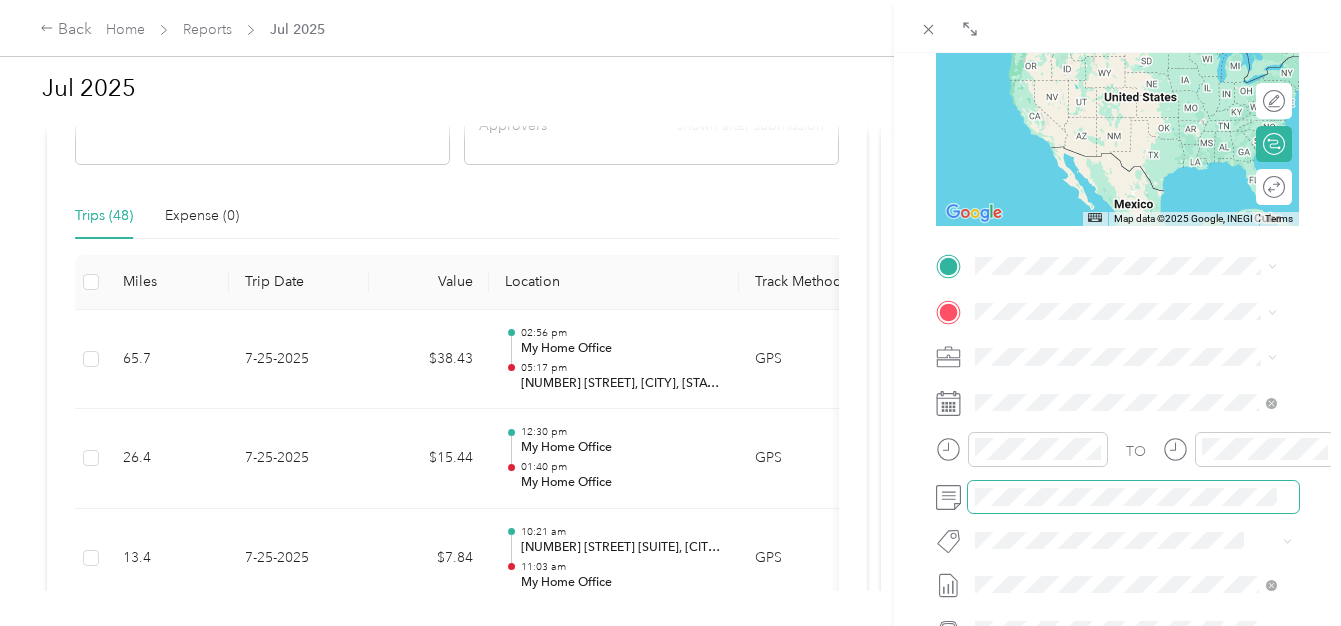click at bounding box center [1133, 497] 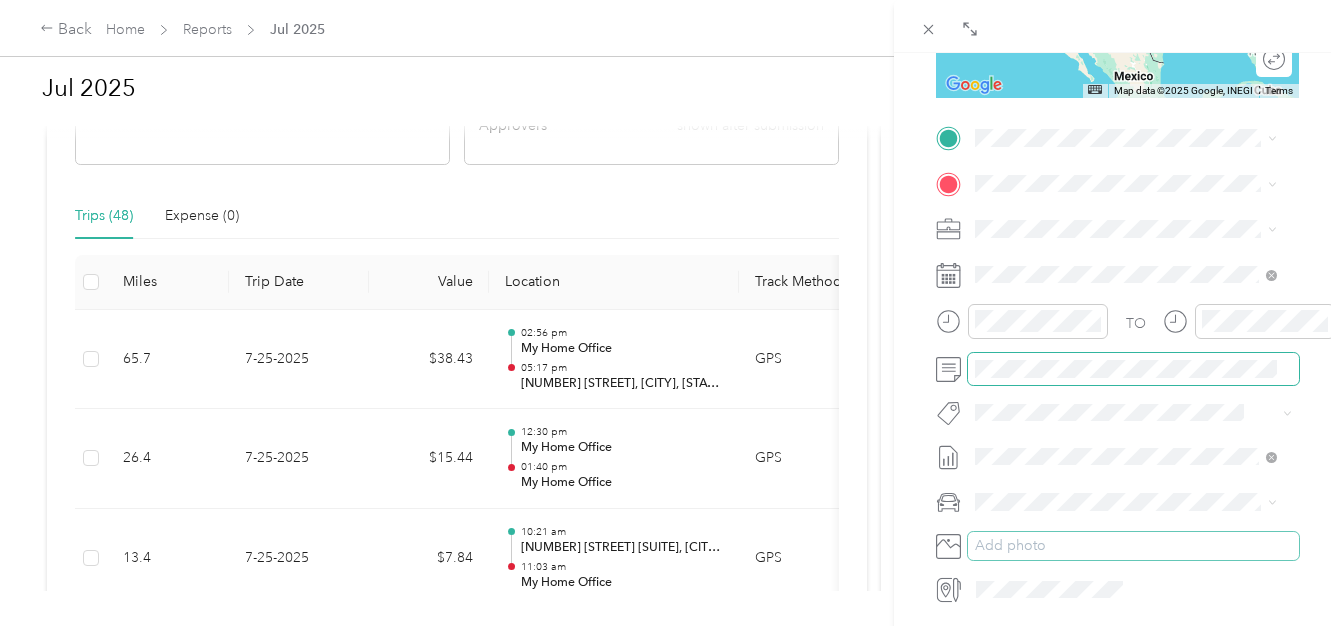 scroll, scrollTop: 400, scrollLeft: 0, axis: vertical 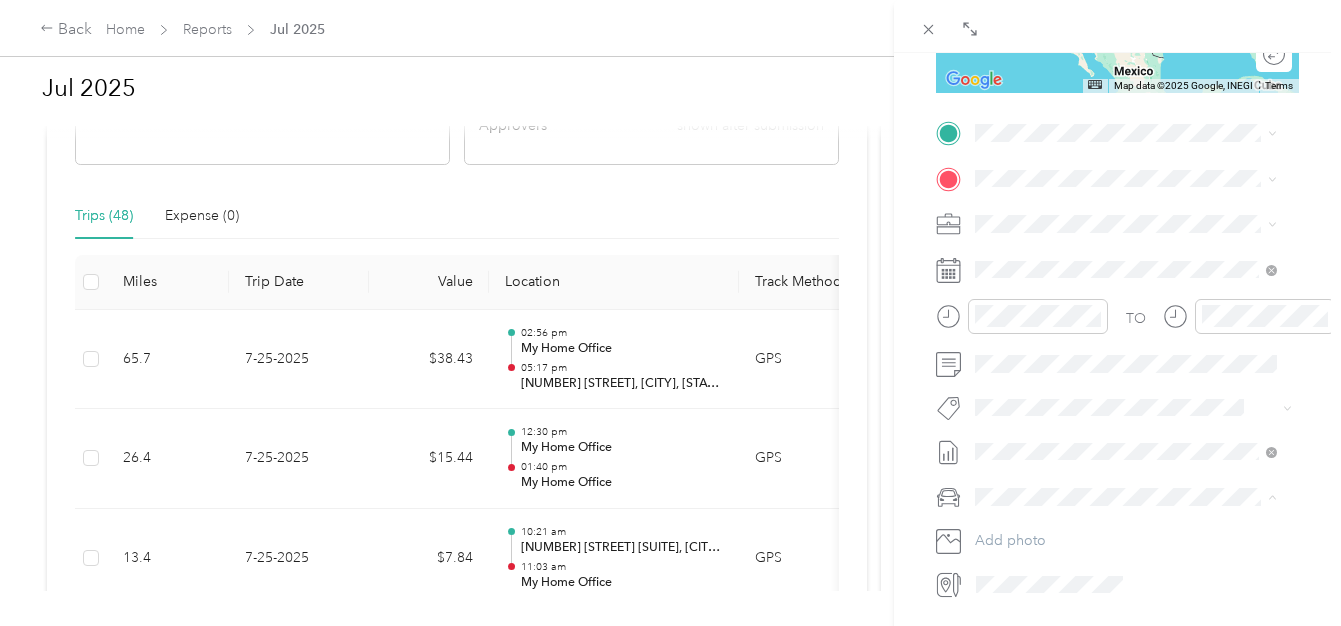 click on "[TITLE] [LAST]" at bounding box center (1126, 532) 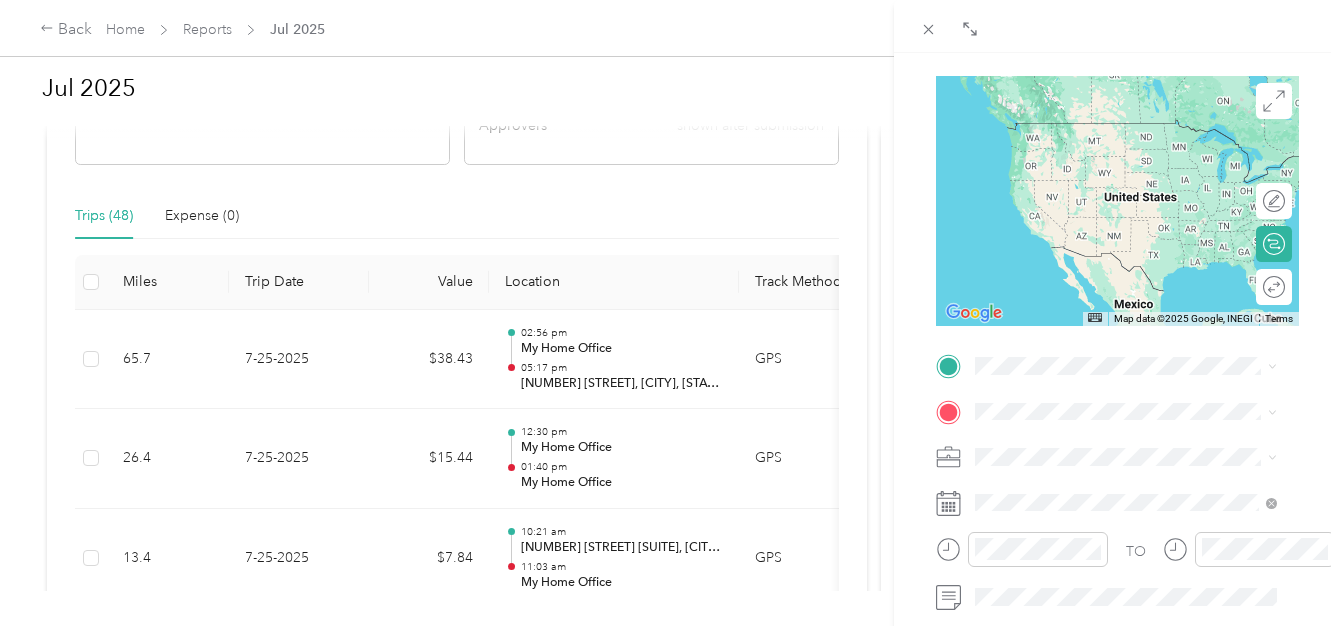 scroll, scrollTop: 133, scrollLeft: 0, axis: vertical 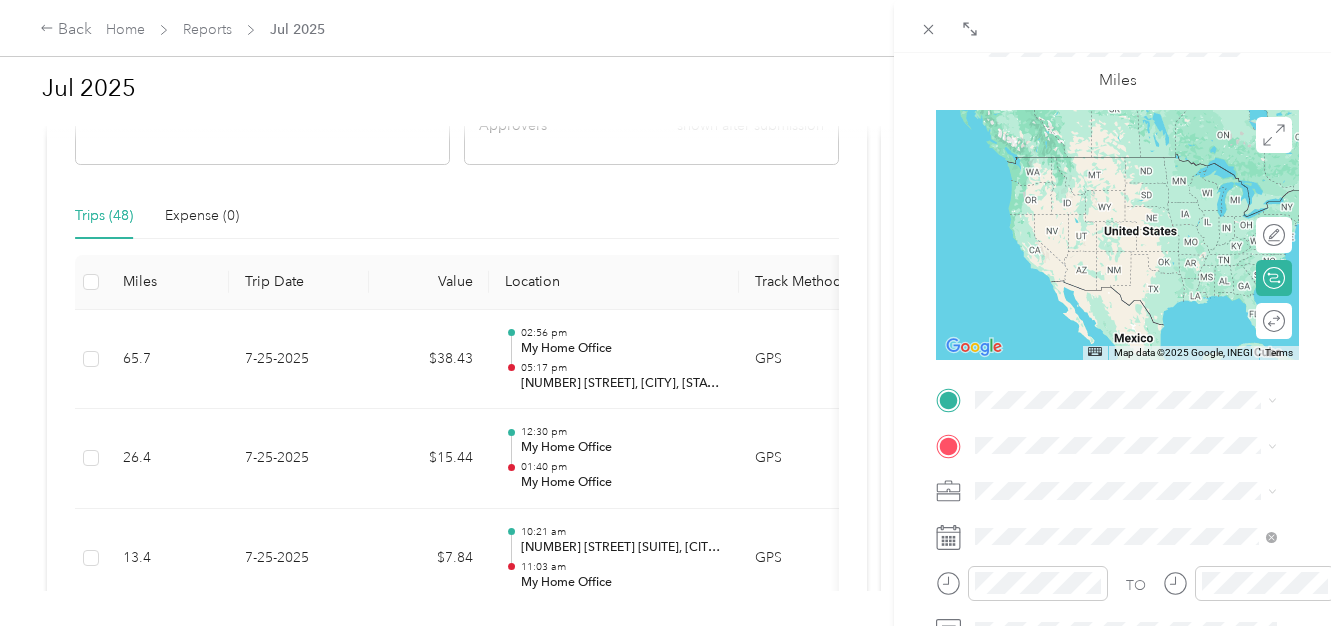 click on "My Home Office [NUMBER] [STREET], [POSTAL_CODE], [CITY], [STATE], [COUNTRY]" at bounding box center (1142, 186) 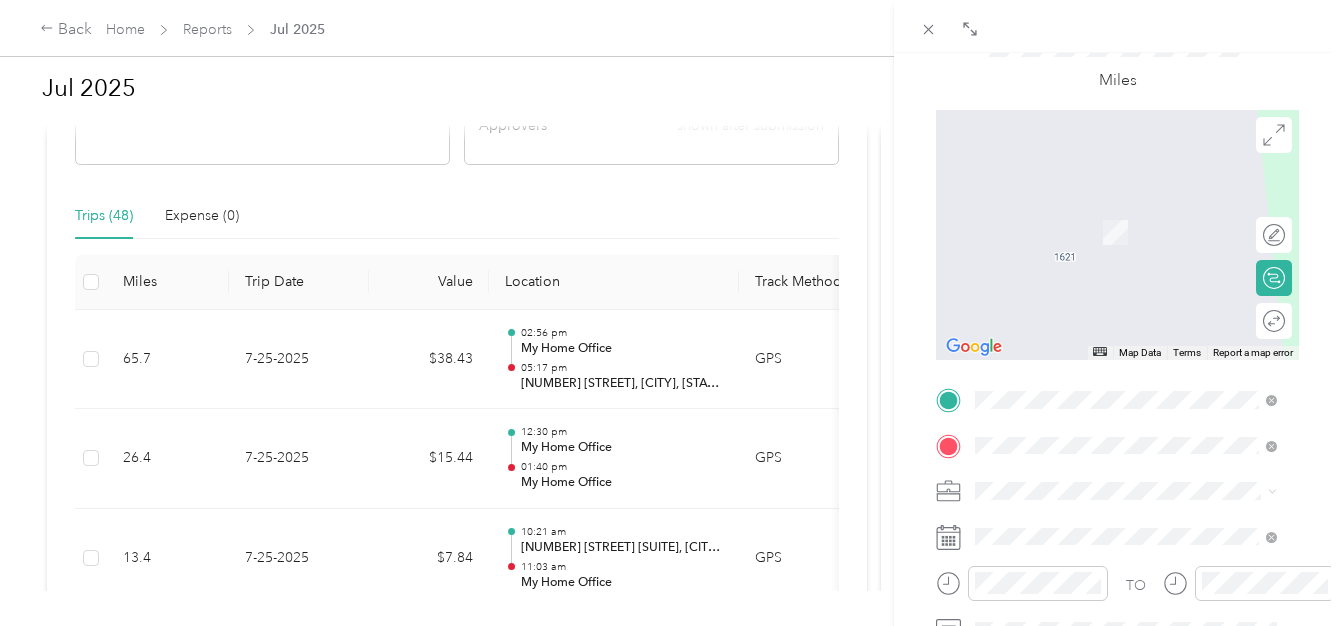 click on "[NUMBER] [STREET]
[CITY], [STATE] [POSTAL_CODE], [COUNTRY]" at bounding box center (1142, 219) 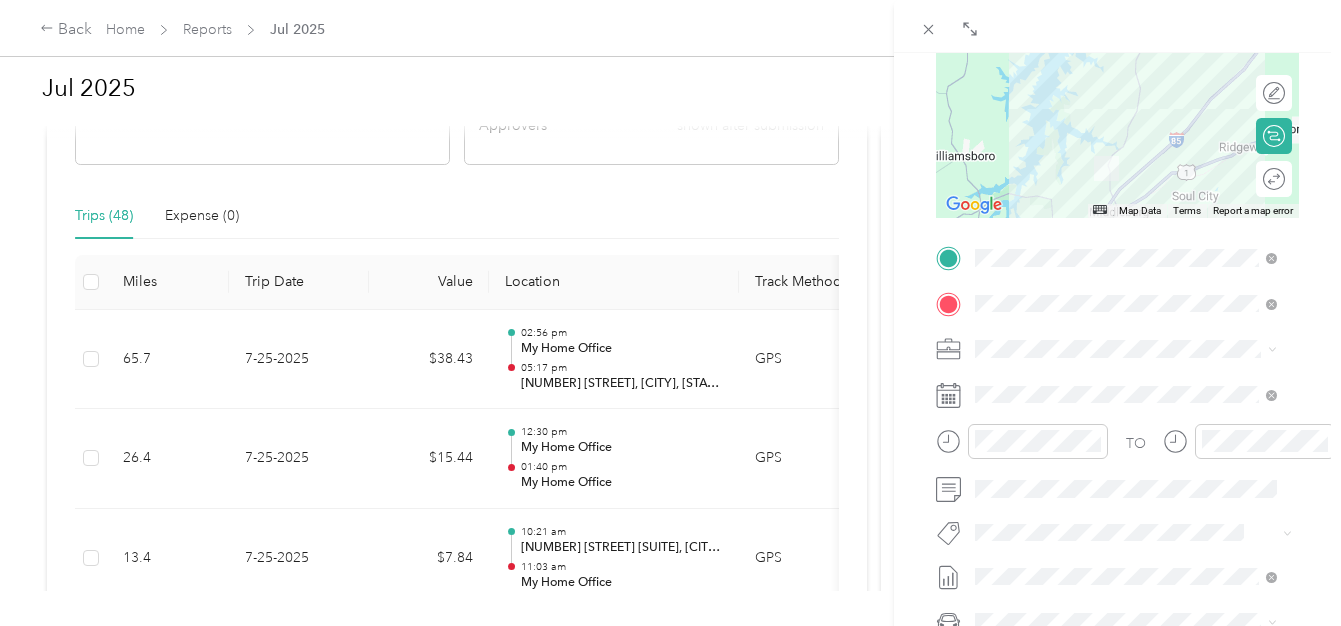 scroll, scrollTop: 0, scrollLeft: 0, axis: both 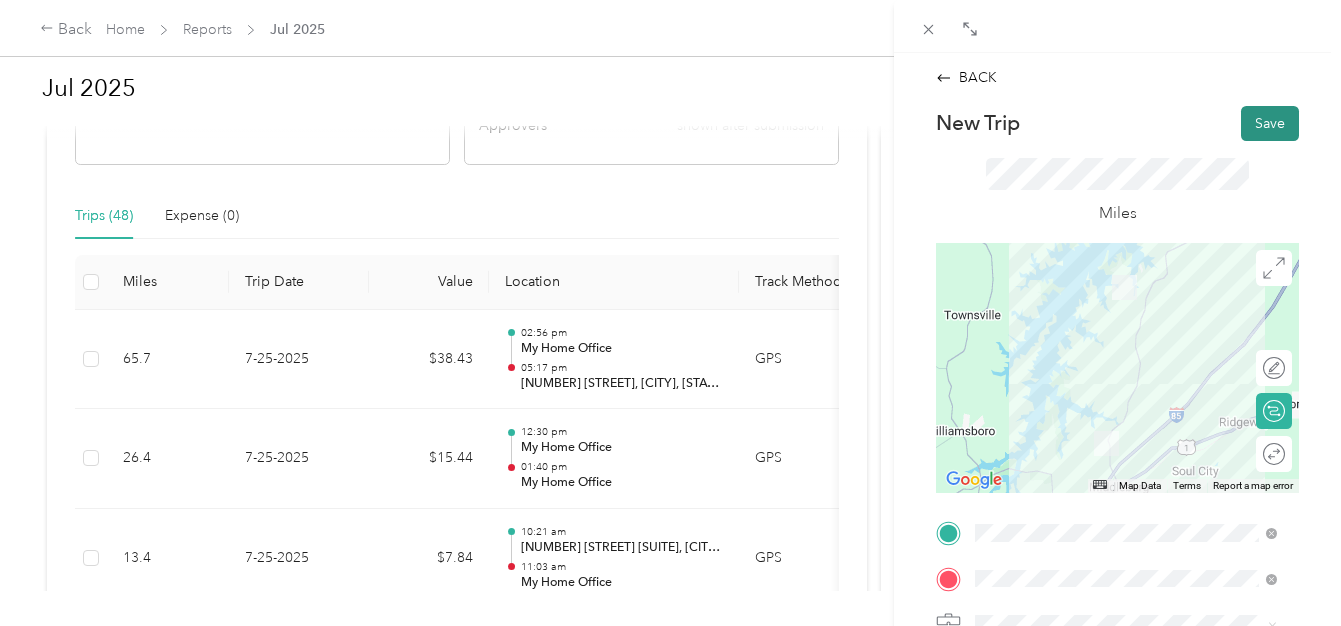 click on "Save" at bounding box center (1270, 123) 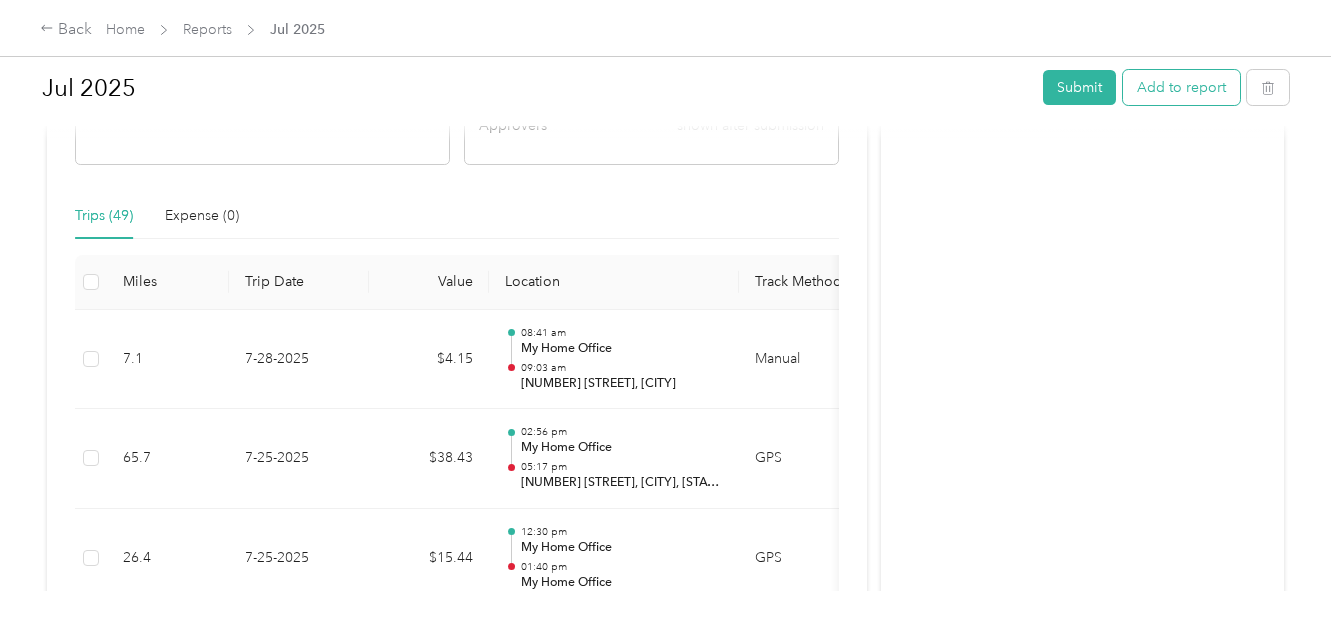 click on "Add to report" at bounding box center (1181, 87) 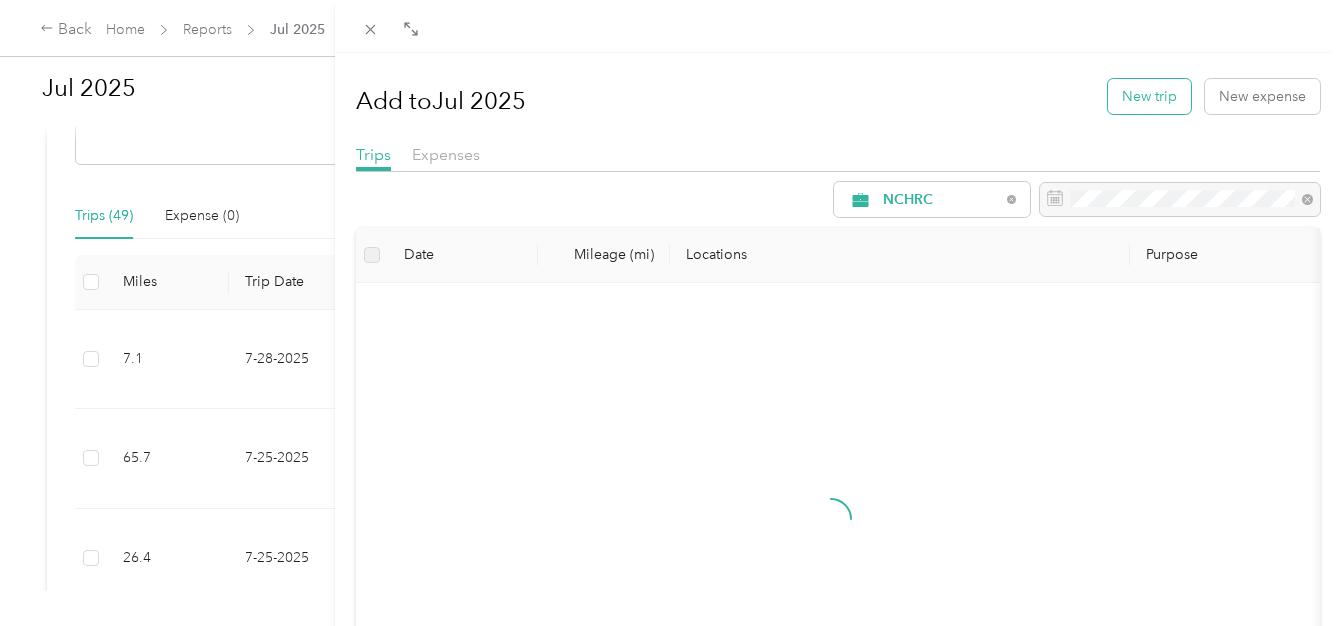 click on "New trip" at bounding box center [1149, 96] 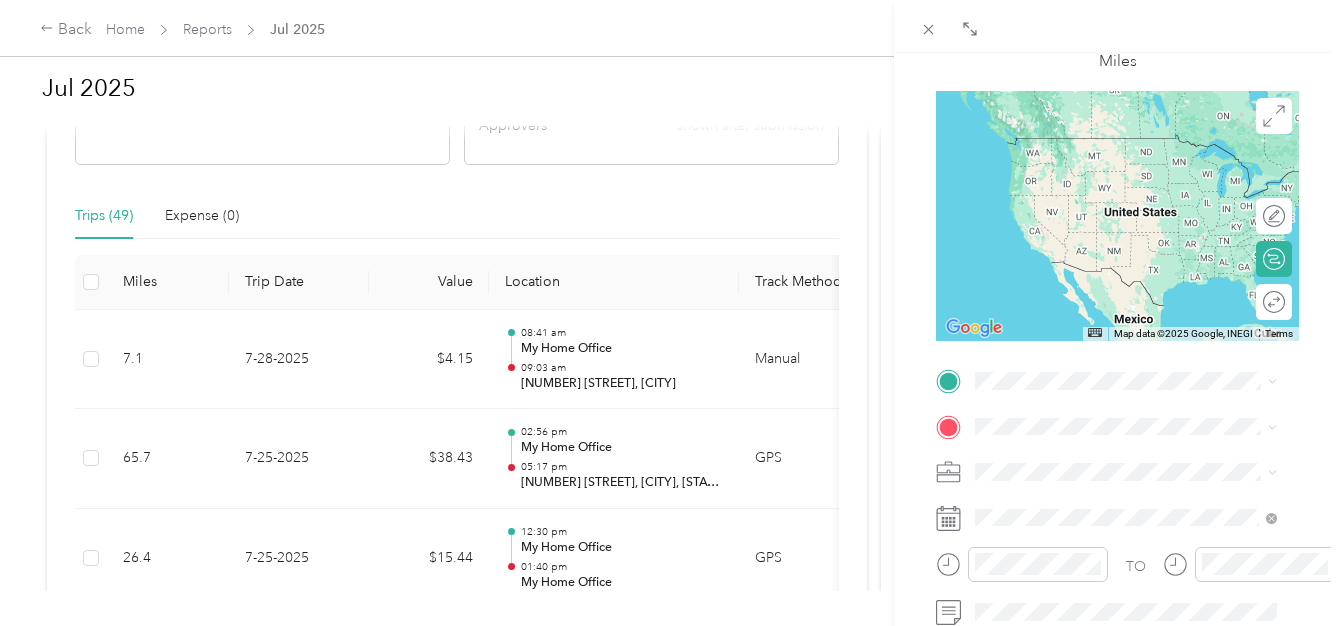 scroll, scrollTop: 200, scrollLeft: 0, axis: vertical 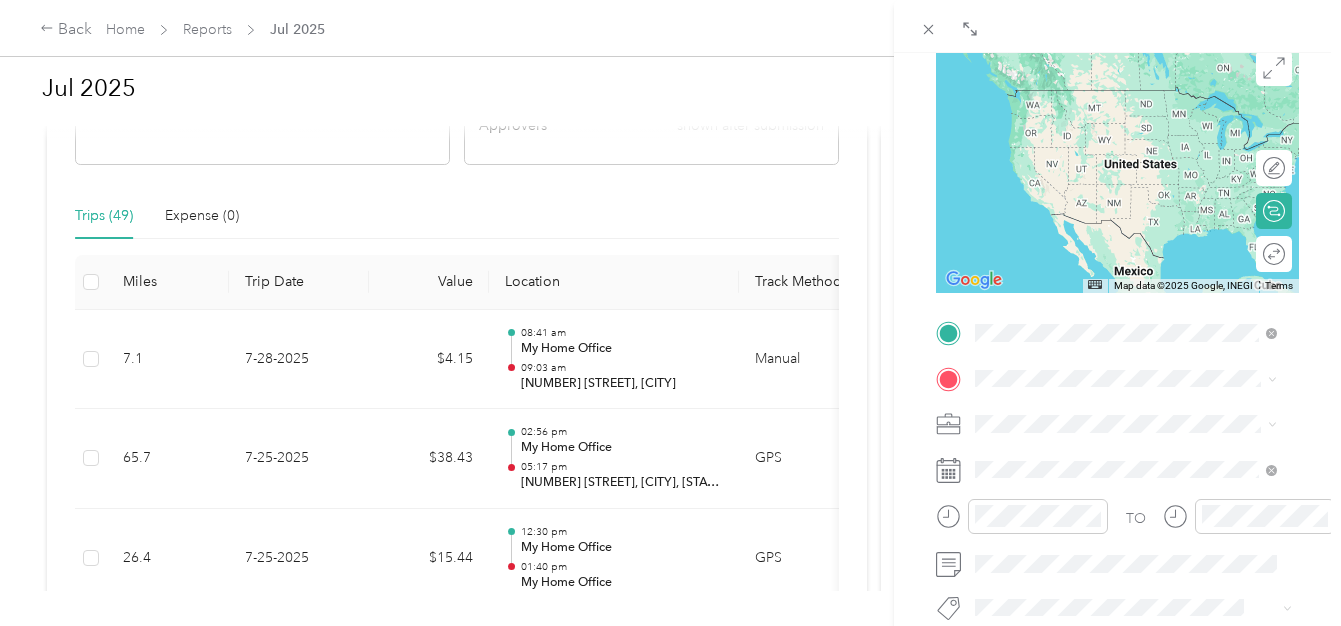 click on "[NUMBER] [STREET]
[CITY], [STATE] [POSTAL_CODE], [COUNTRY]" at bounding box center (1142, 107) 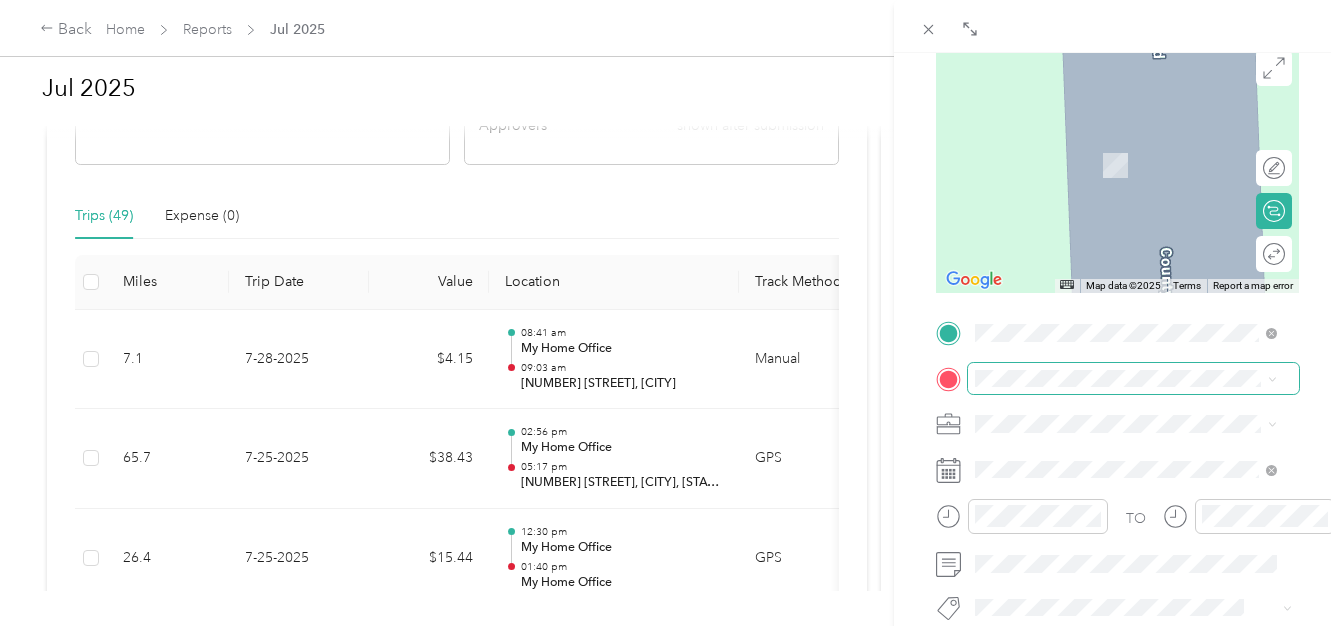 click at bounding box center (1133, 379) 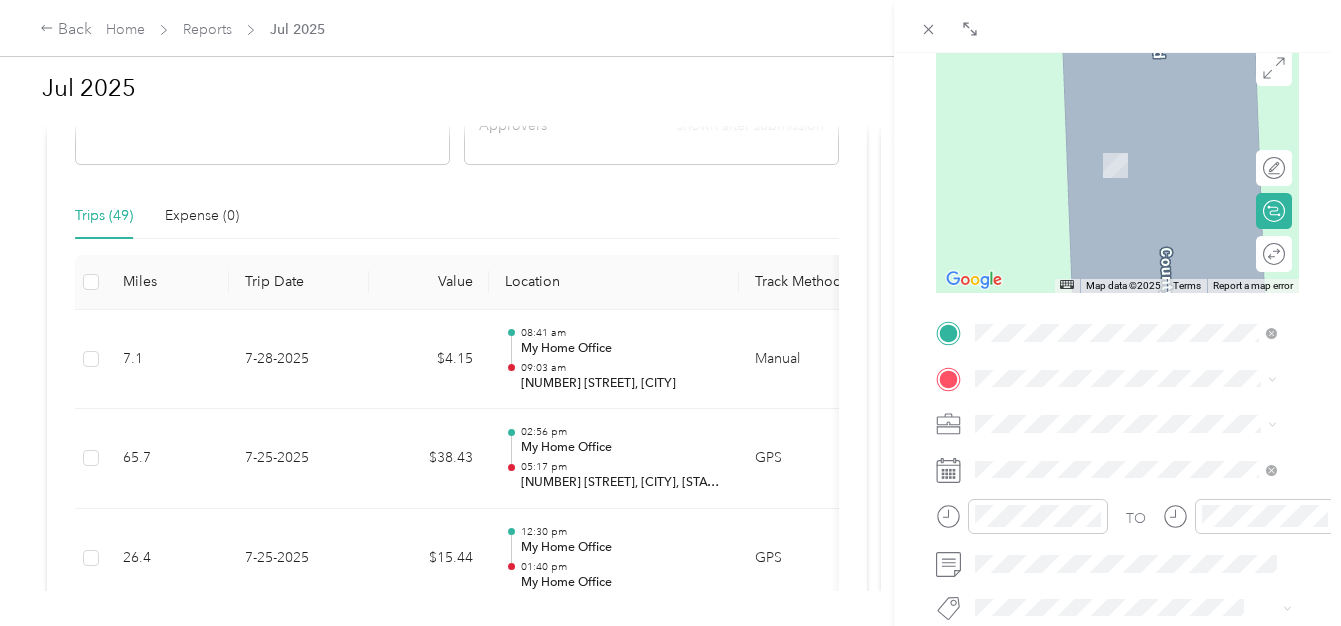 click on "My Home Office [NUMBER] [STREET], [POSTAL_CODE], [CITY], [STATE], [COUNTRY]" at bounding box center [1142, 158] 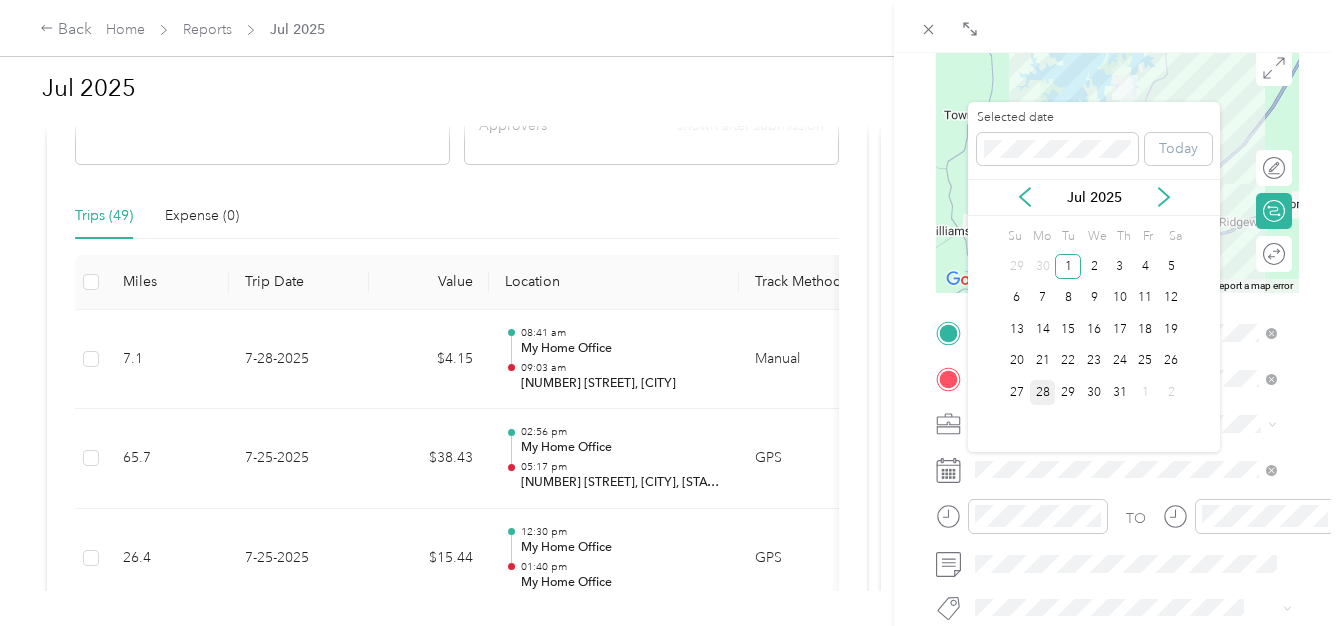 click on "28" at bounding box center [1043, 392] 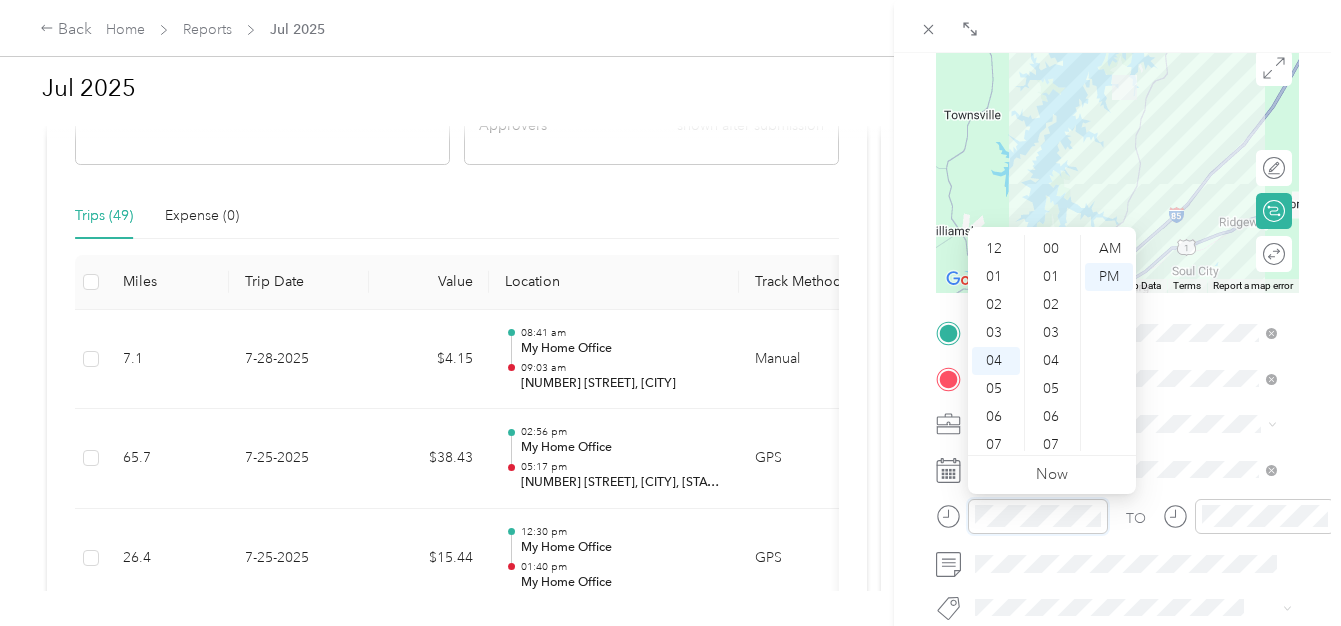scroll, scrollTop: 112, scrollLeft: 0, axis: vertical 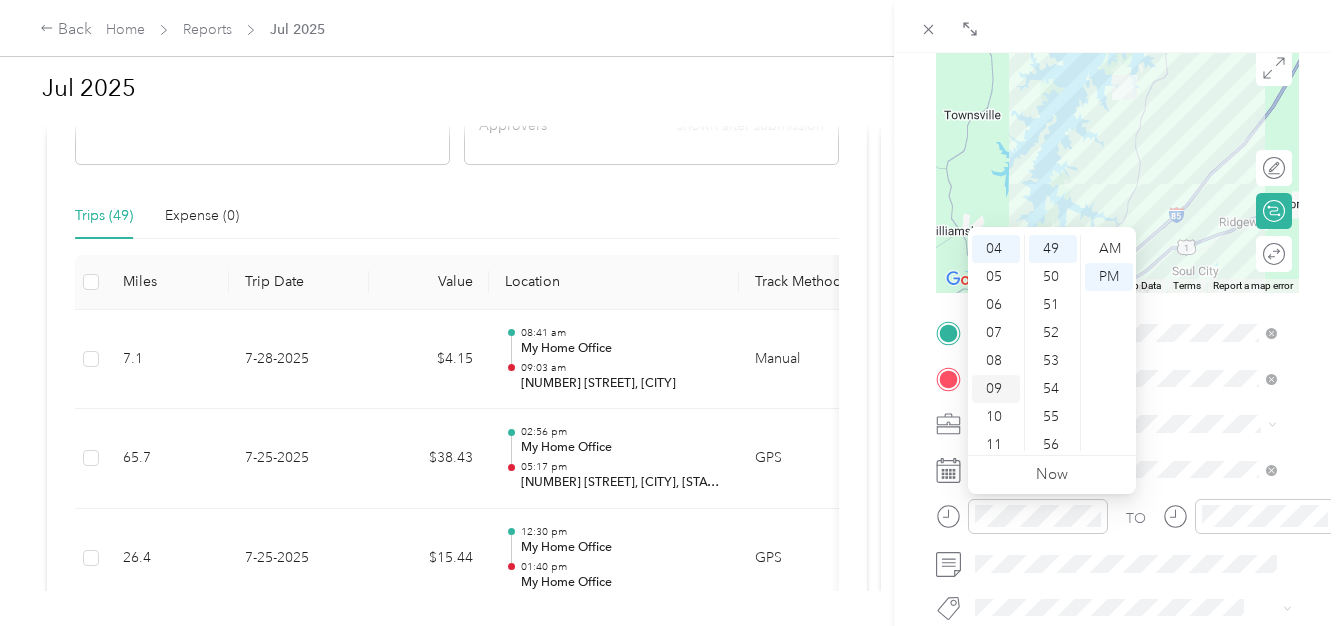 click on "09" at bounding box center (996, 389) 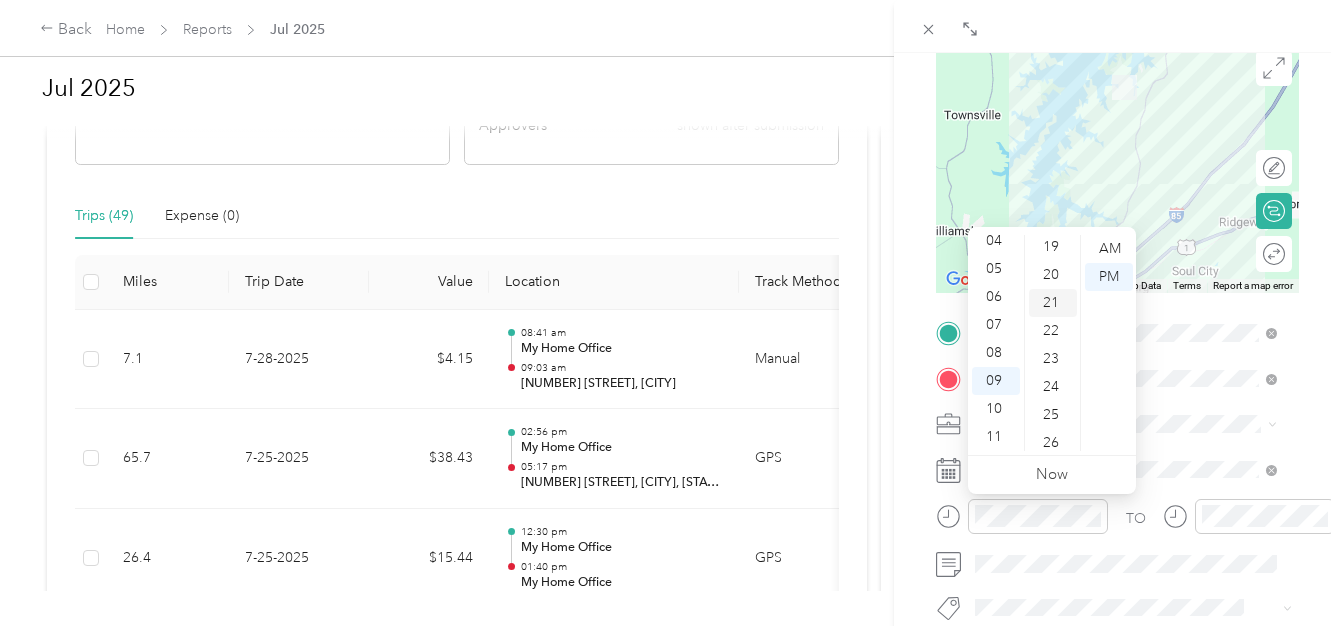 scroll, scrollTop: 505, scrollLeft: 0, axis: vertical 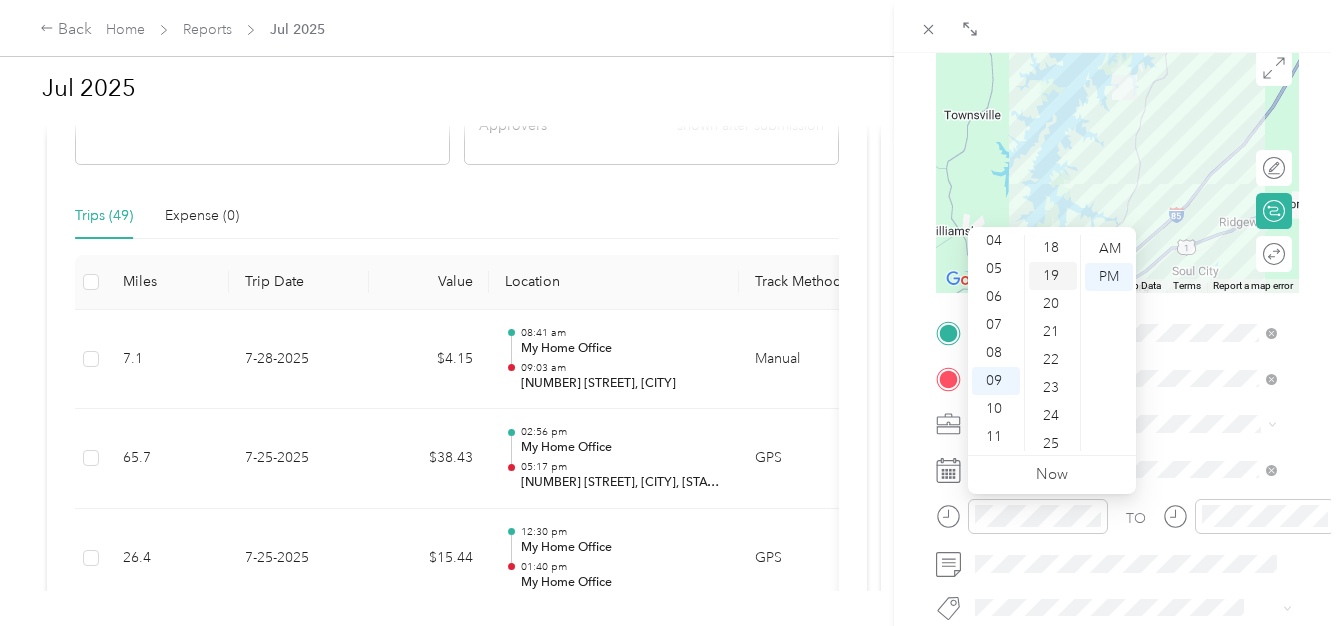 click on "19" at bounding box center (1053, 276) 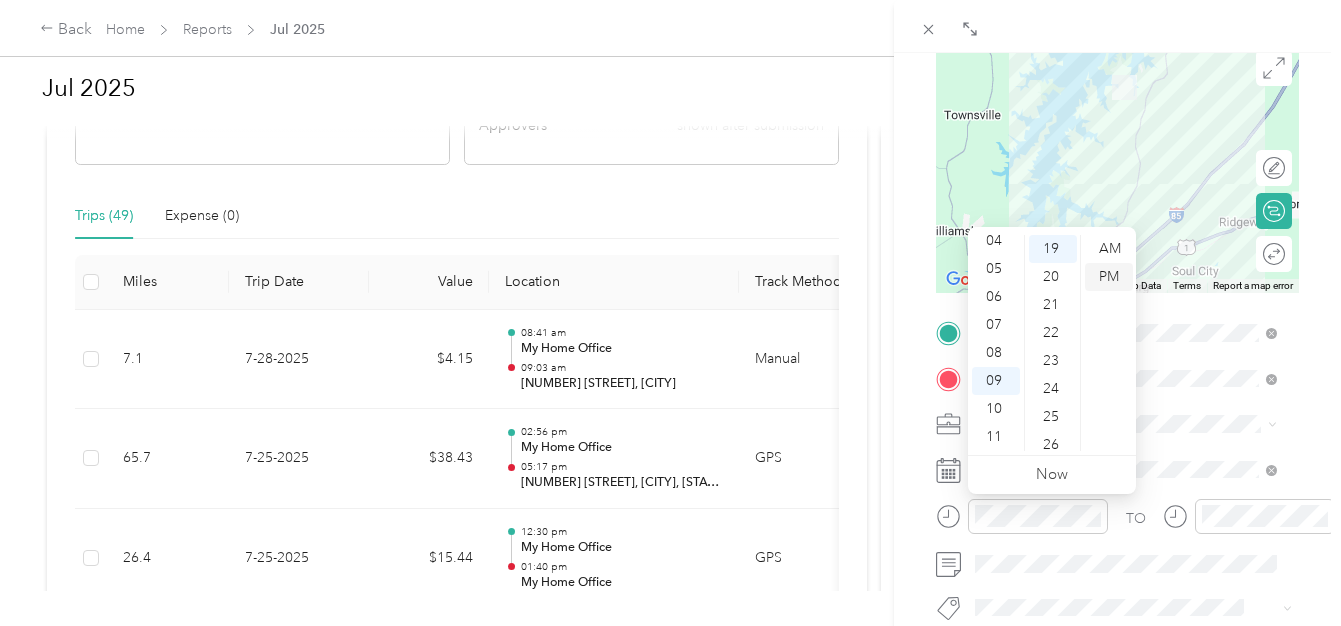 scroll, scrollTop: 532, scrollLeft: 0, axis: vertical 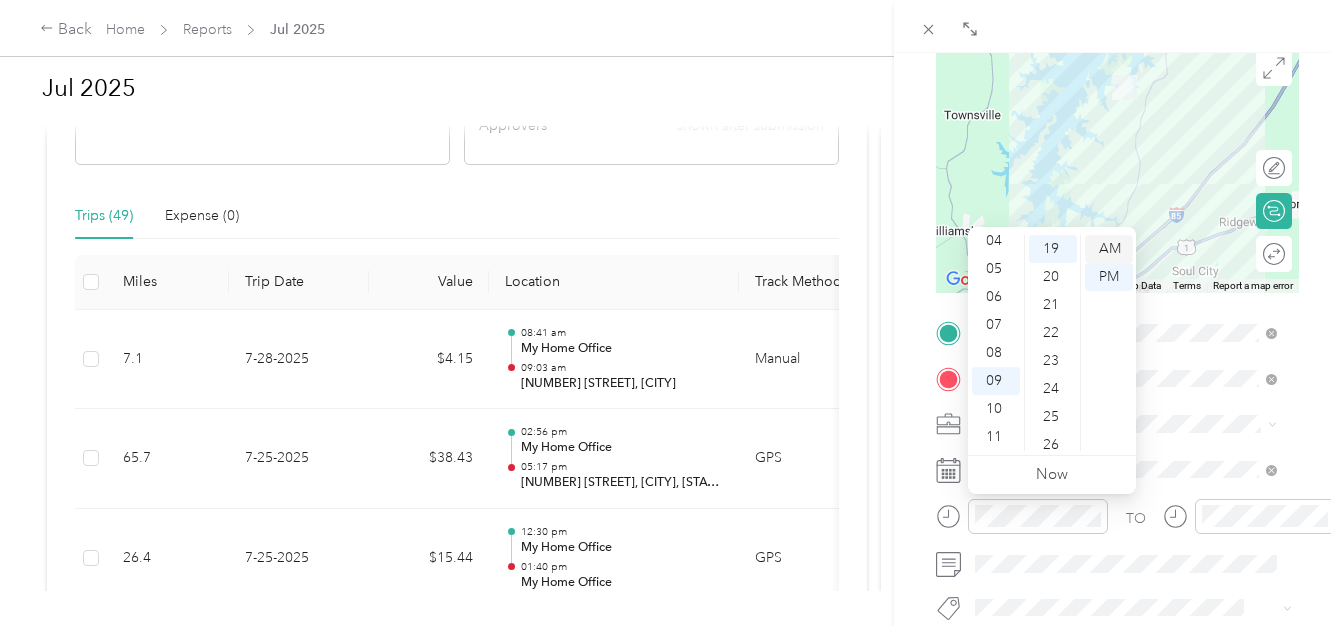 click on "AM" at bounding box center [1109, 249] 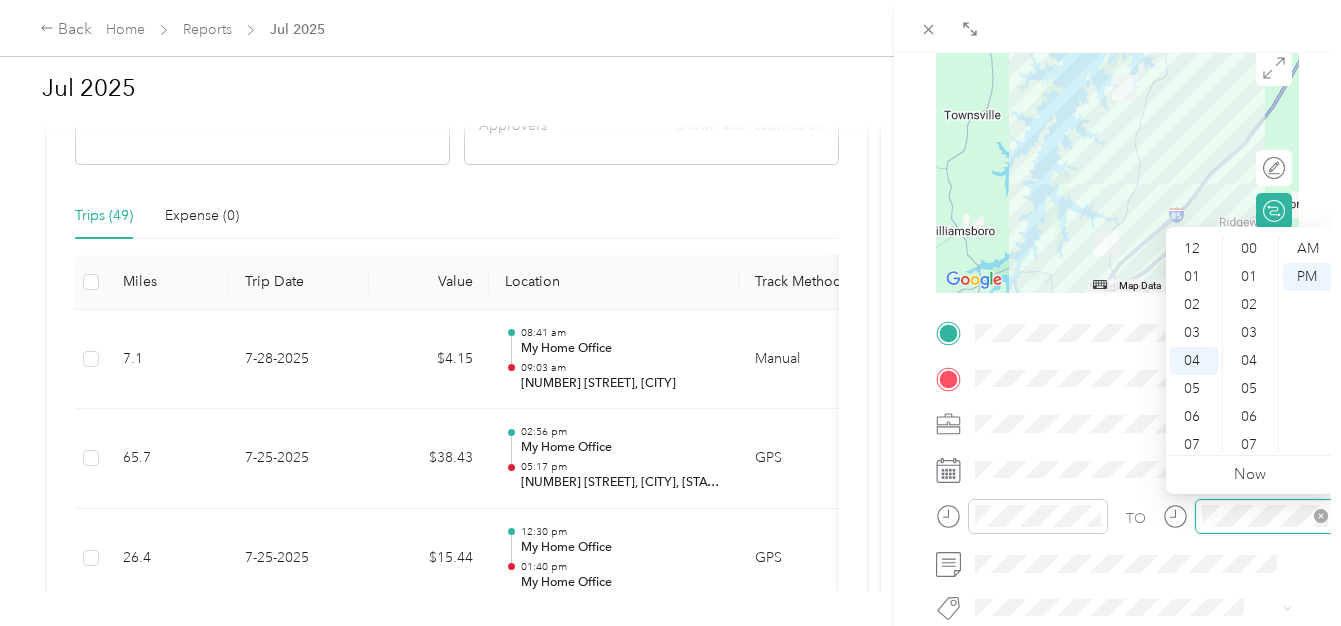 scroll, scrollTop: 112, scrollLeft: 0, axis: vertical 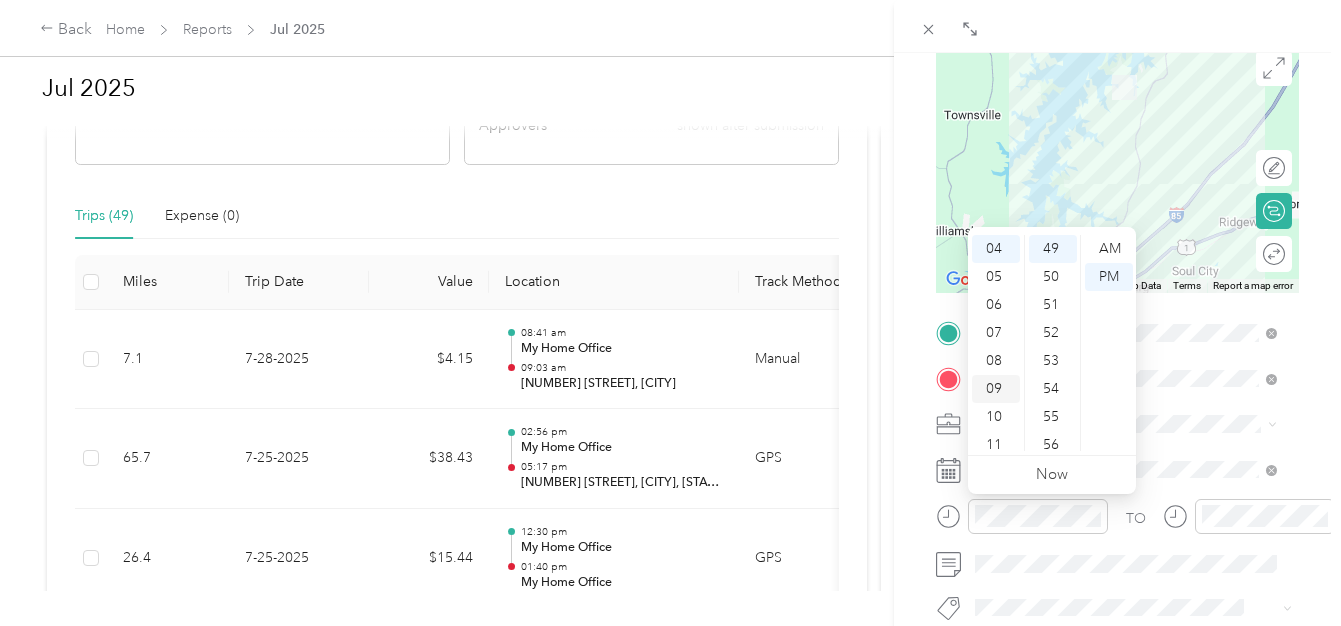 click on "09" at bounding box center (996, 389) 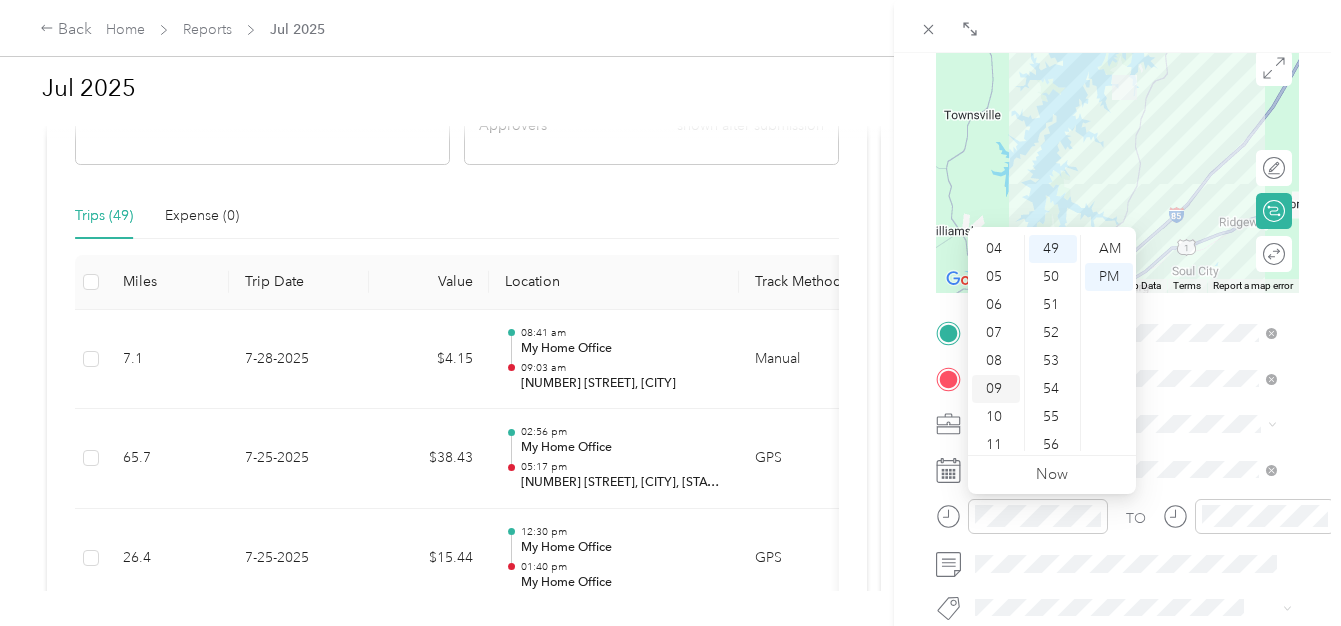 scroll, scrollTop: 120, scrollLeft: 0, axis: vertical 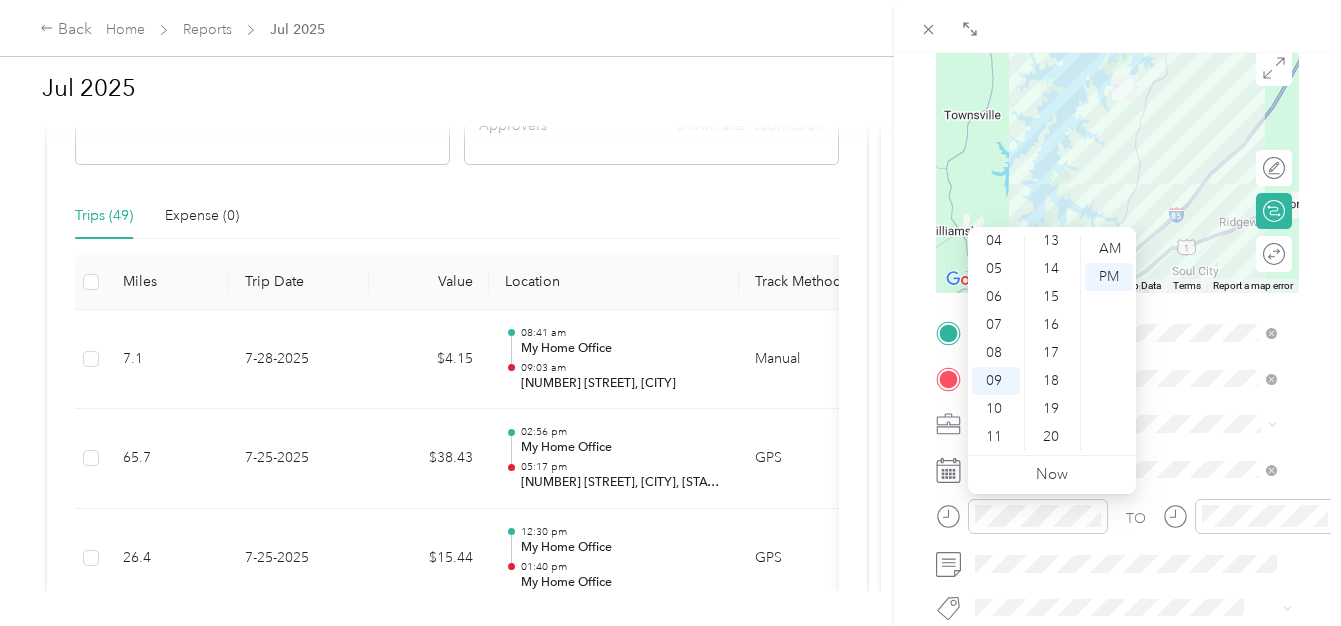 click on "19" at bounding box center (1053, 409) 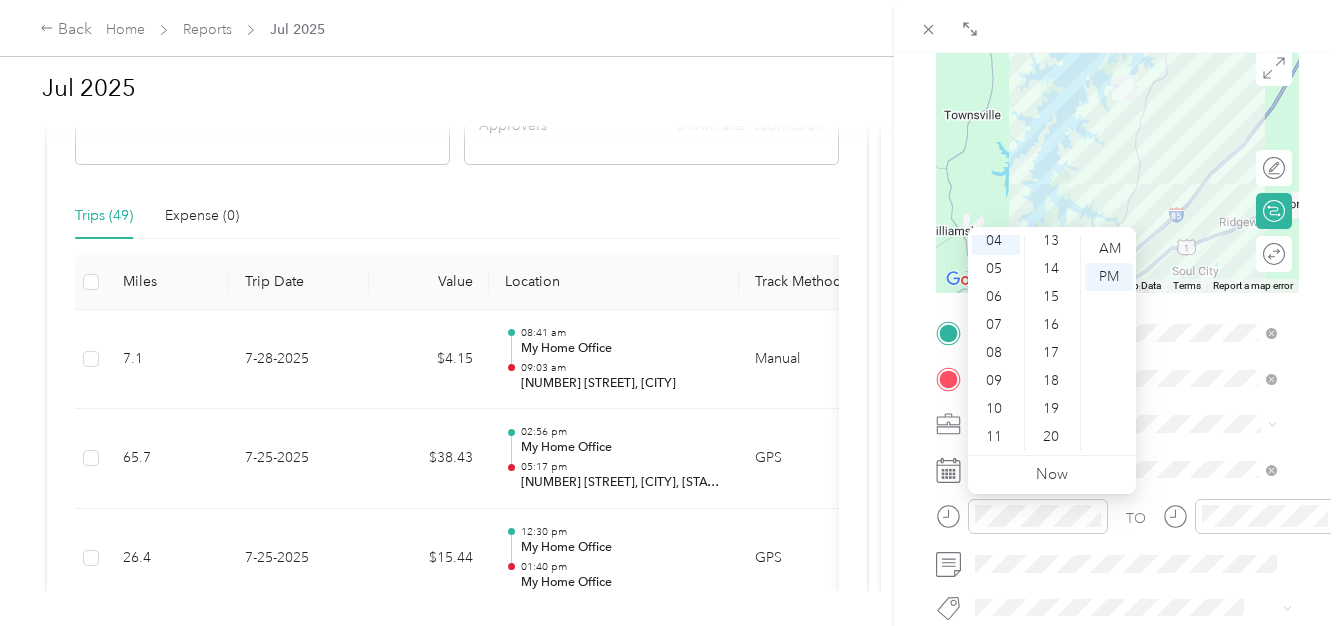 scroll, scrollTop: 1357, scrollLeft: 0, axis: vertical 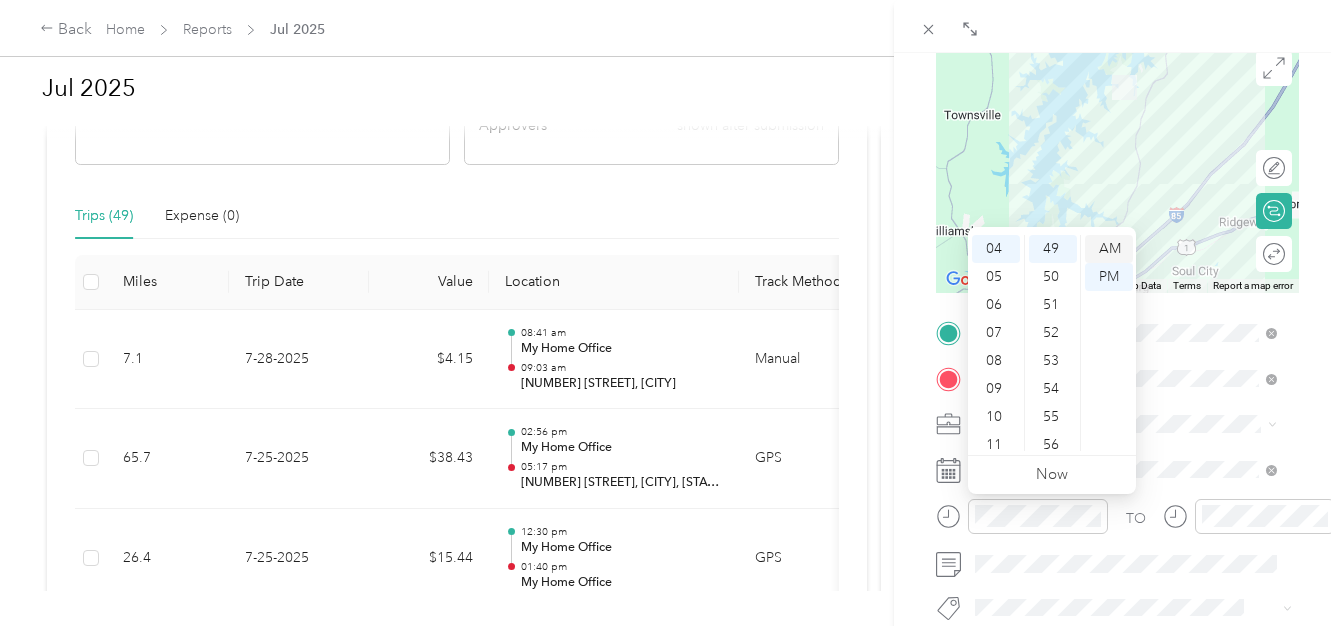click on "AM" at bounding box center (1109, 249) 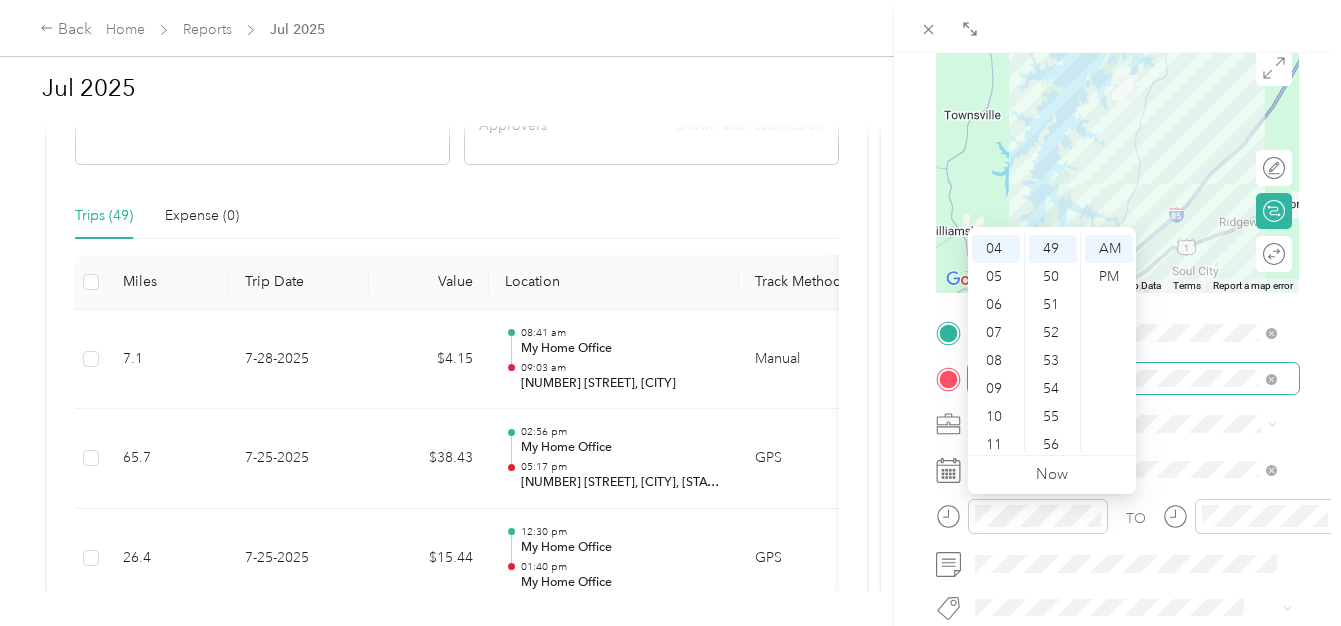 drag, startPoint x: 1144, startPoint y: 411, endPoint x: 1163, endPoint y: 388, distance: 29.832869 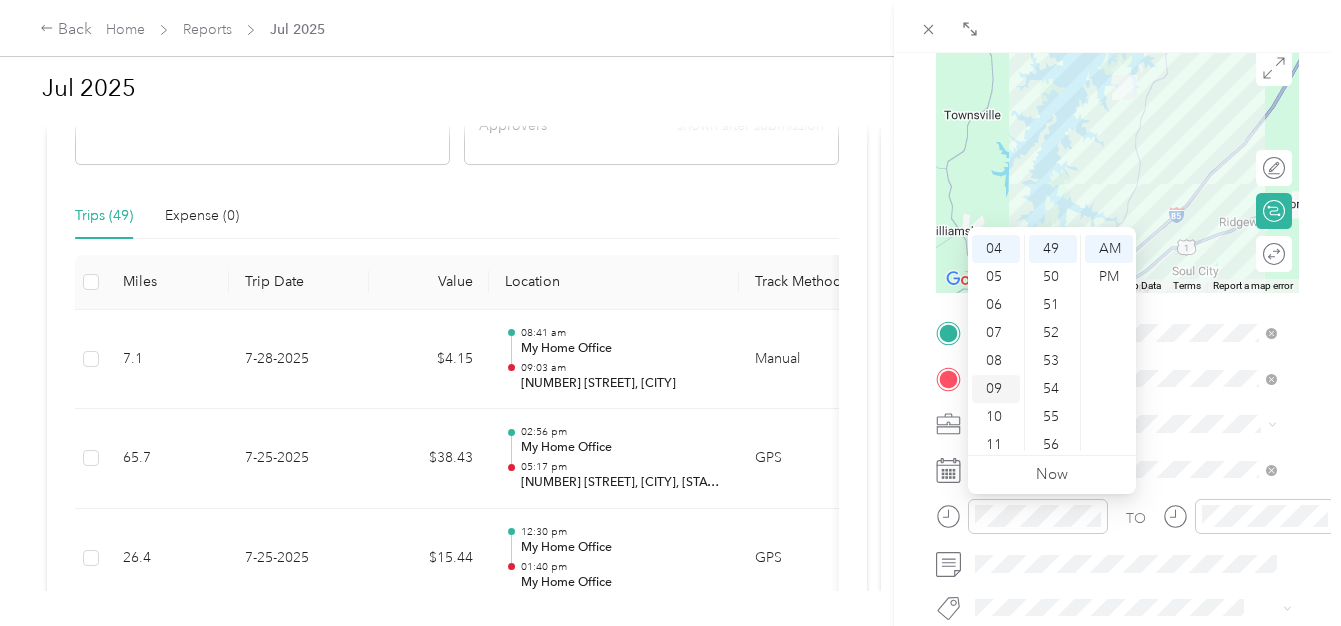 click on "09" at bounding box center [996, 389] 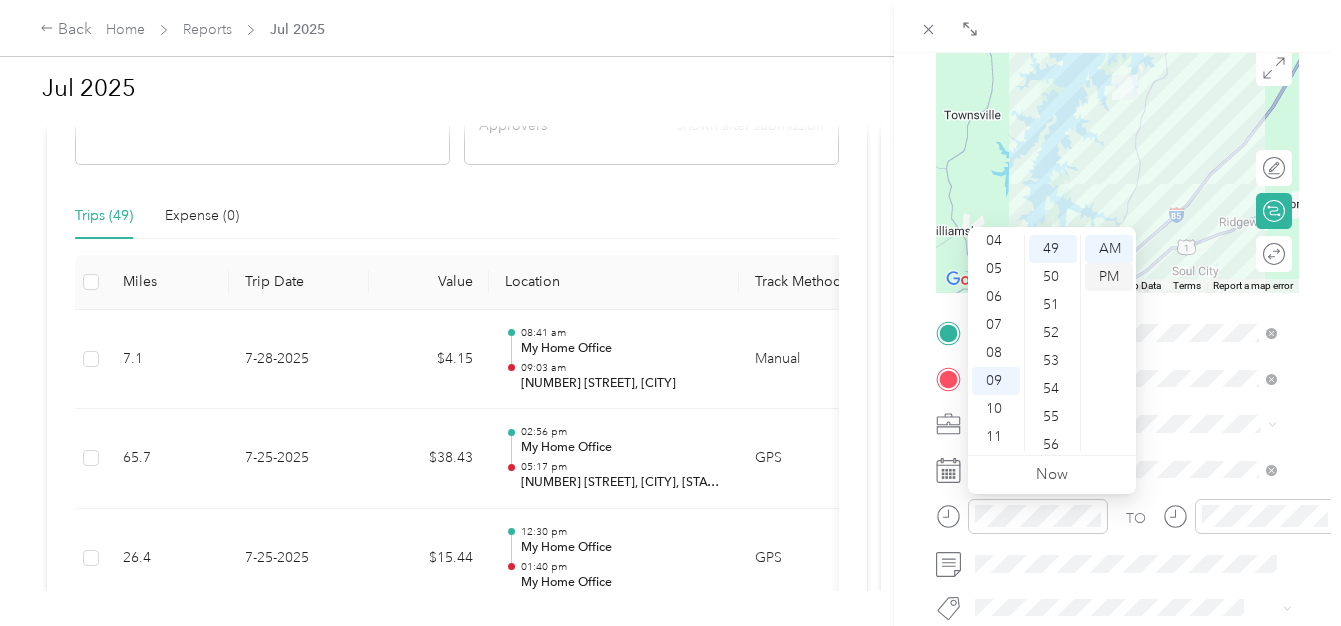 click on "PM" at bounding box center [1109, 277] 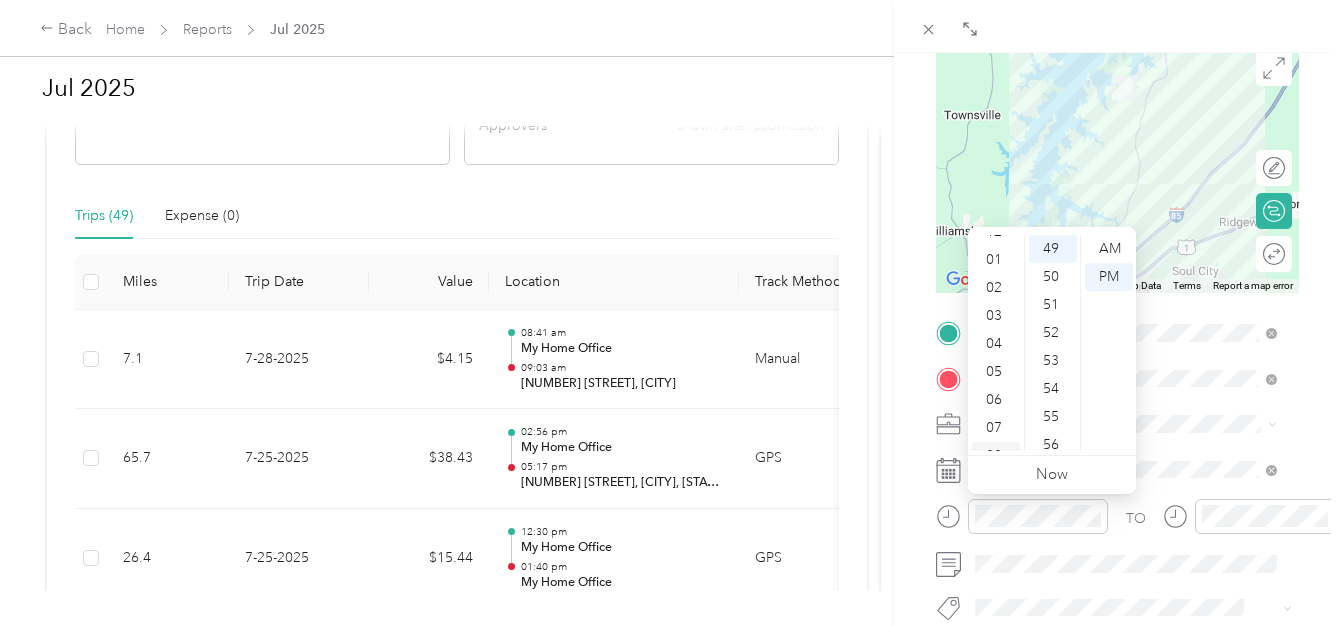 scroll, scrollTop: 0, scrollLeft: 0, axis: both 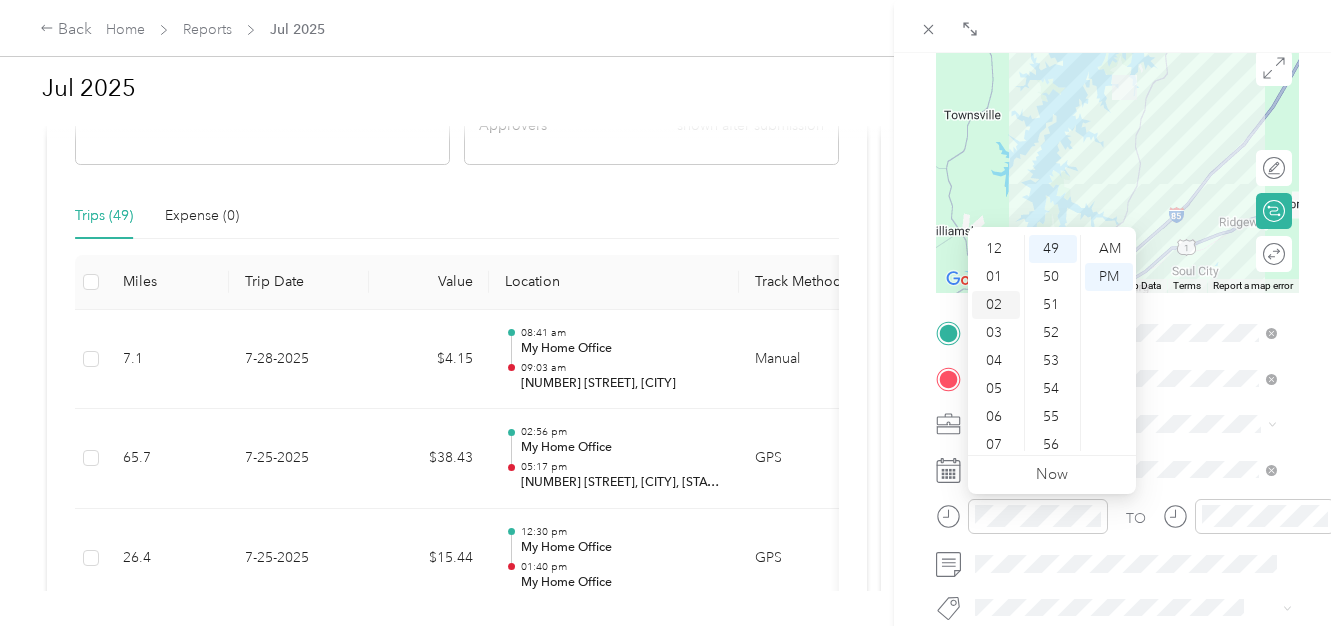 click on "02" at bounding box center (996, 305) 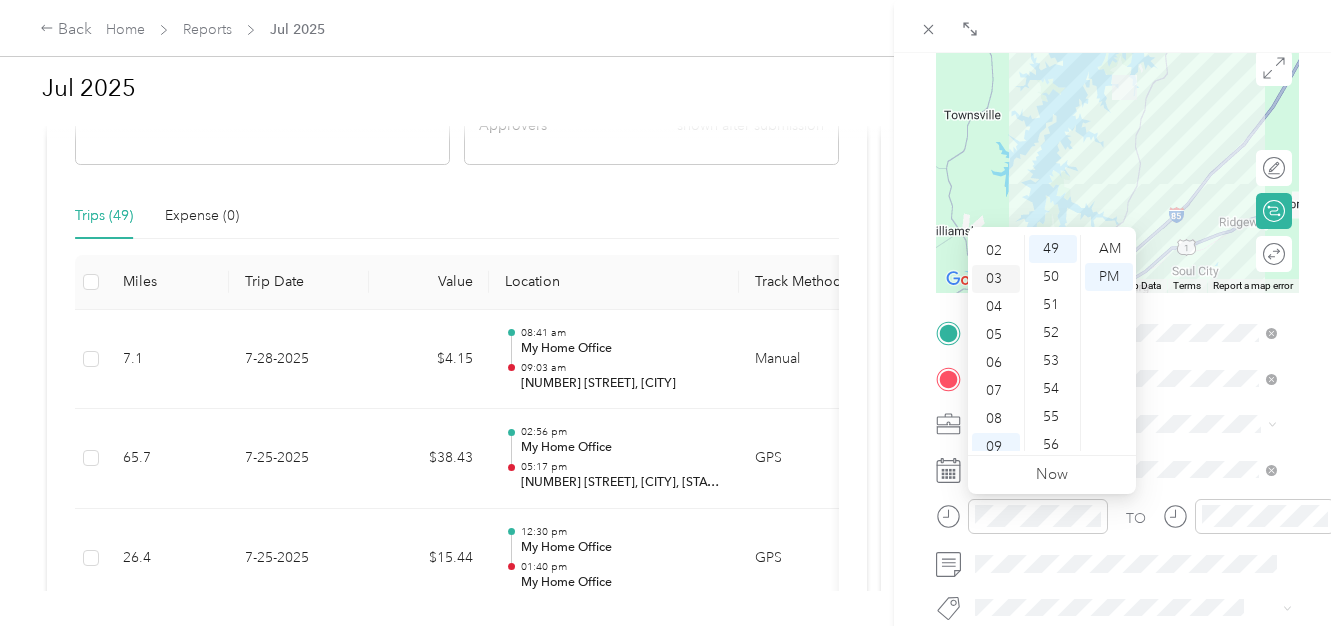 scroll, scrollTop: 56, scrollLeft: 0, axis: vertical 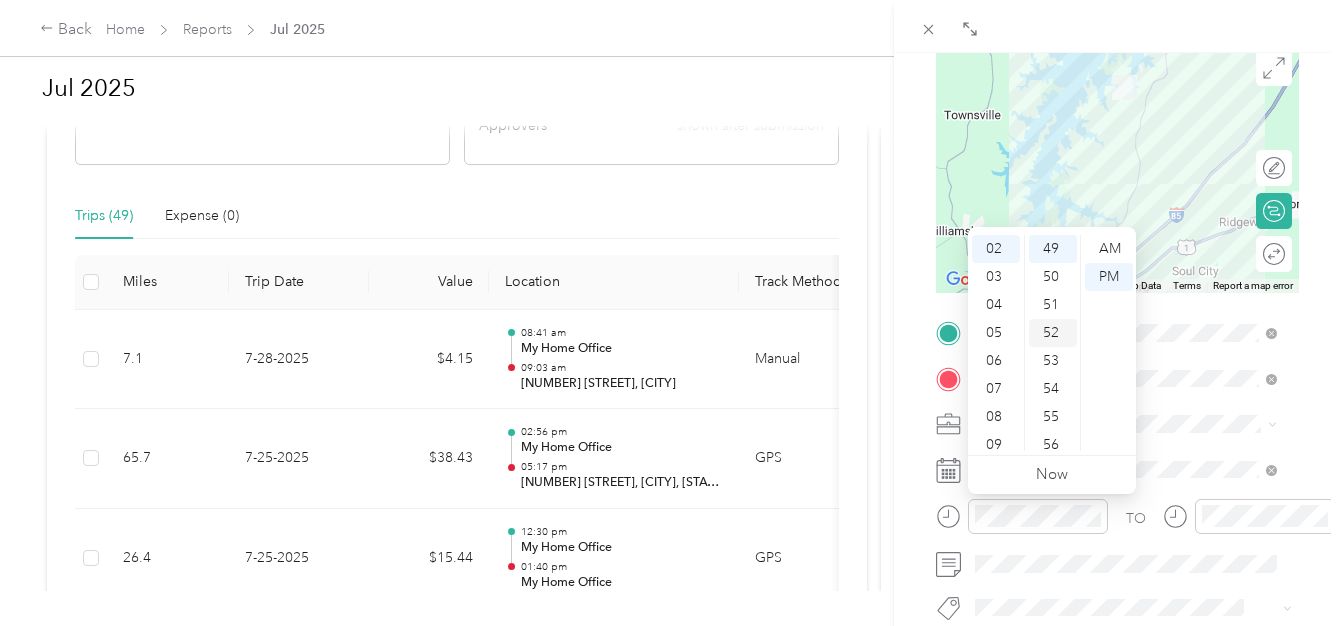 click on "52" at bounding box center (1053, 333) 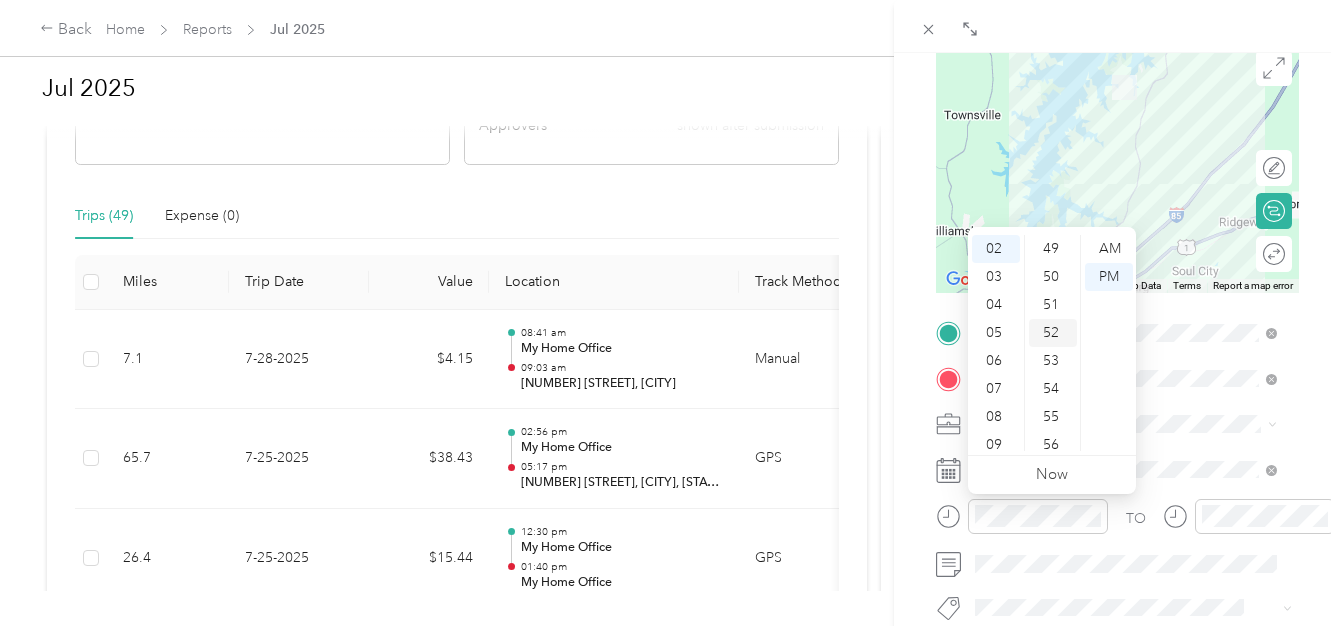 scroll, scrollTop: 1456, scrollLeft: 0, axis: vertical 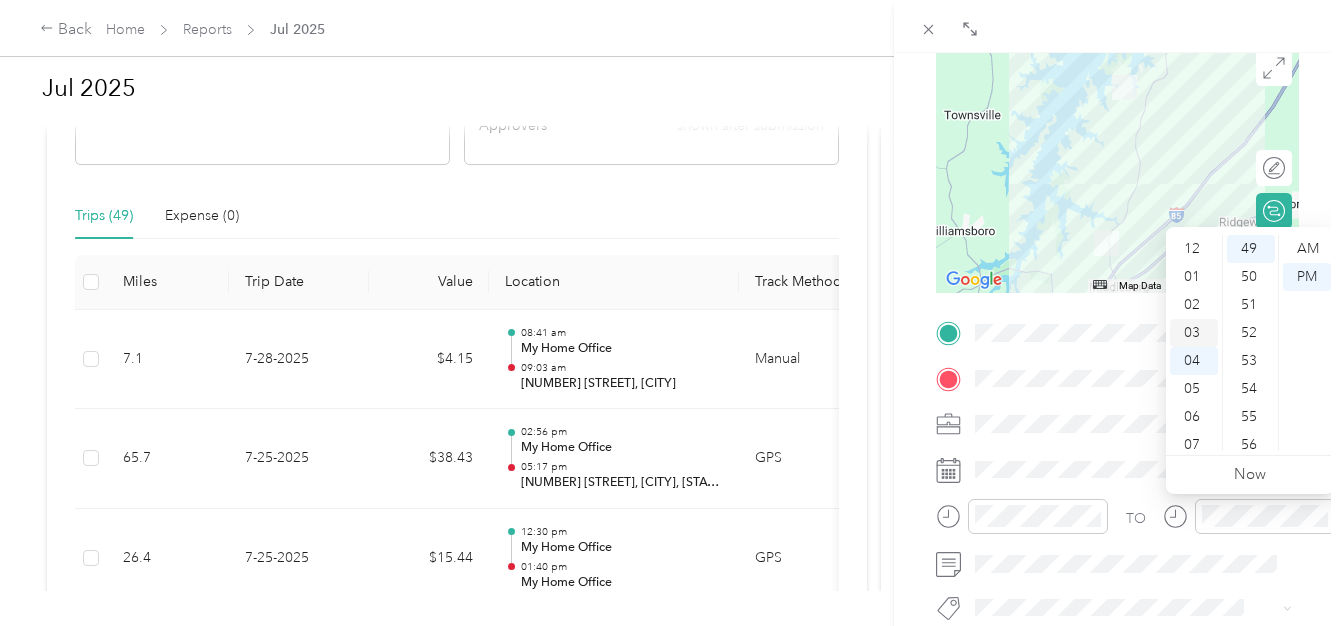 click on "03" at bounding box center [1194, 333] 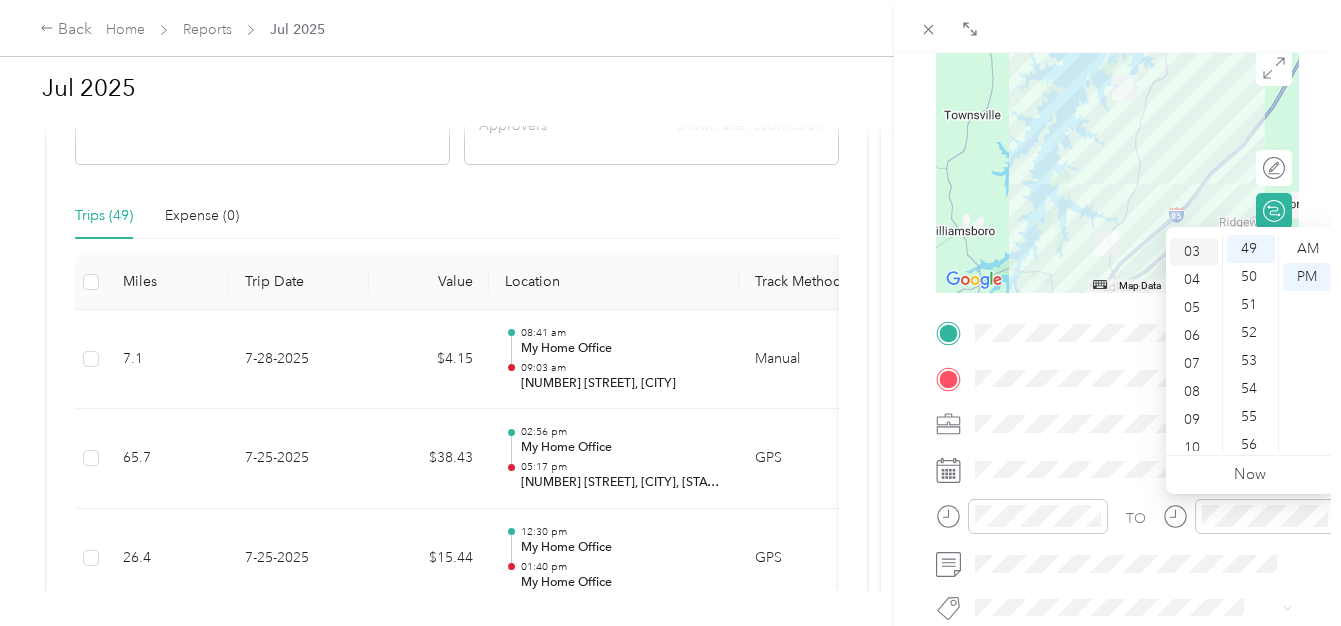 scroll, scrollTop: 84, scrollLeft: 0, axis: vertical 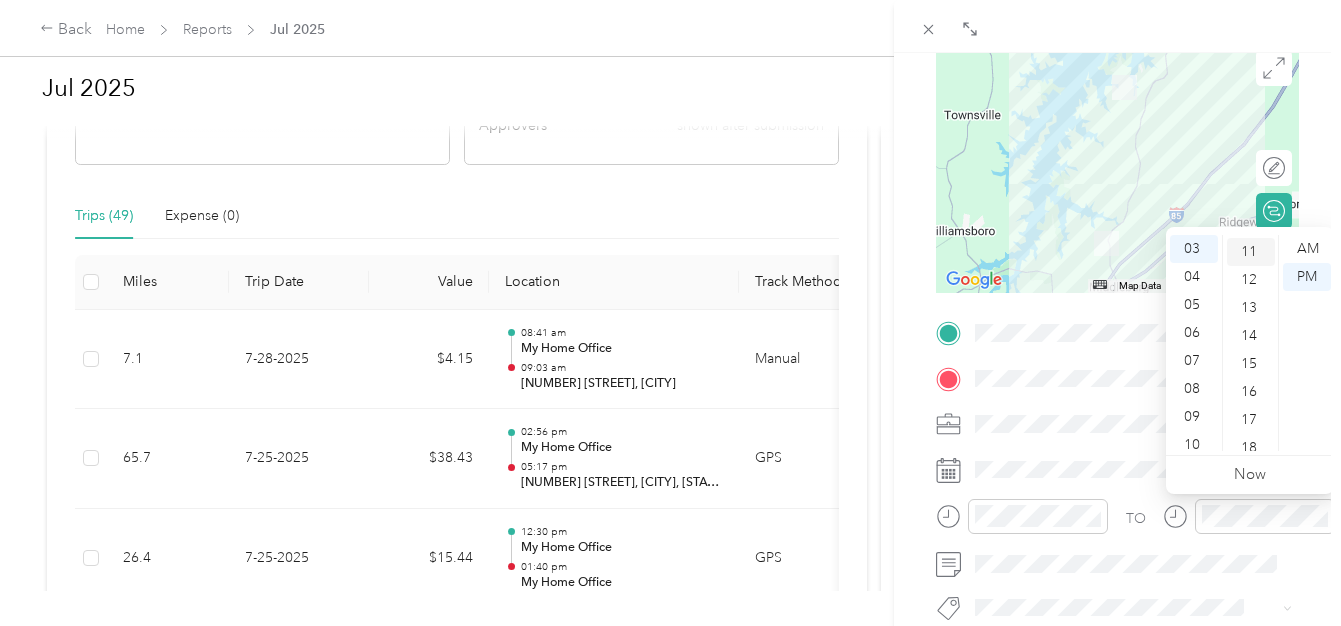 click on "11" at bounding box center (1251, 252) 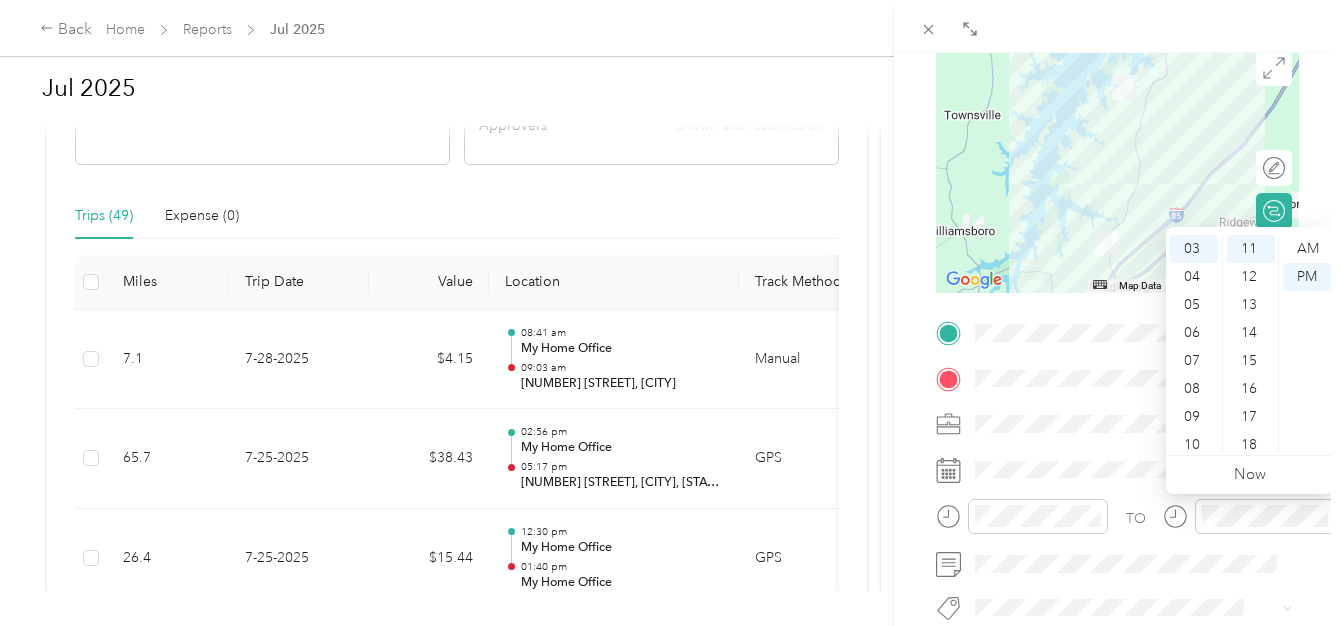 click on "TO Add photo" at bounding box center [1117, 558] 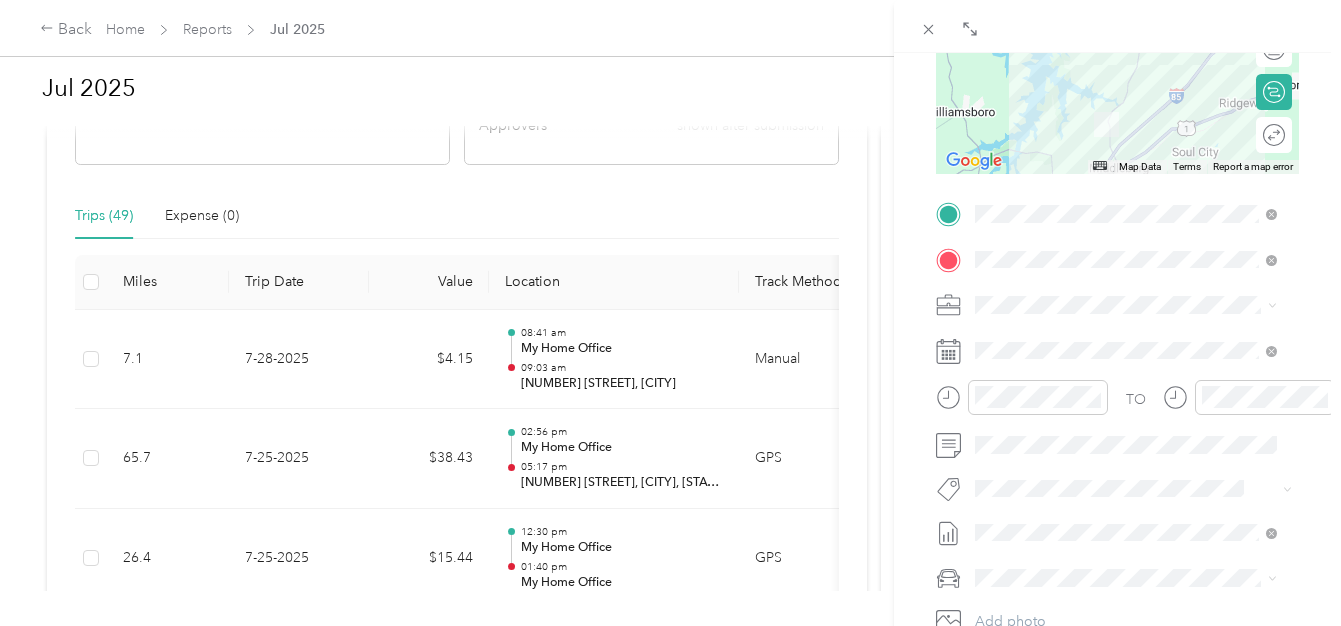 scroll, scrollTop: 333, scrollLeft: 0, axis: vertical 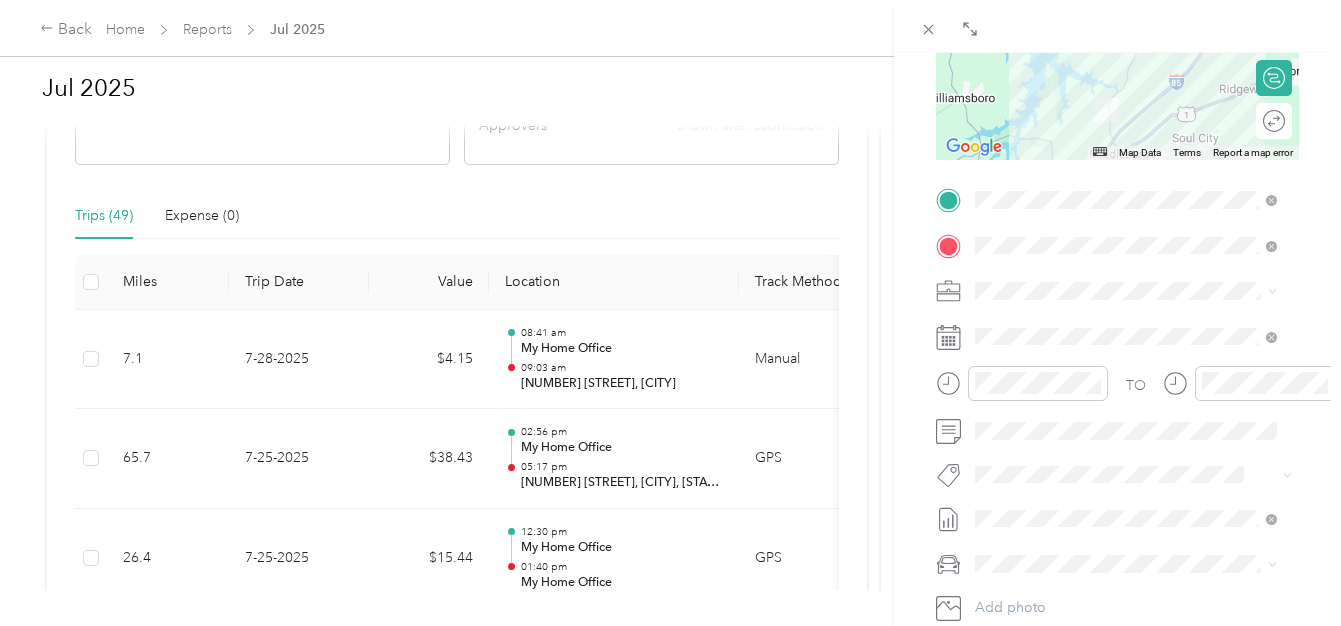 click on "[TITLE] [LAST]" at bounding box center [1026, 598] 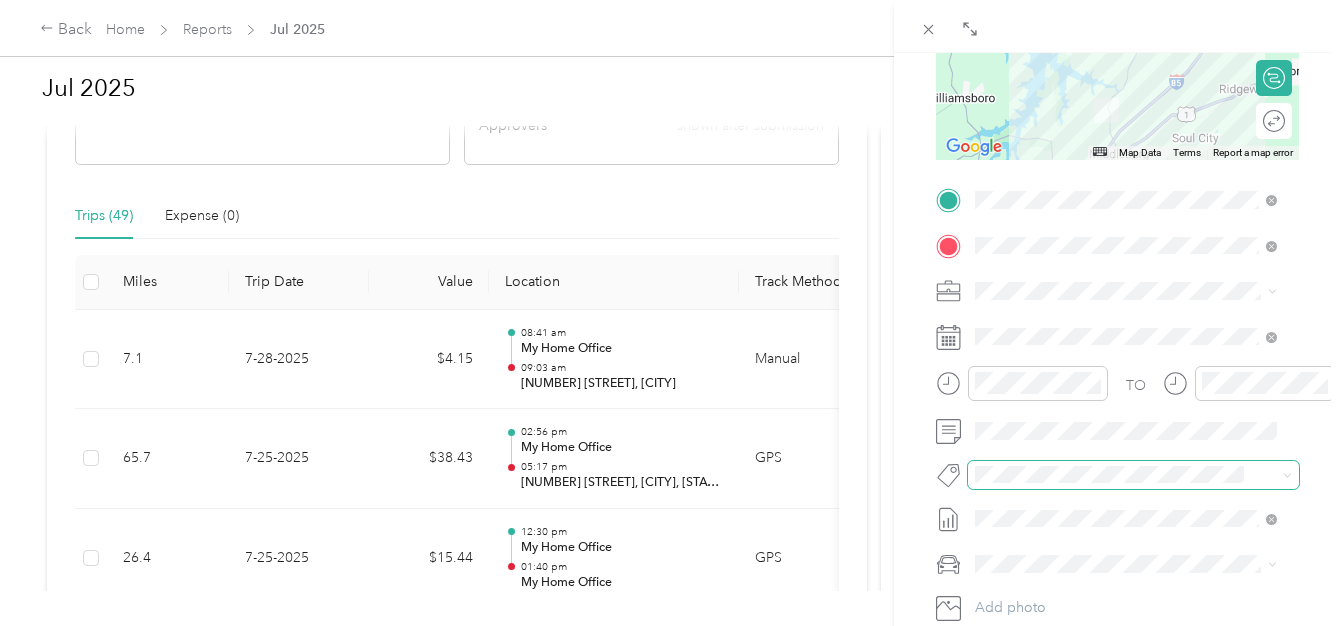scroll, scrollTop: 0, scrollLeft: 0, axis: both 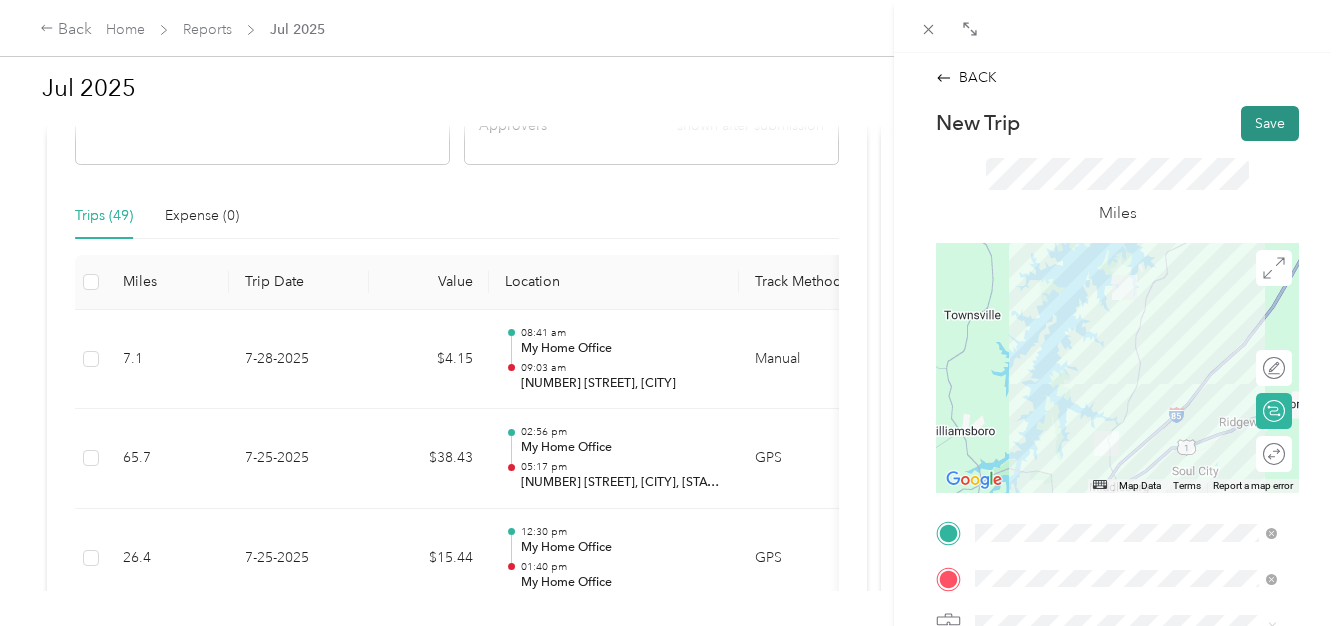 click on "Save" at bounding box center (1270, 123) 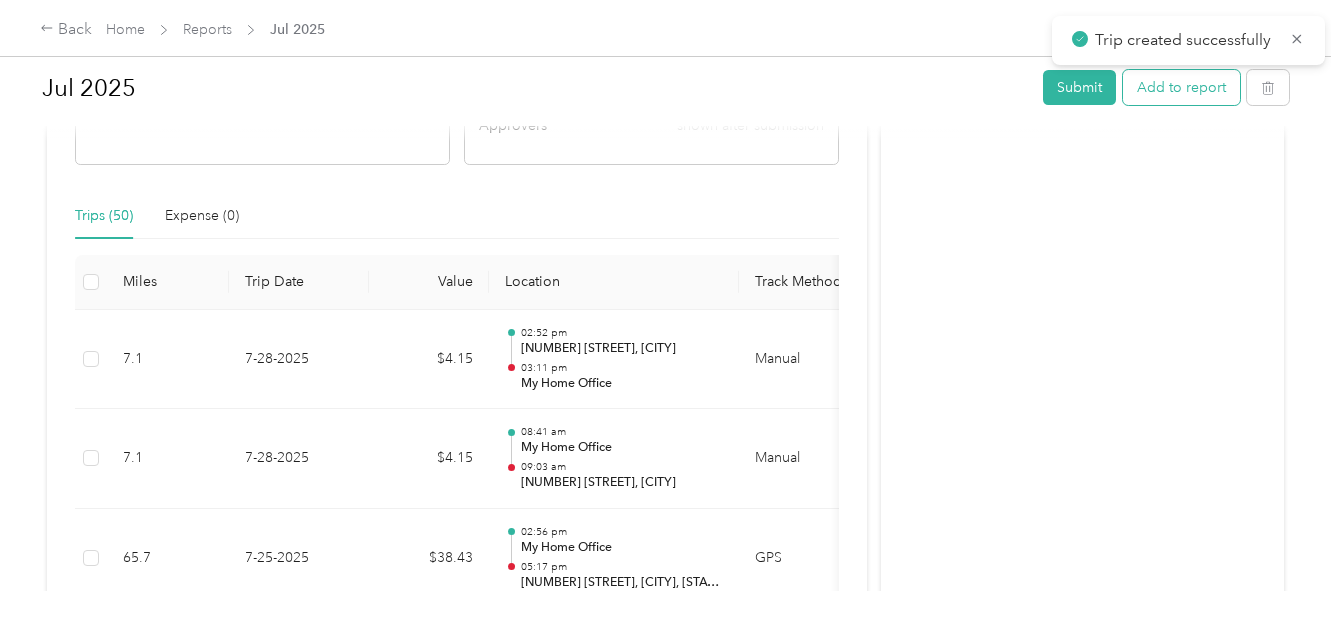 click on "Add to report" at bounding box center [1181, 87] 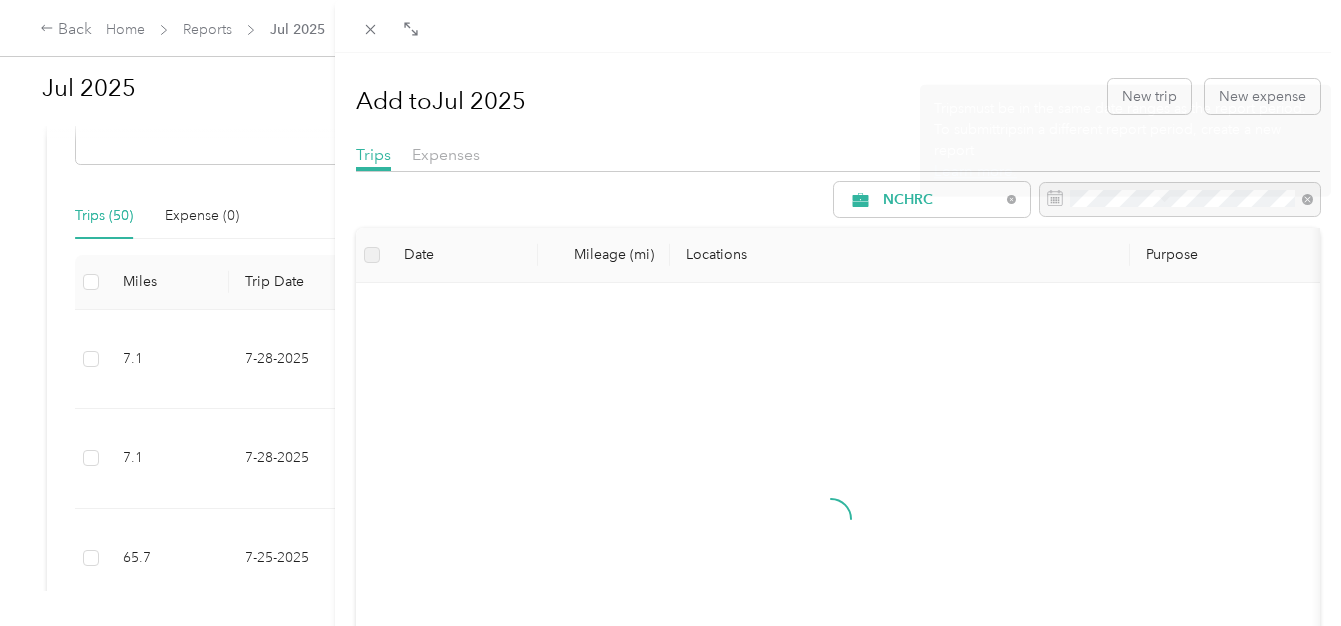 click on "Trips  must be in the same date ranges as the report period. To submit  trips  in a different report period, create a new report Learn more." at bounding box center (1125, 140) 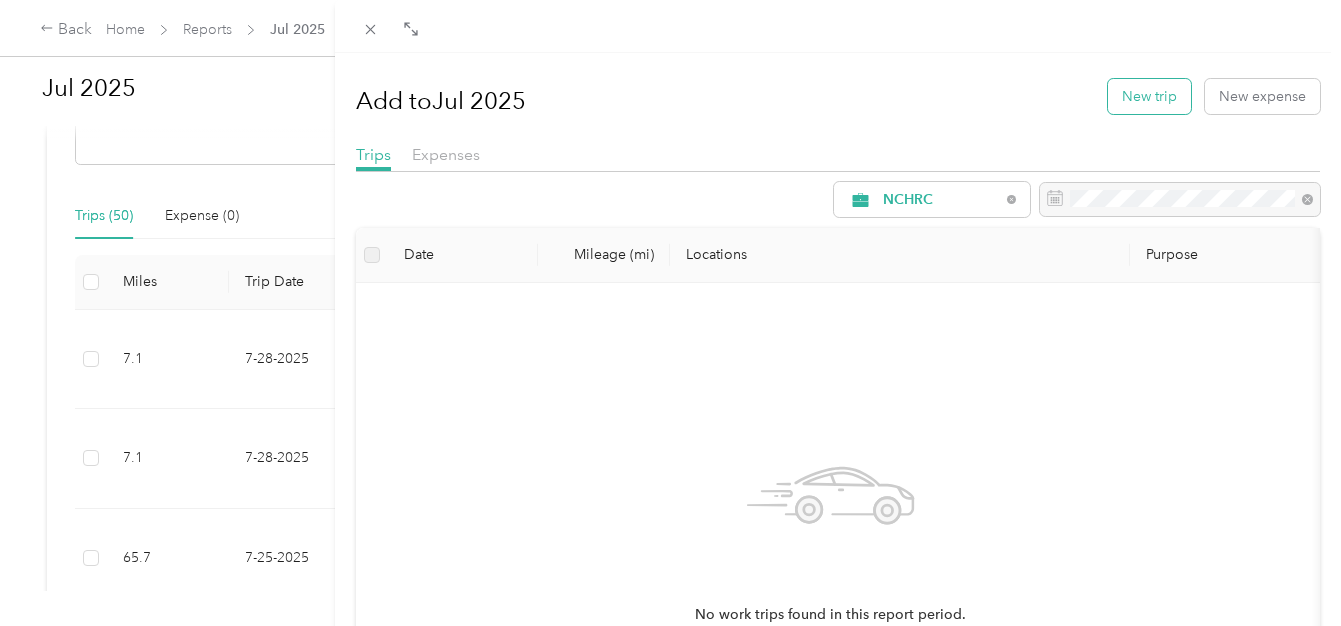 click on "New trip" at bounding box center (1149, 96) 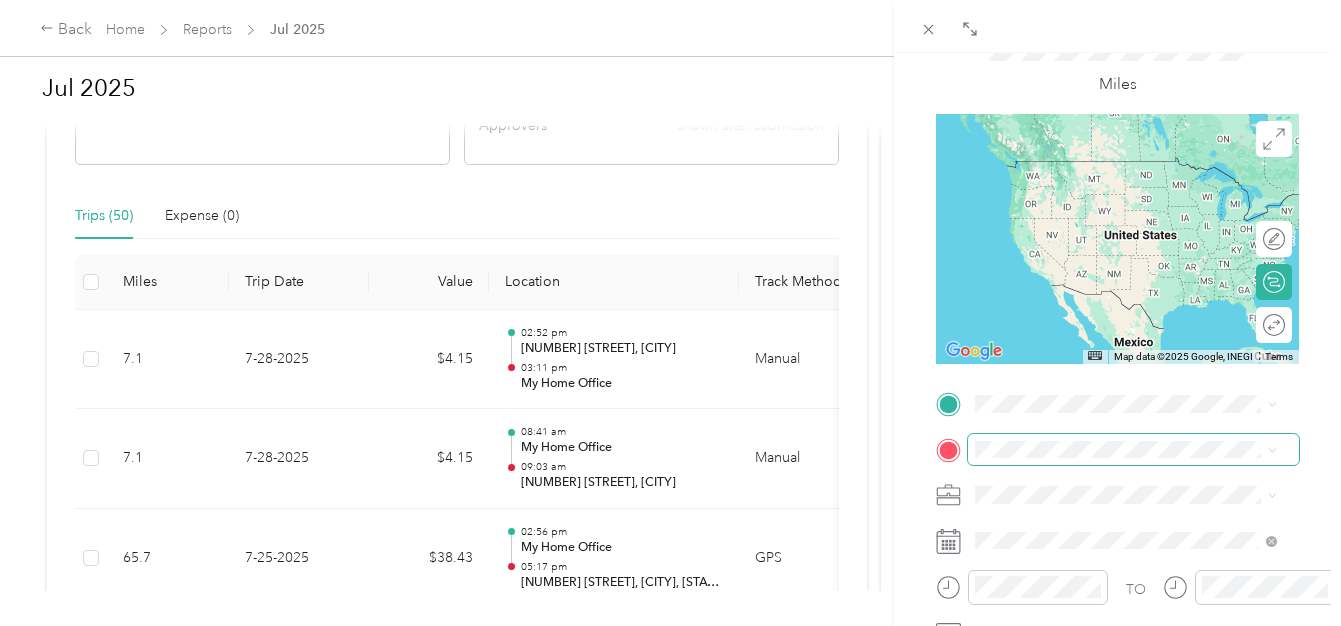 scroll, scrollTop: 133, scrollLeft: 0, axis: vertical 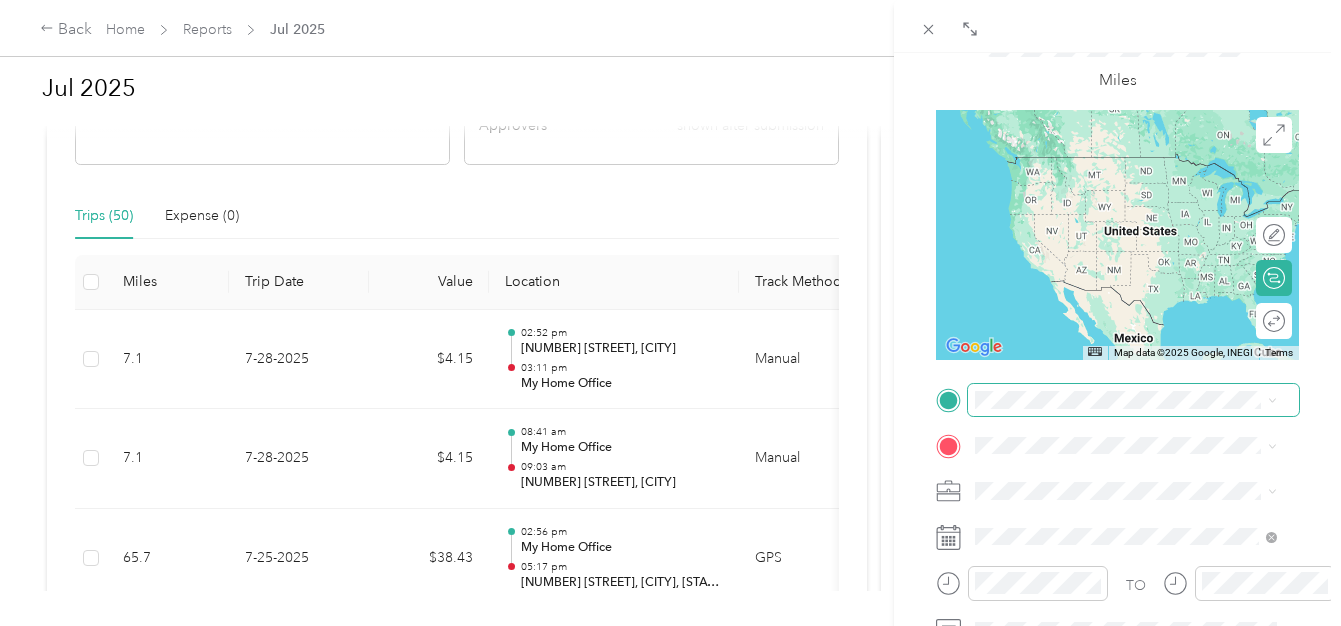click at bounding box center (1133, 400) 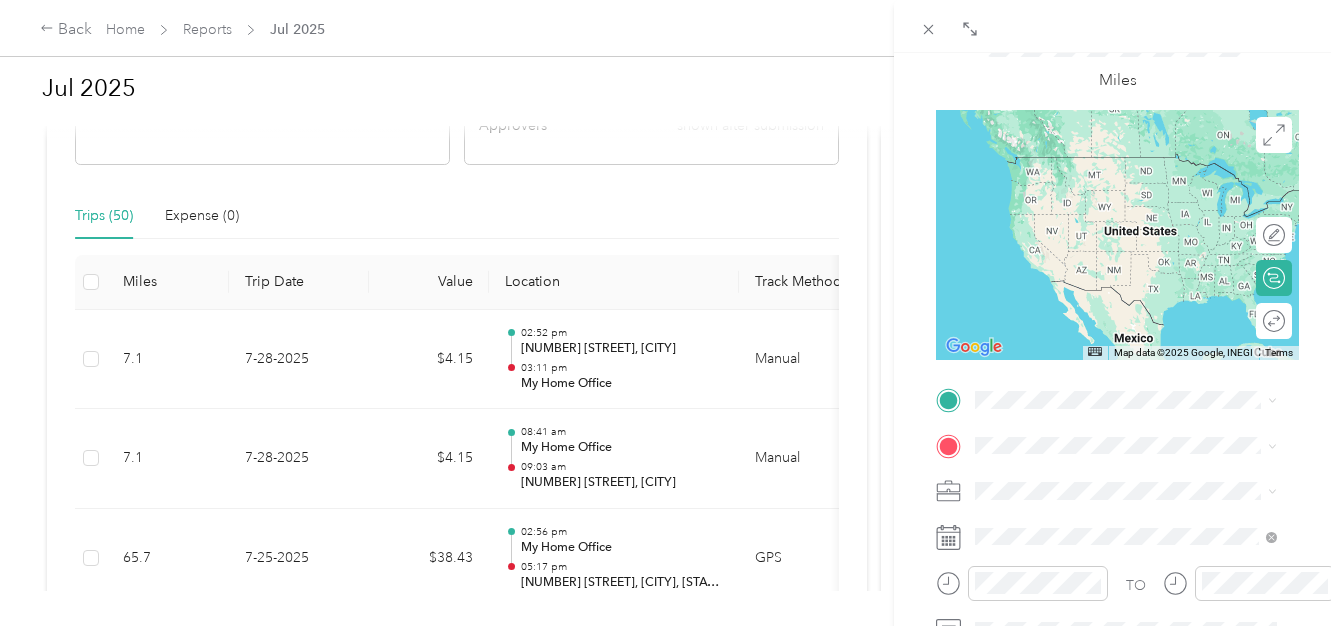 click on "My Home Office [NUMBER] [STREET], [POSTAL_CODE], [CITY], [STATE], [COUNTRY]" at bounding box center [1142, 185] 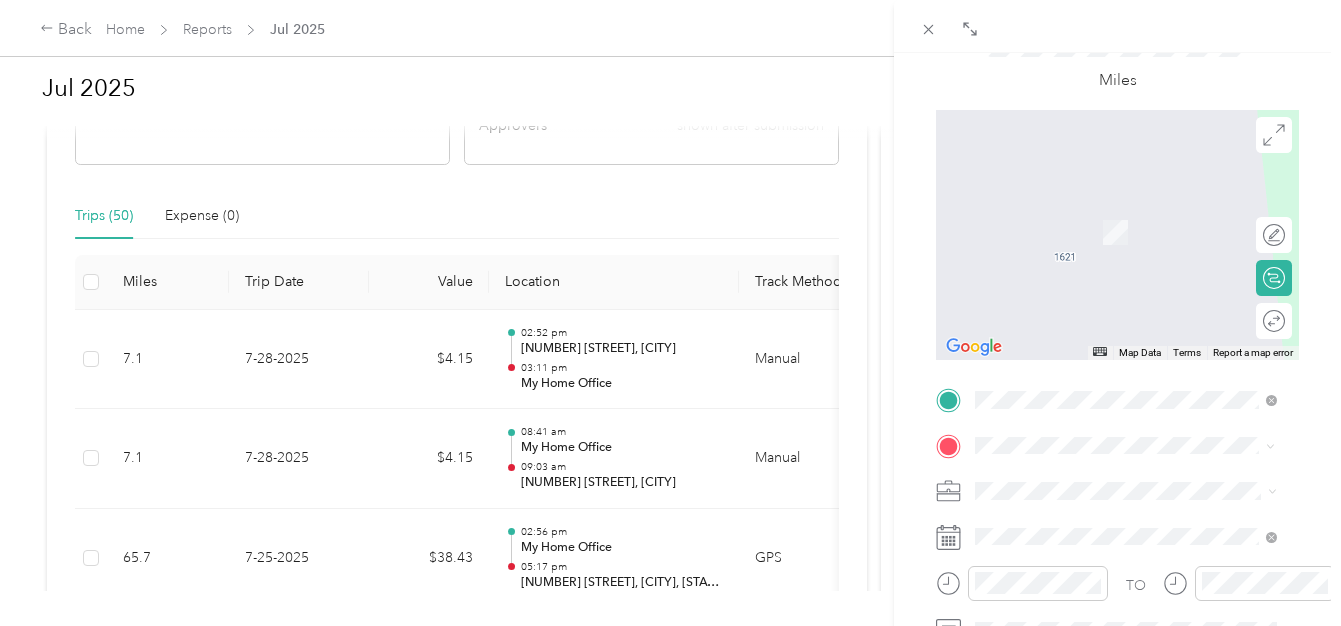 click on "[NUMBER] [STREET]
[CITY], [STATE] [POSTAL_CODE], [COUNTRY]" at bounding box center (1142, 219) 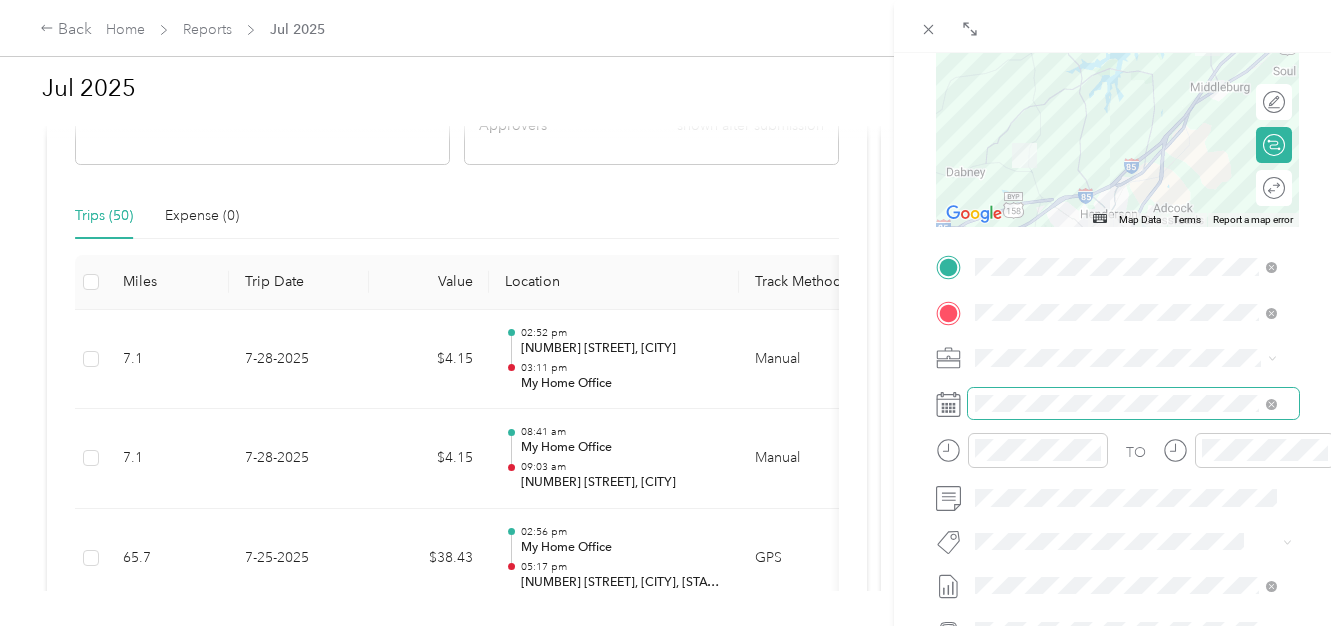 scroll, scrollTop: 267, scrollLeft: 0, axis: vertical 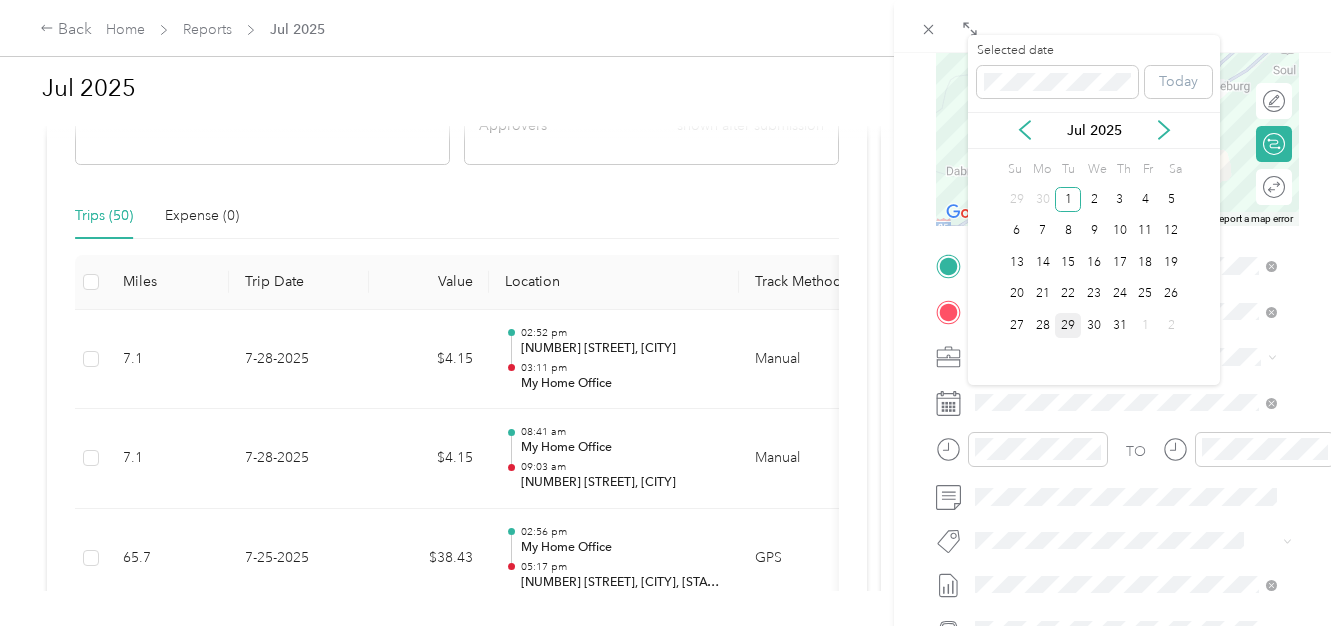 click on "29" at bounding box center [1068, 325] 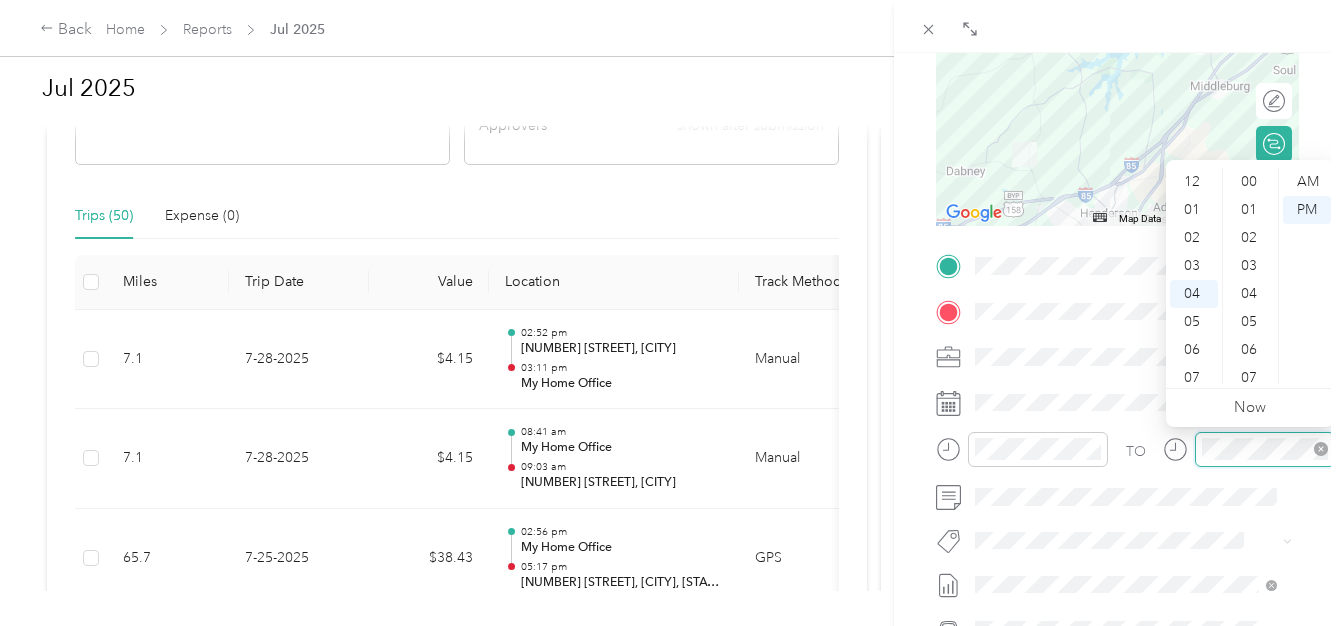 scroll, scrollTop: 112, scrollLeft: 0, axis: vertical 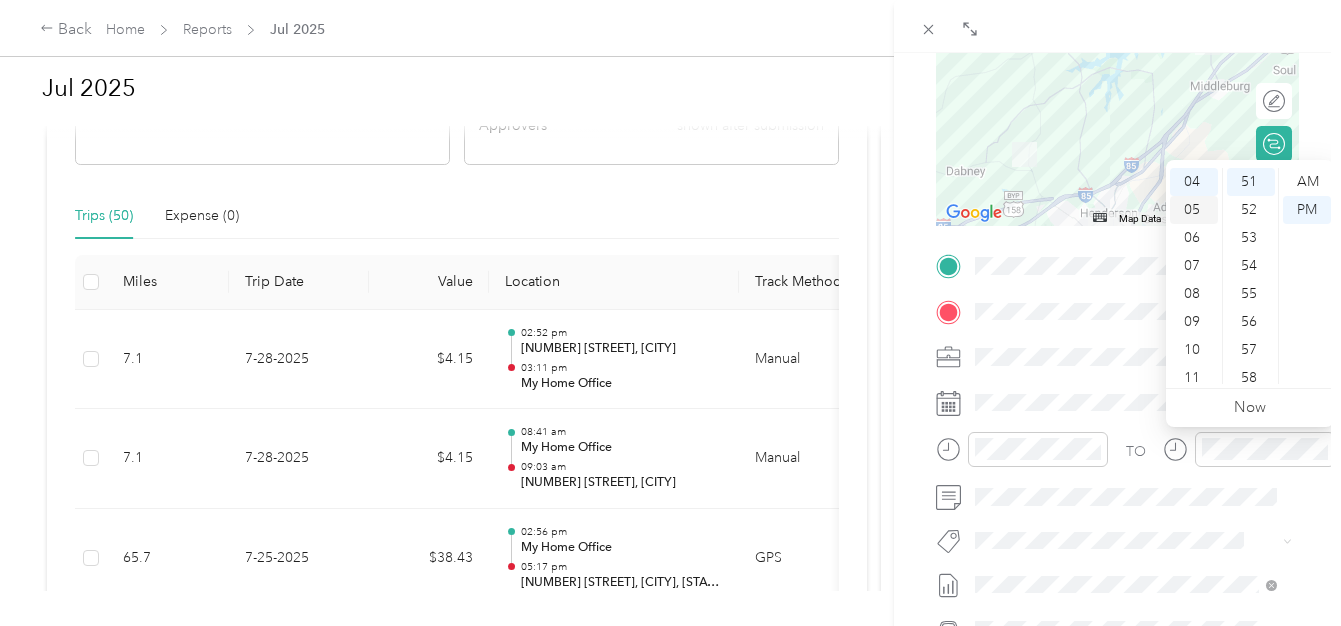click on "05" at bounding box center [1194, 210] 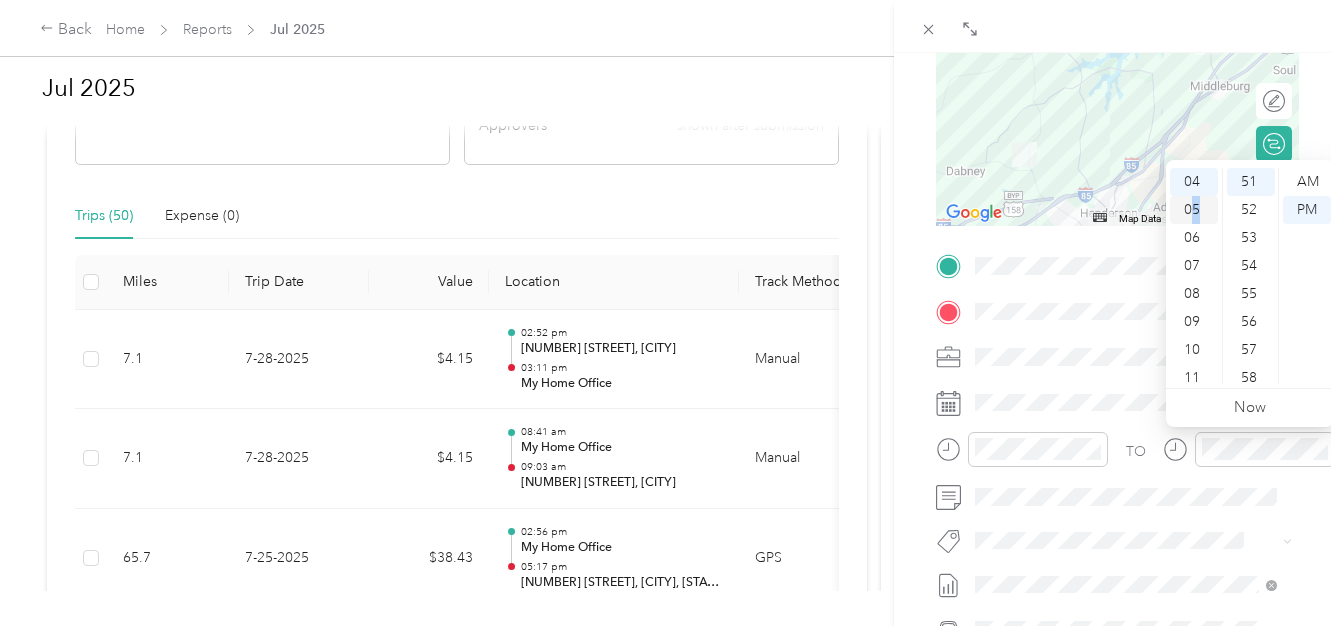 scroll, scrollTop: 120, scrollLeft: 0, axis: vertical 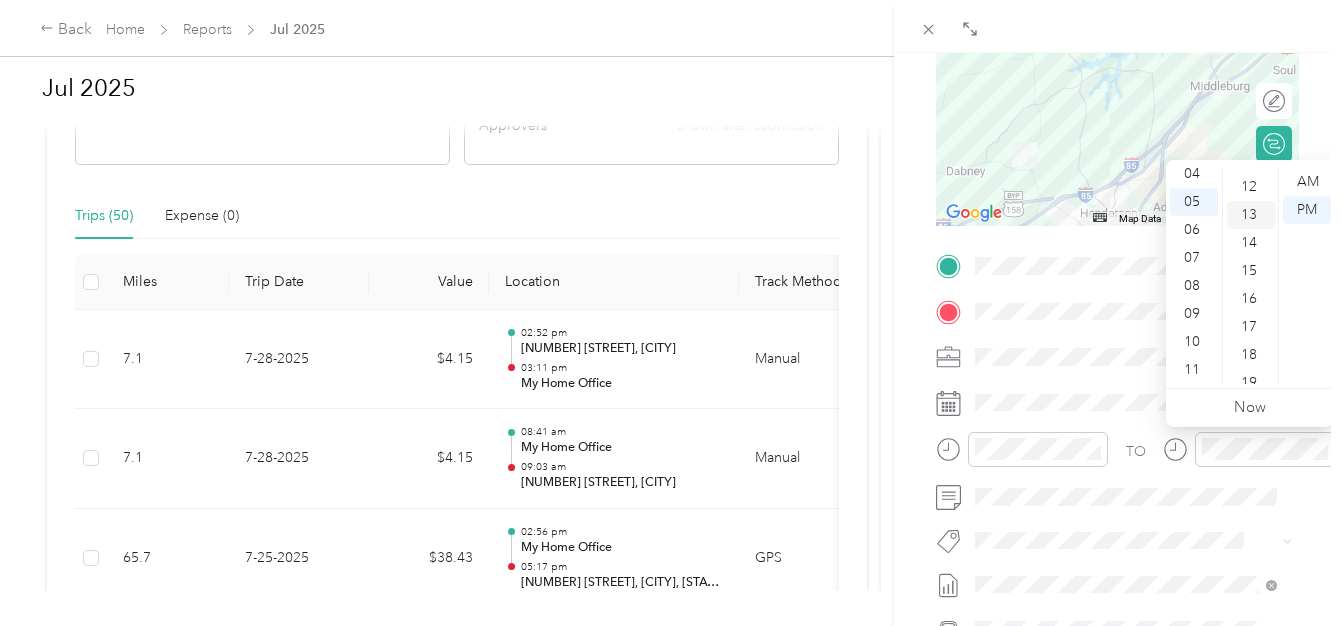 click on "13" at bounding box center (1251, 215) 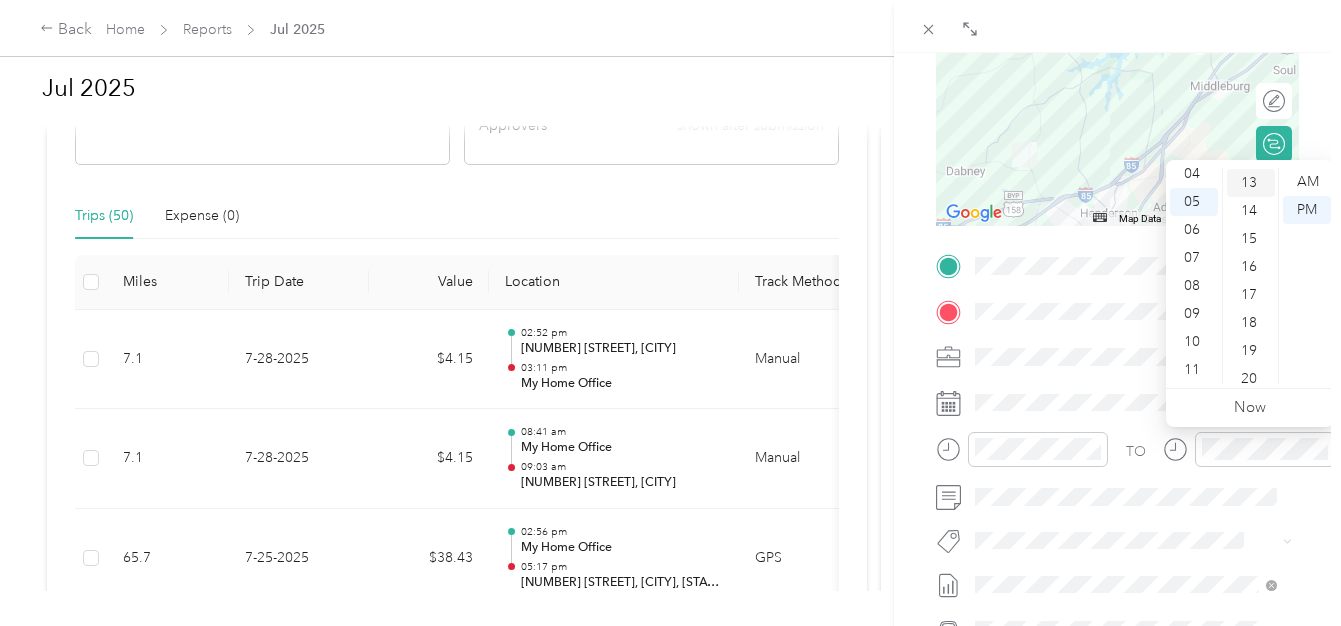 scroll, scrollTop: 364, scrollLeft: 0, axis: vertical 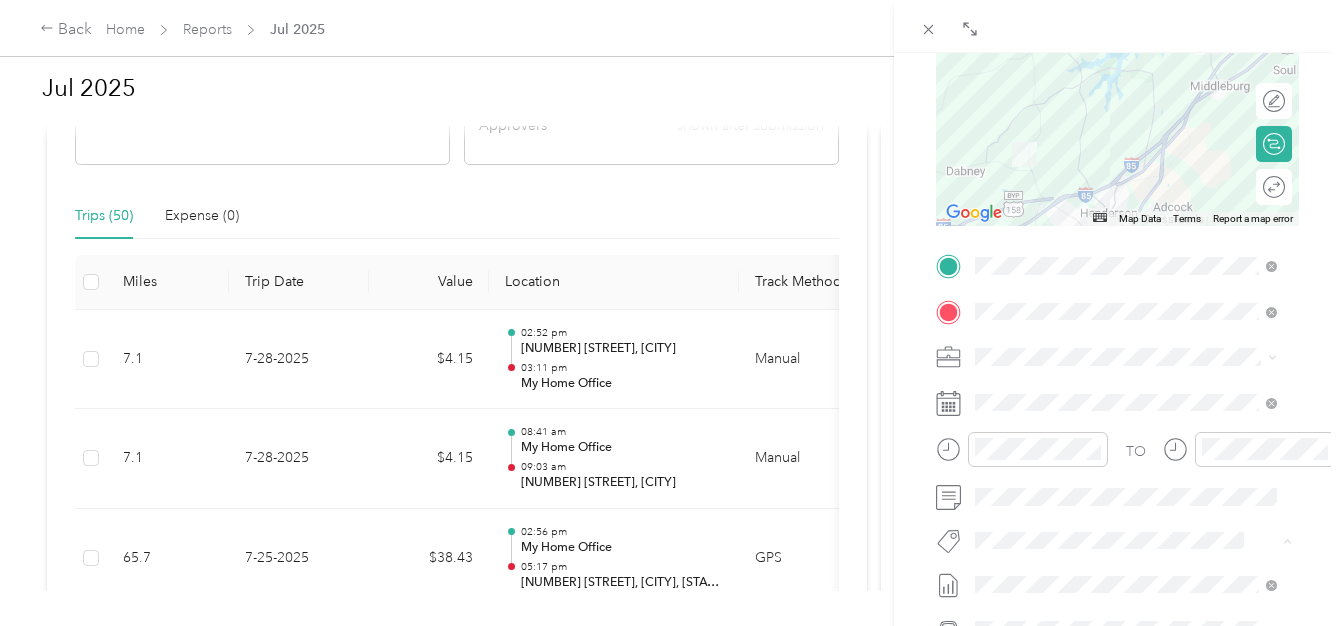 click on "No tags found" at bounding box center [1126, 488] 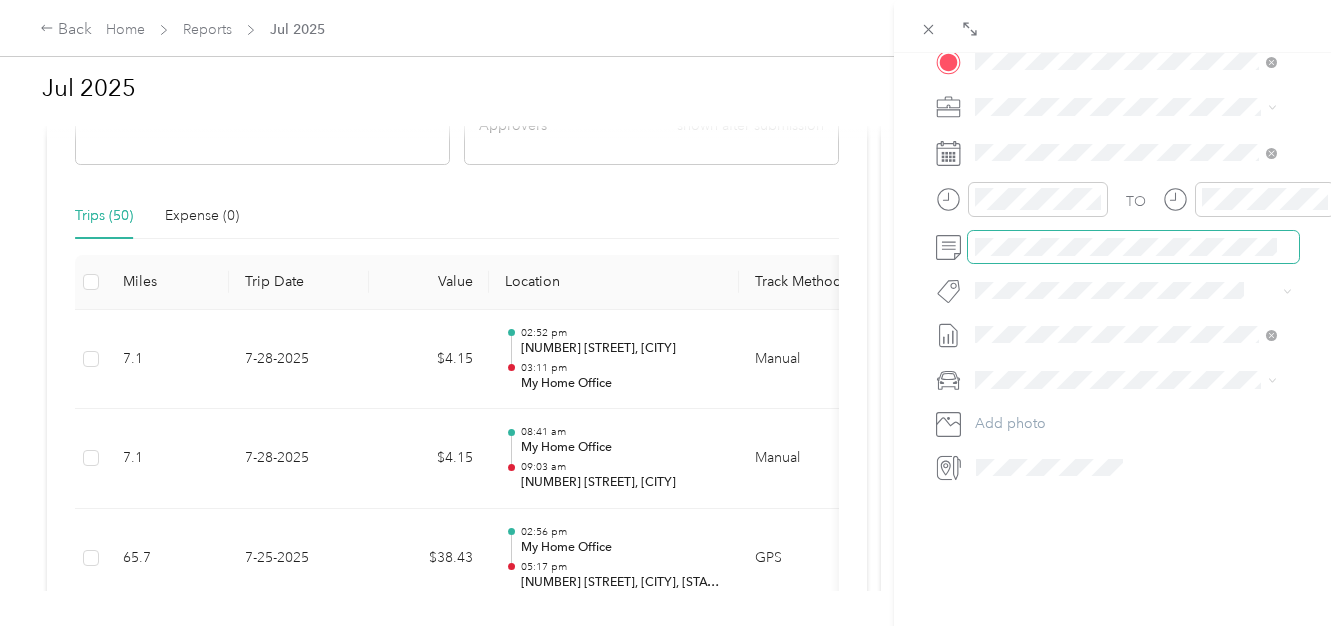 scroll, scrollTop: 532, scrollLeft: 0, axis: vertical 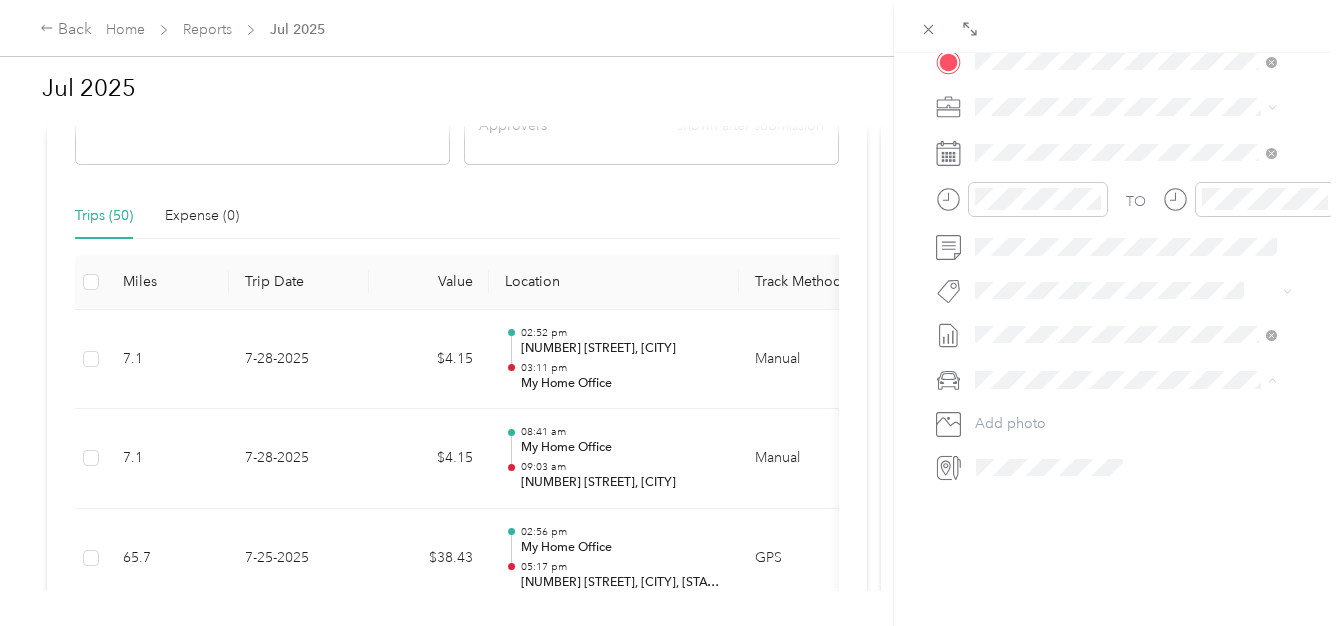 click on "[TITLE] [LAST]" at bounding box center [1026, 400] 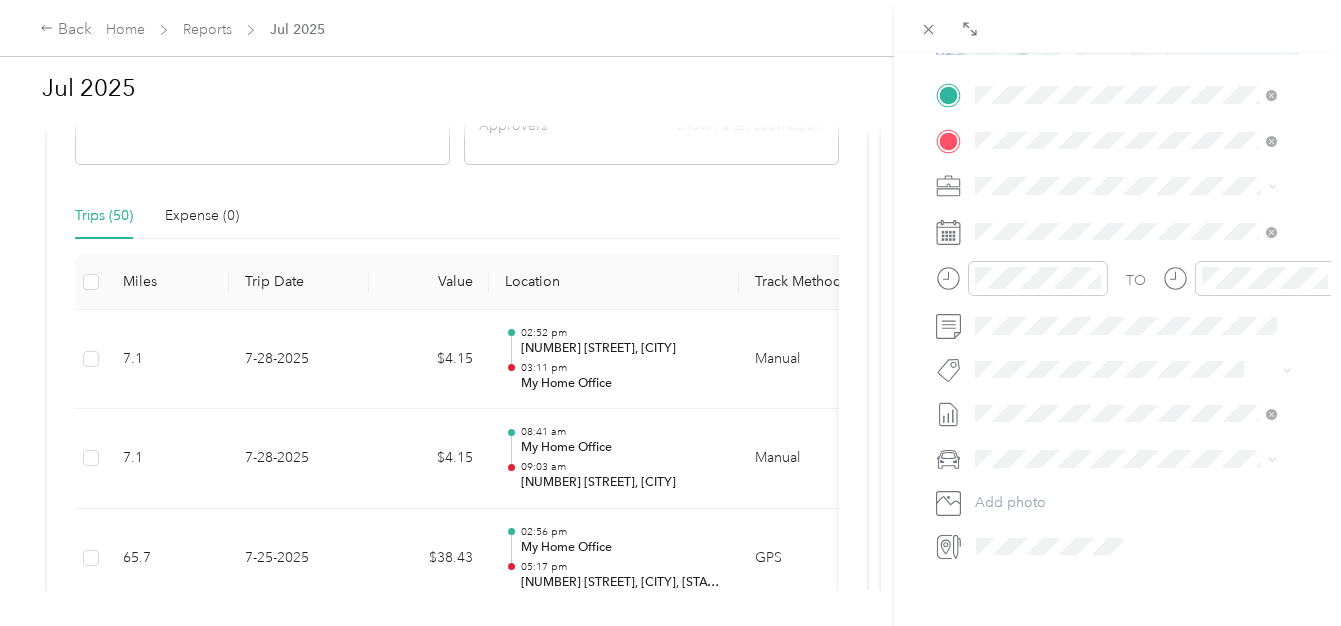 scroll, scrollTop: 0, scrollLeft: 0, axis: both 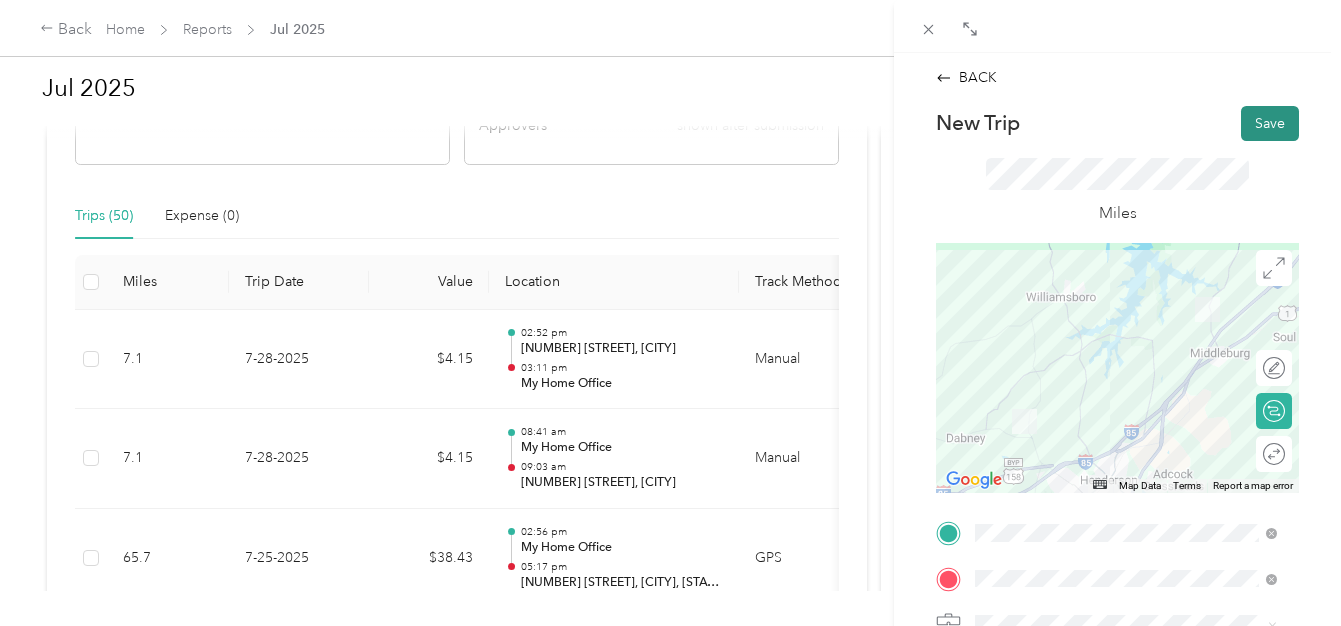 click on "Save" at bounding box center [1270, 123] 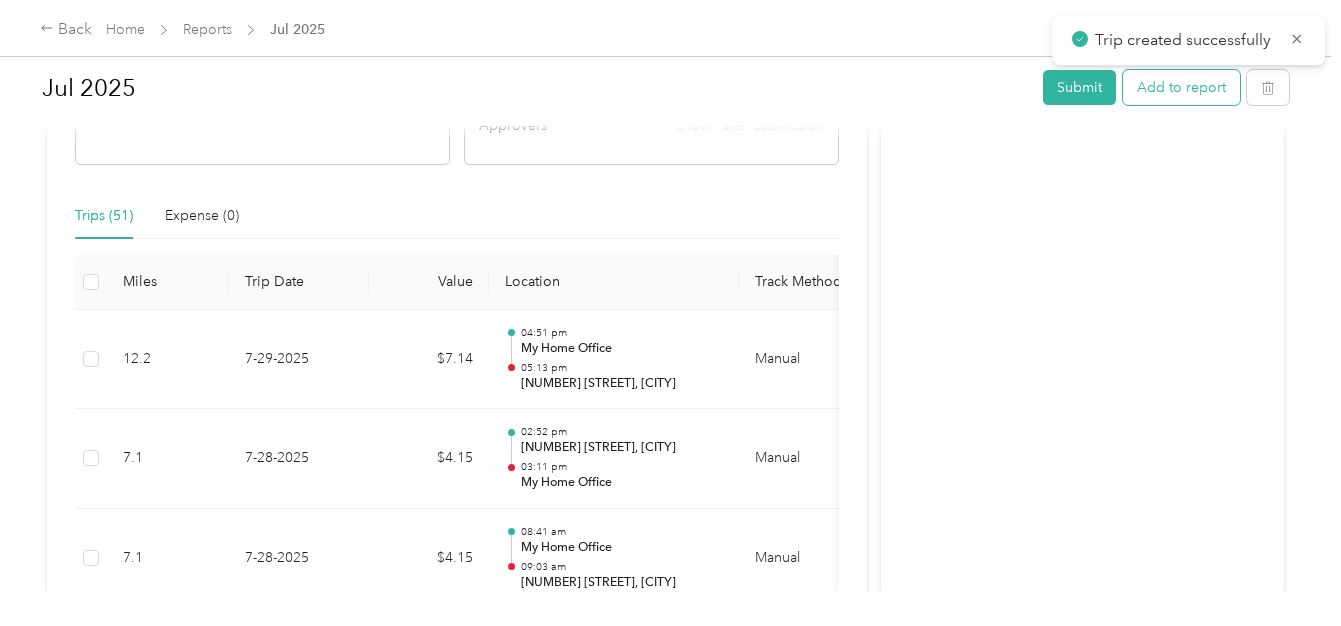 click on "Add to report" at bounding box center (1181, 87) 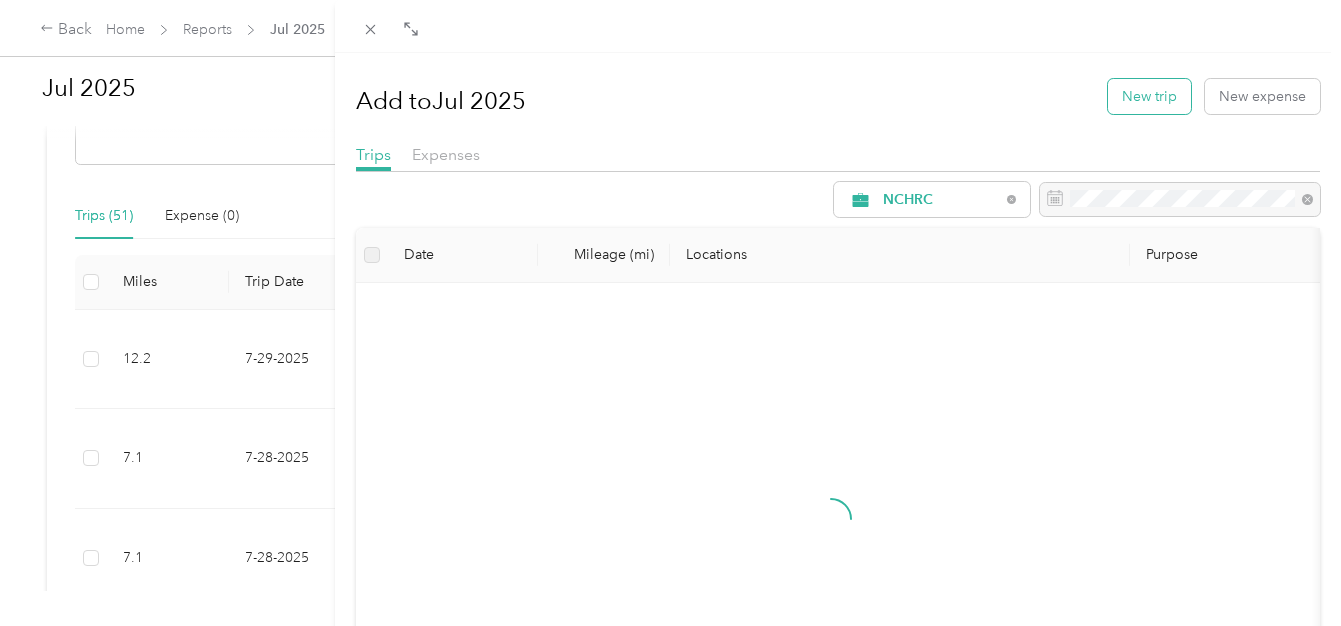 click on "New trip" at bounding box center (1149, 96) 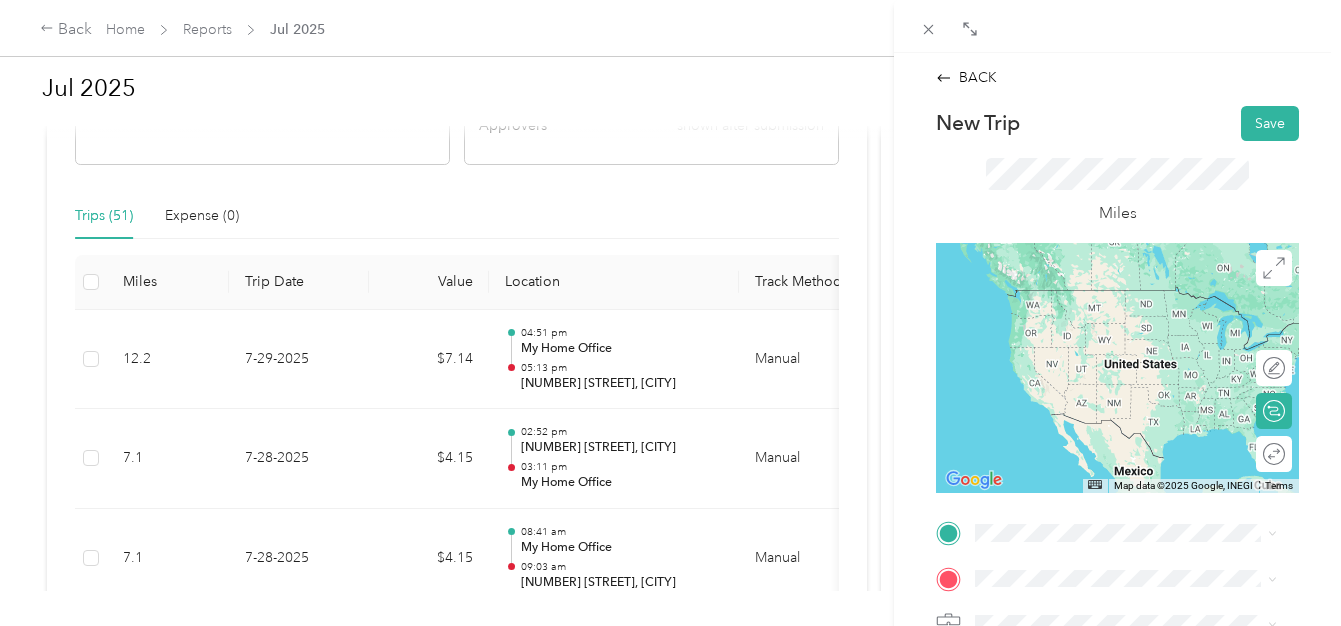 click on "[NUMBER] [STREET]
[CITY], [STATE] [POSTAL_CODE], [COUNTRY]" at bounding box center [1142, 303] 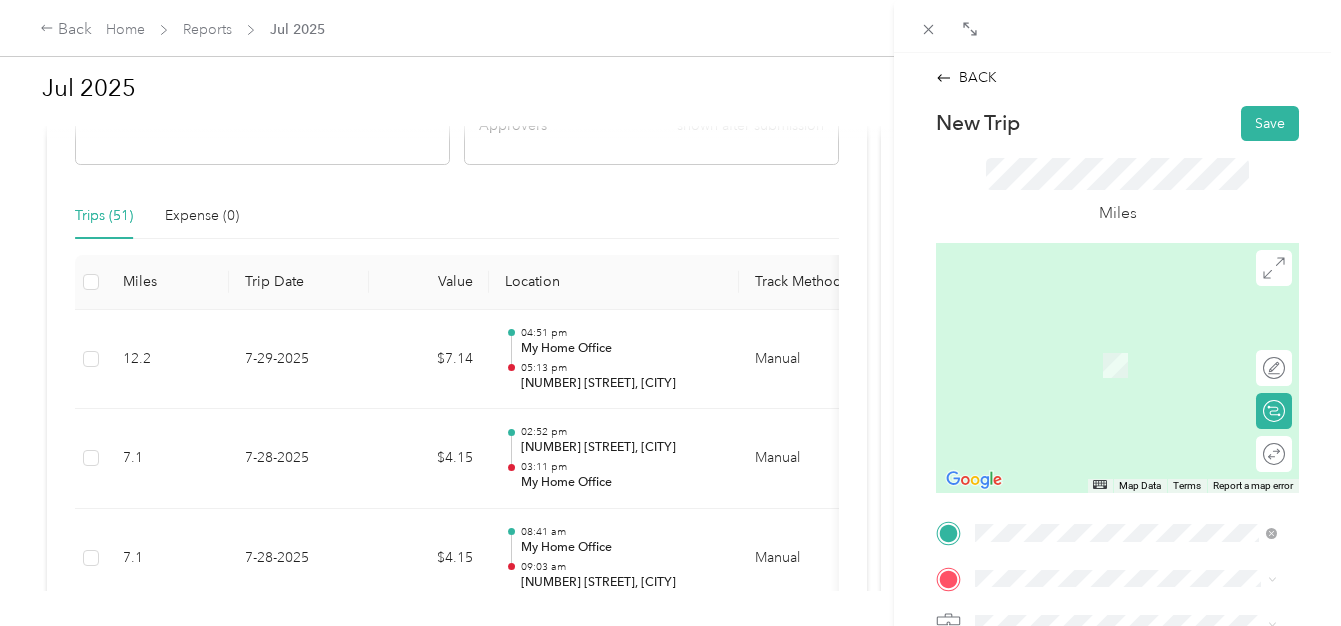 click on "My Home Office [NUMBER] [STREET], [POSTAL_CODE], [CITY], [STATE], [COUNTRY]" at bounding box center [1142, 360] 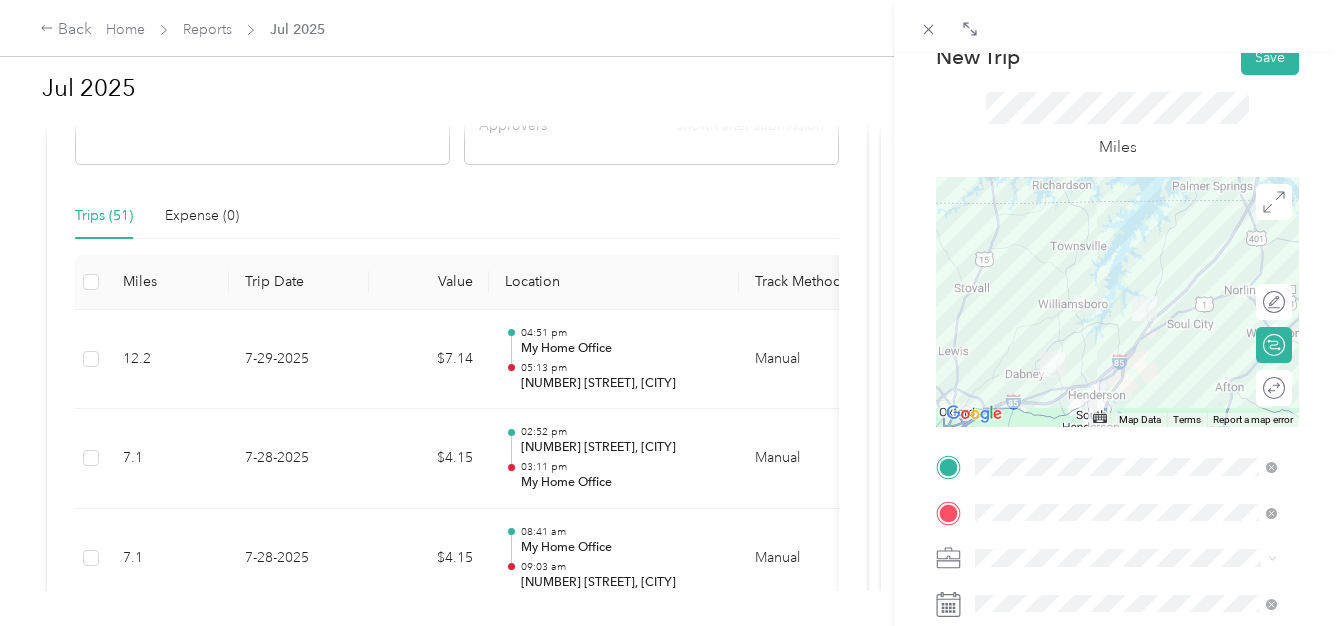 scroll, scrollTop: 200, scrollLeft: 0, axis: vertical 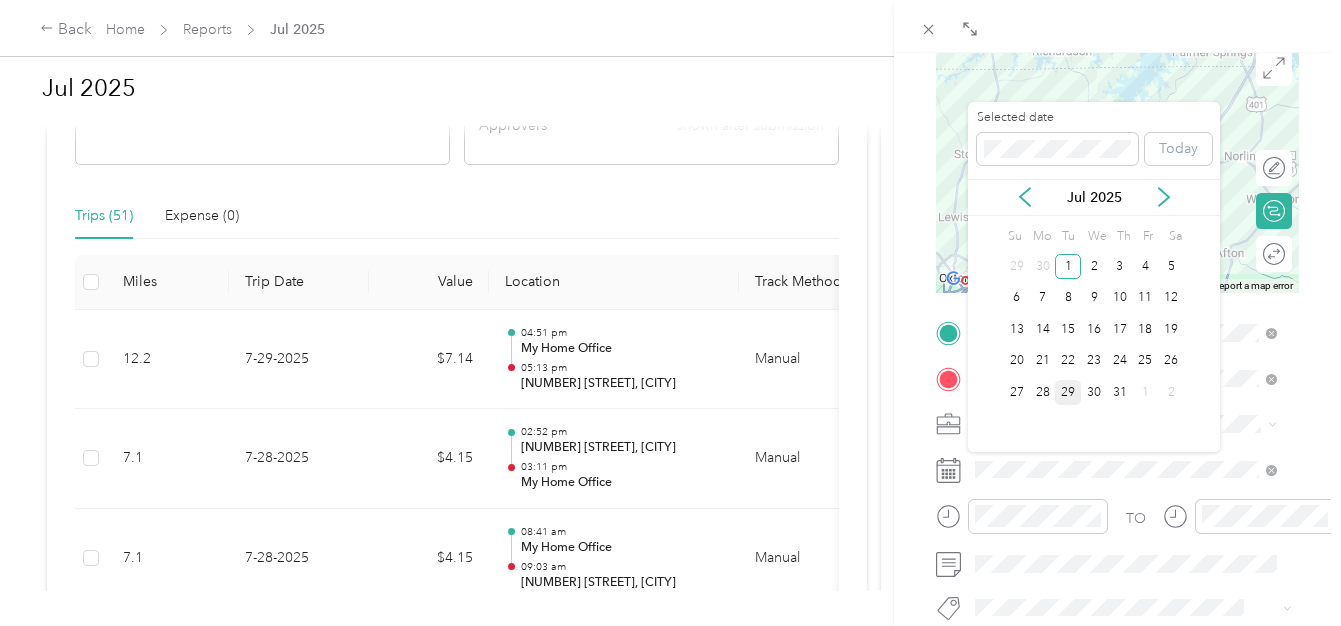 click on "29" at bounding box center (1068, 392) 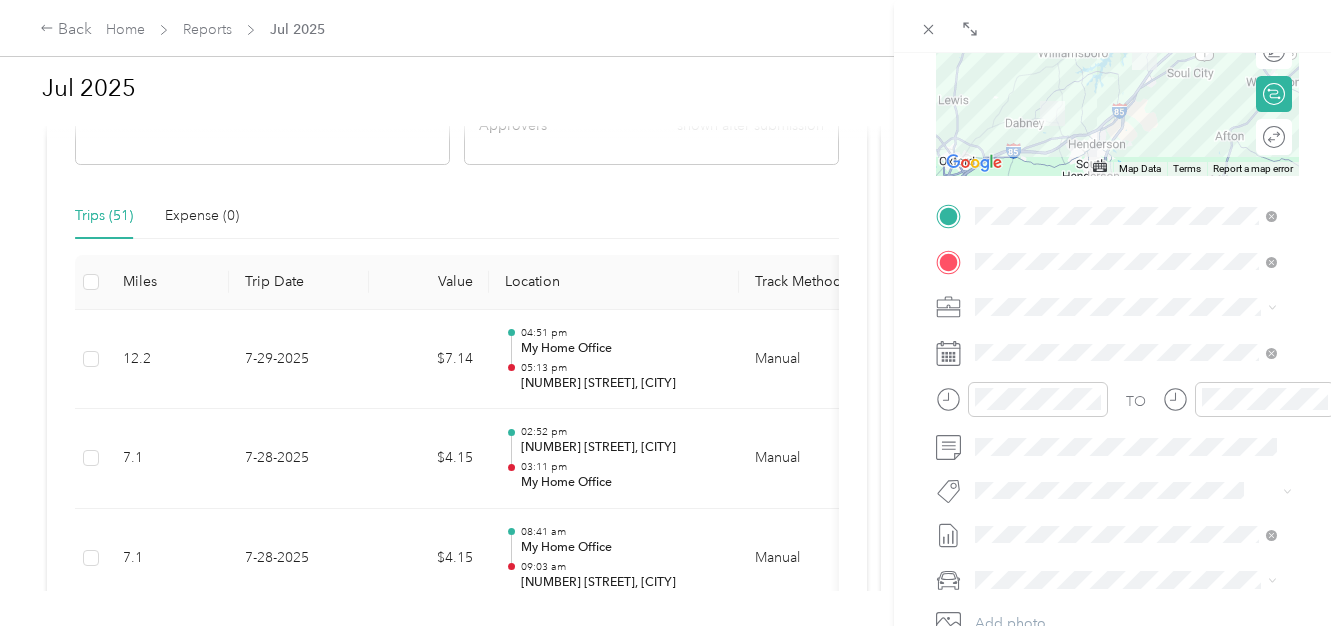 scroll, scrollTop: 333, scrollLeft: 0, axis: vertical 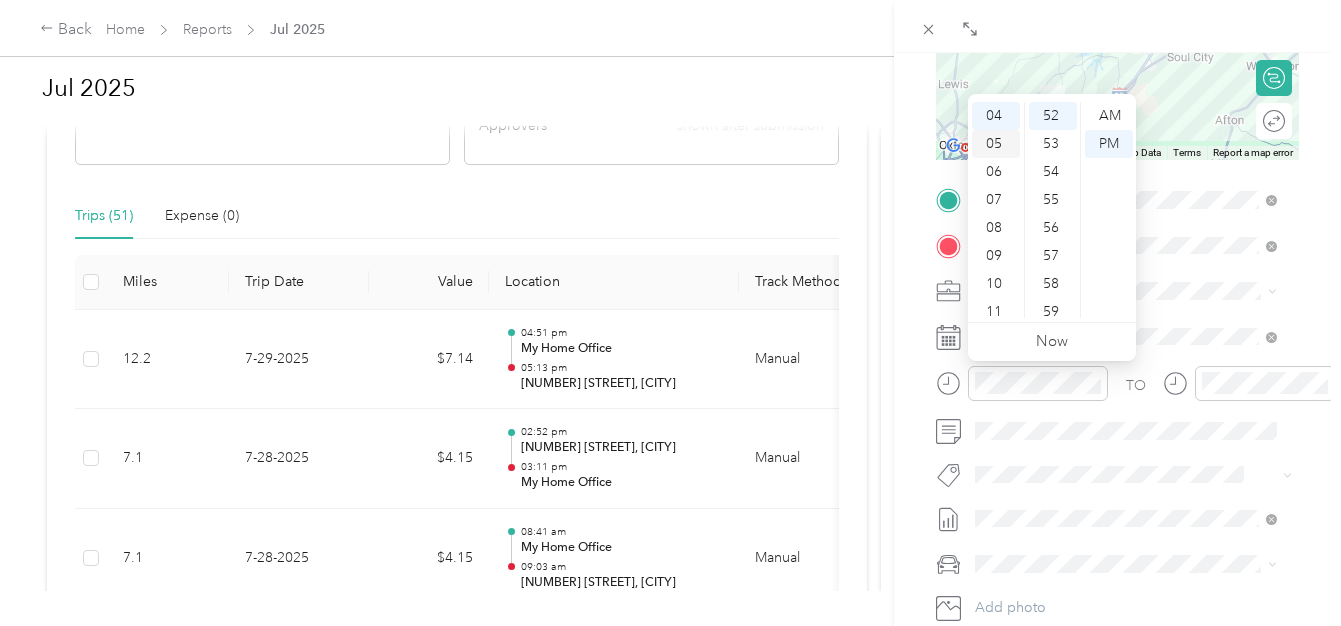 click on "05" at bounding box center (996, 144) 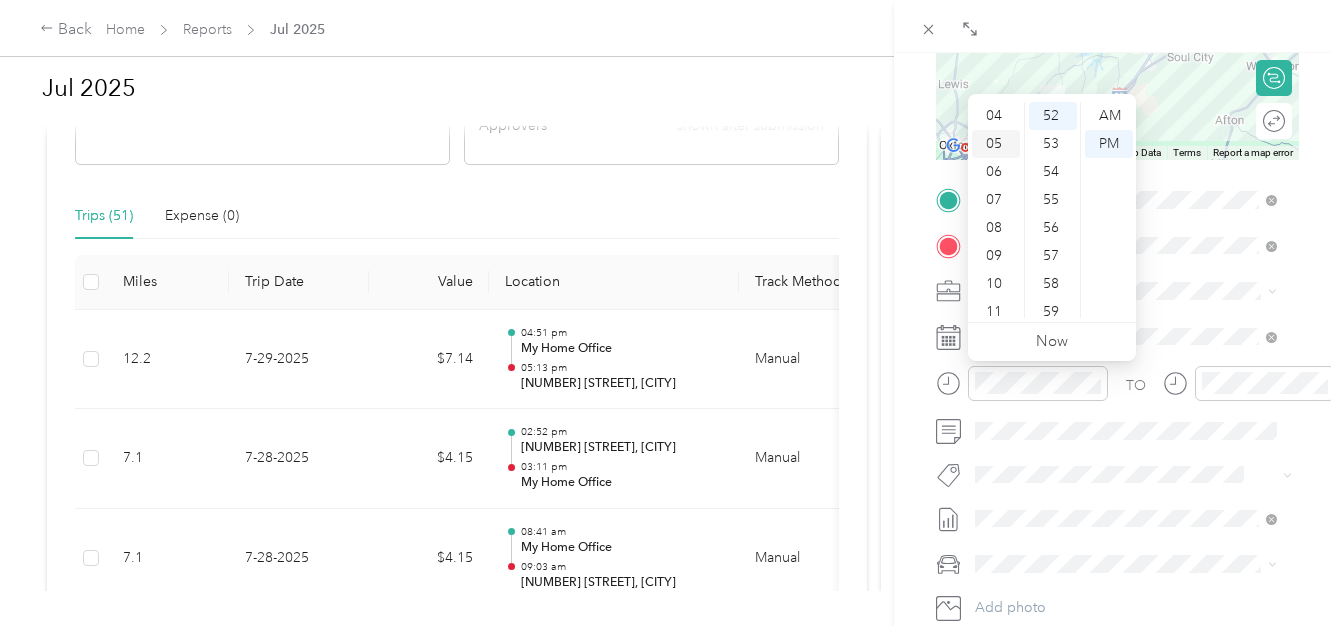 scroll, scrollTop: 120, scrollLeft: 0, axis: vertical 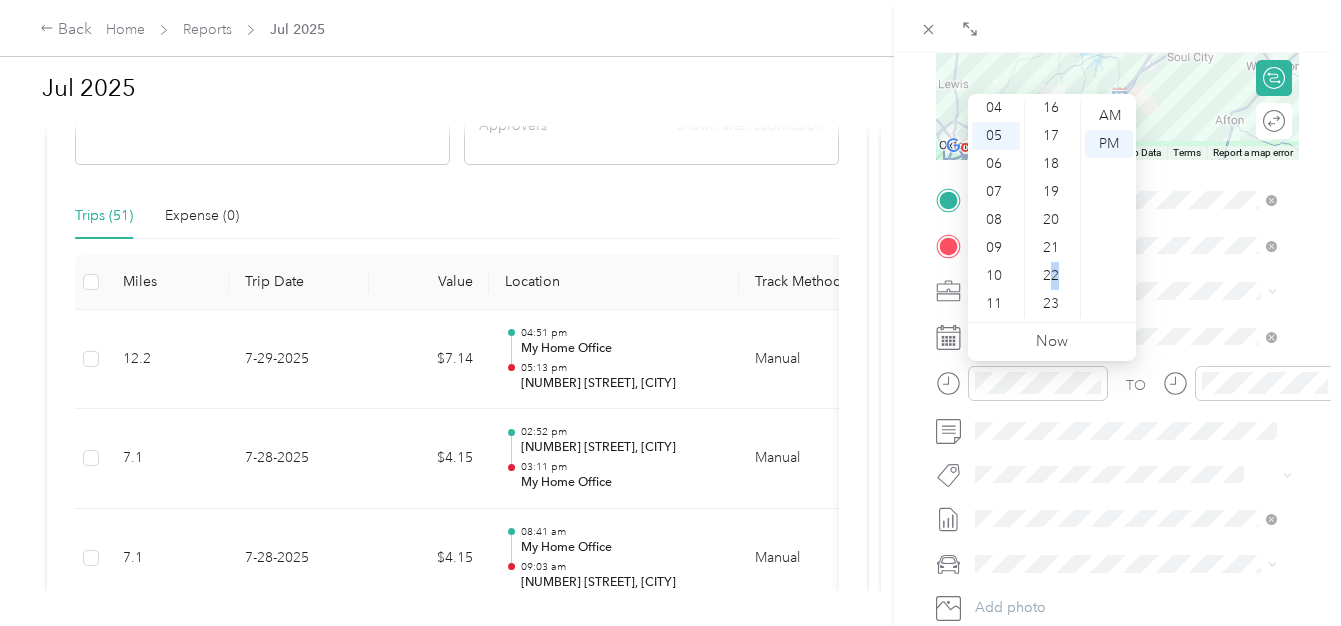 drag, startPoint x: 1052, startPoint y: 270, endPoint x: 1078, endPoint y: 252, distance: 31.622776 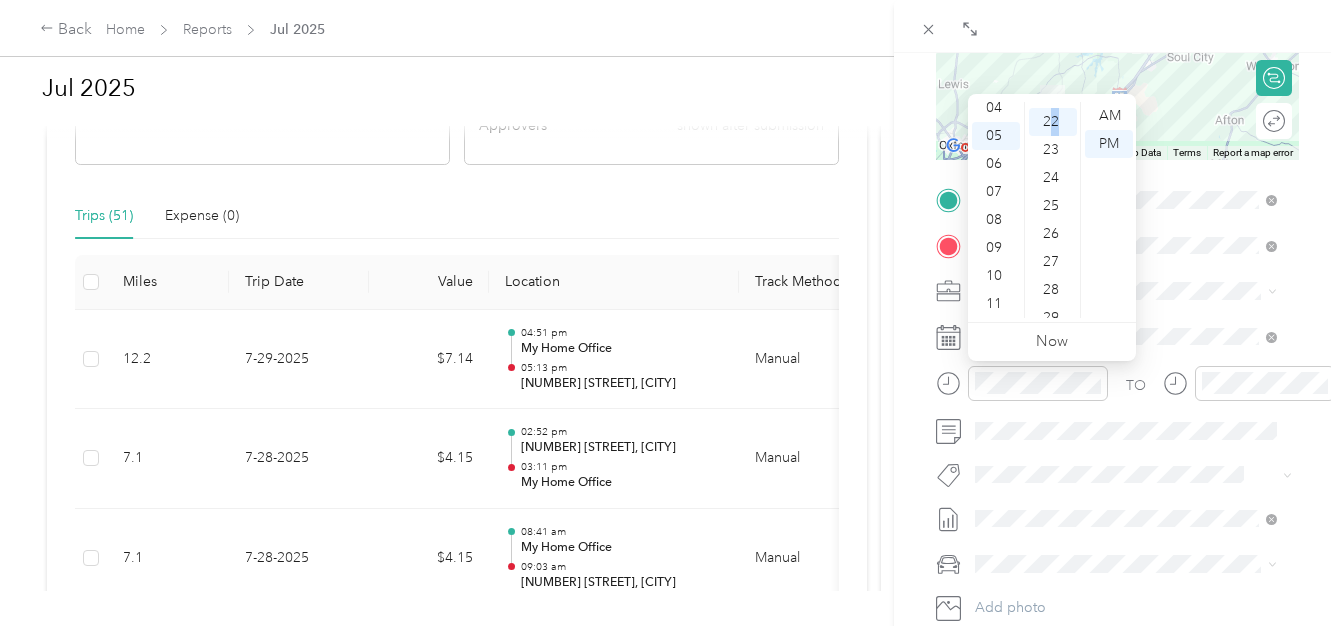 scroll, scrollTop: 616, scrollLeft: 0, axis: vertical 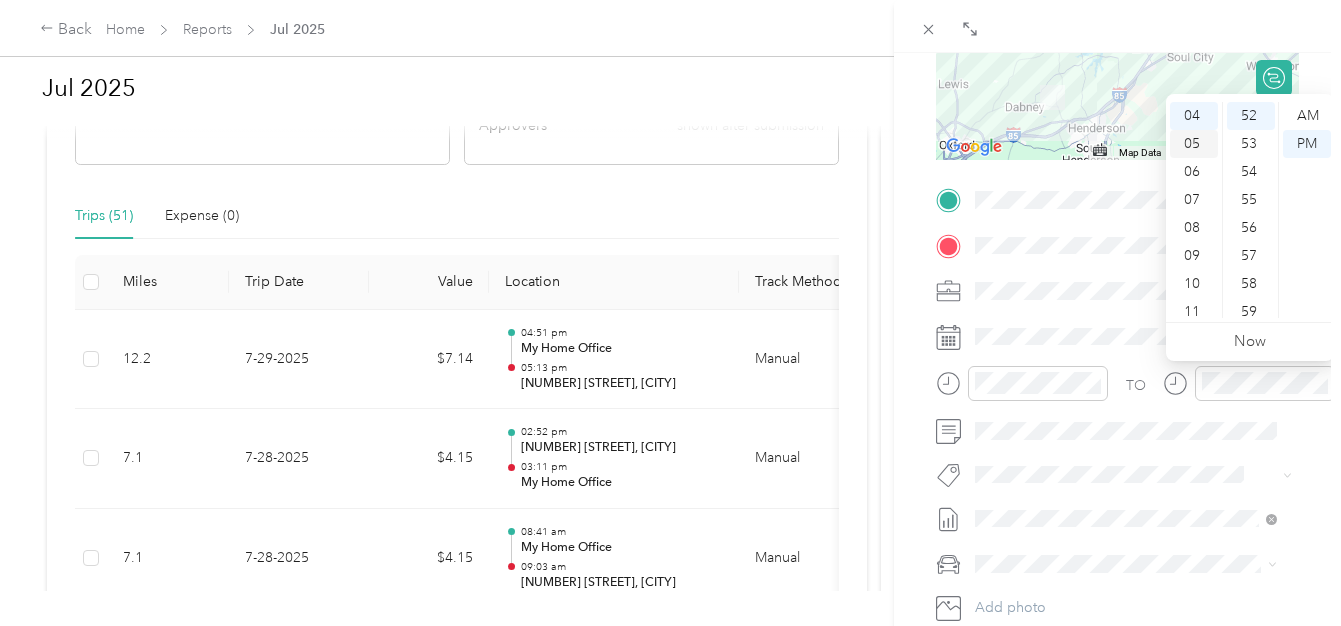 click on "05" at bounding box center [1194, 144] 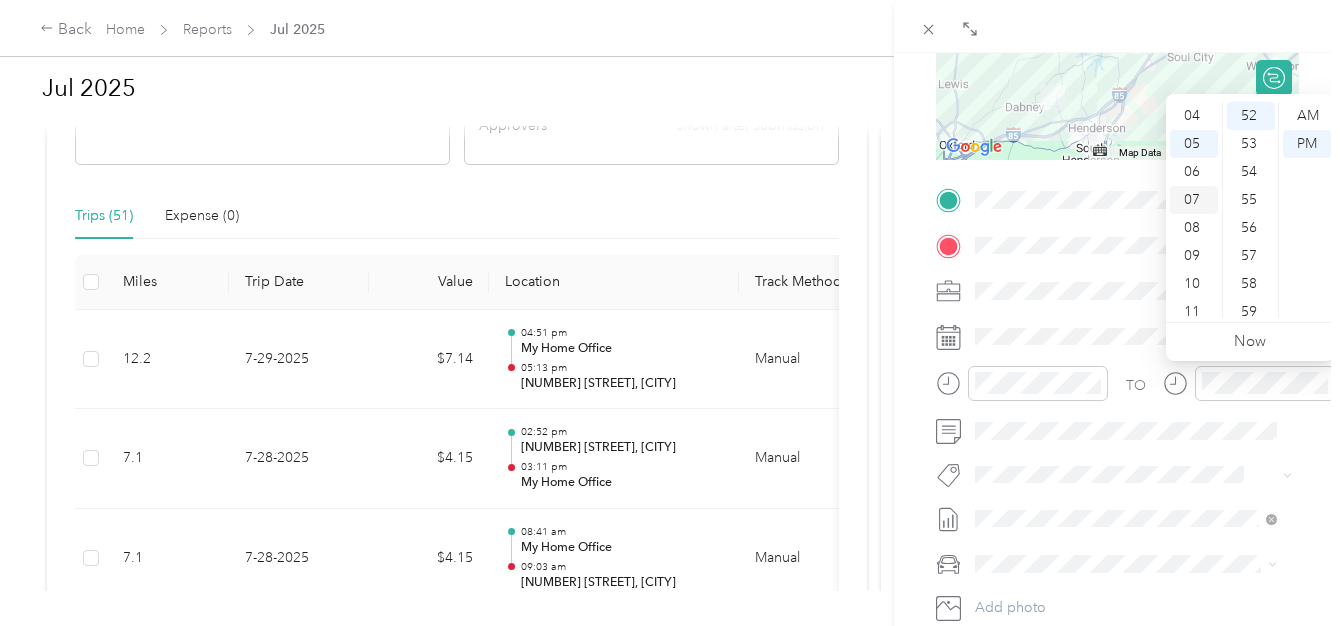 scroll, scrollTop: 120, scrollLeft: 0, axis: vertical 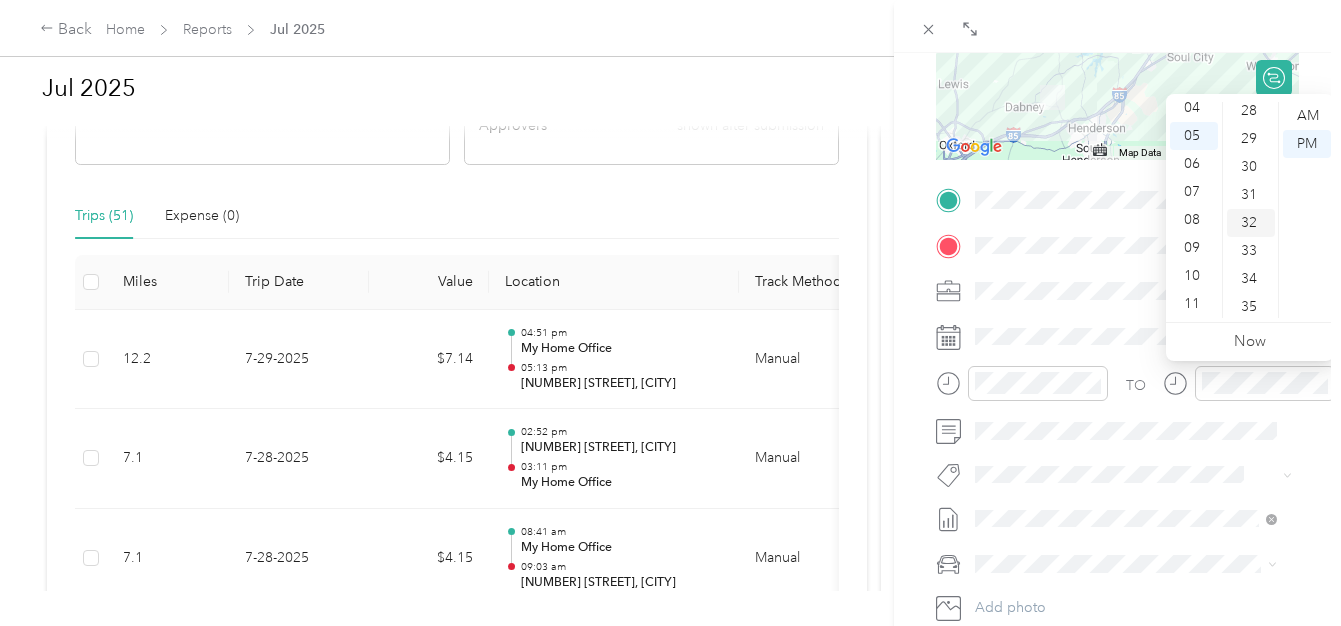 click on "32" at bounding box center [1251, 223] 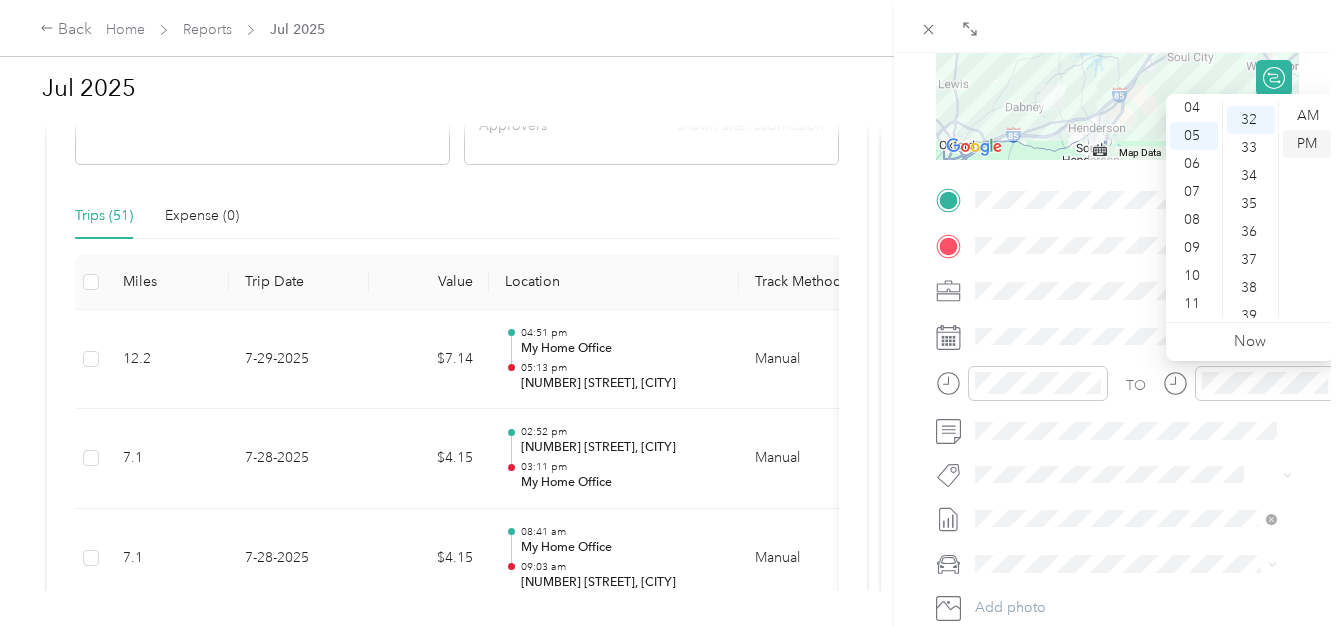scroll, scrollTop: 896, scrollLeft: 0, axis: vertical 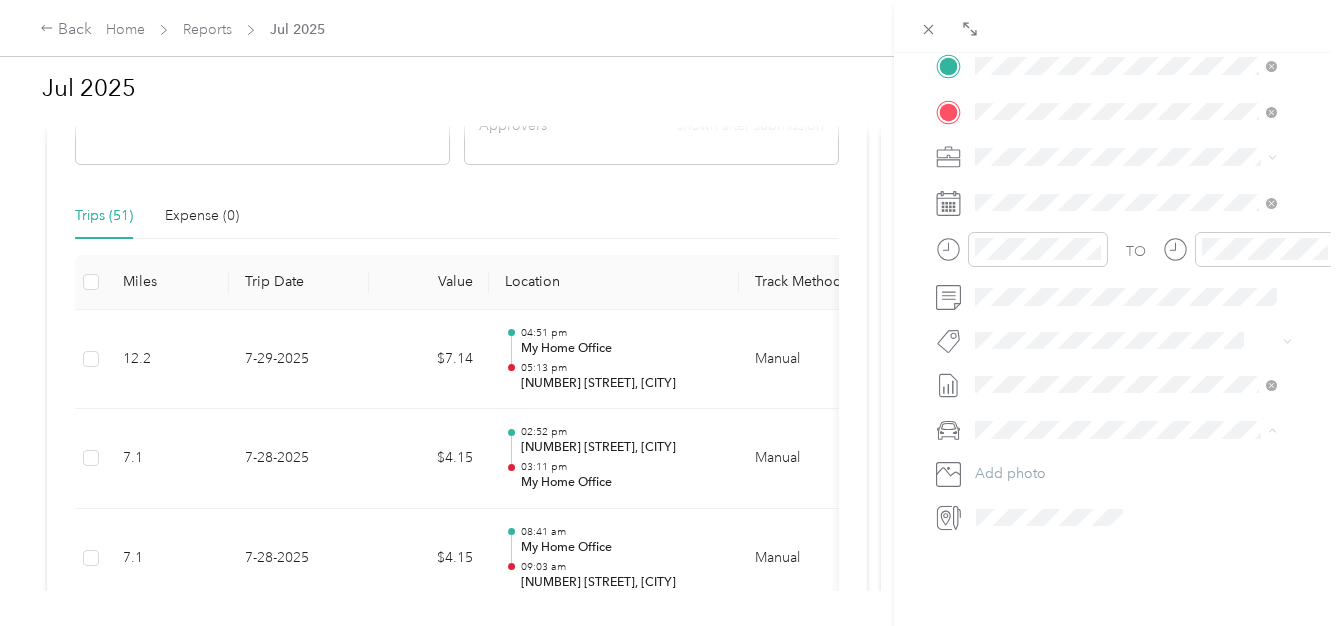 click on "[TITLE] [LAST]" at bounding box center [1126, 465] 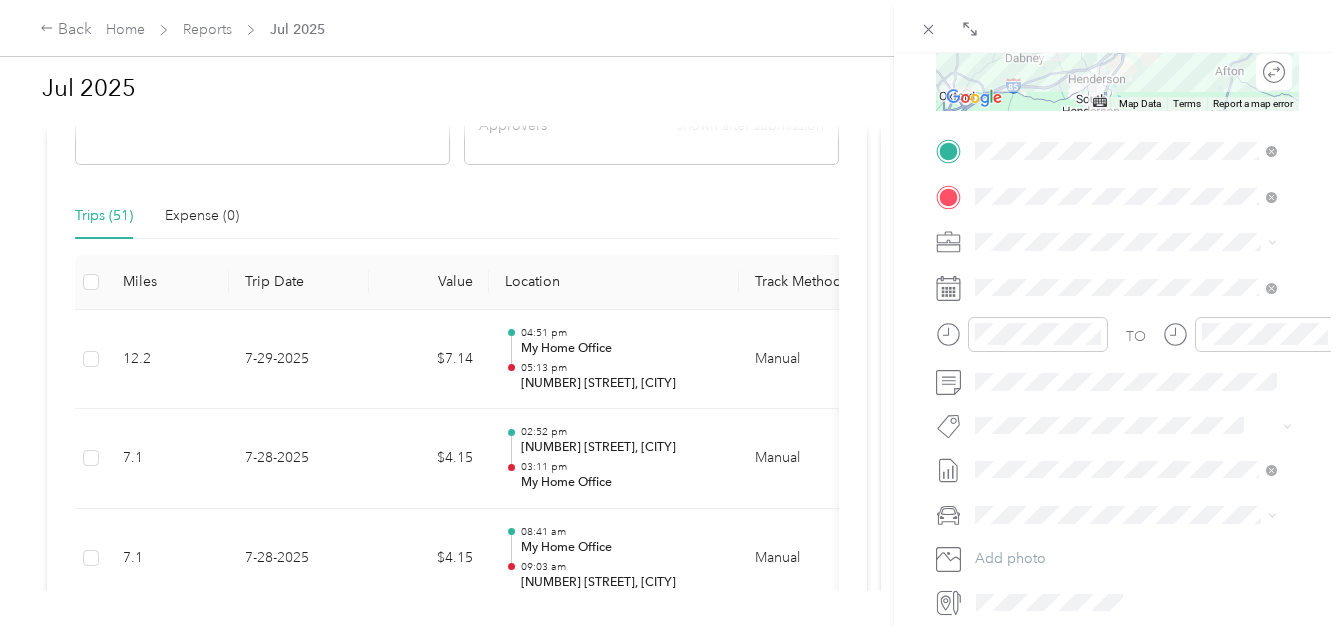 scroll, scrollTop: 0, scrollLeft: 0, axis: both 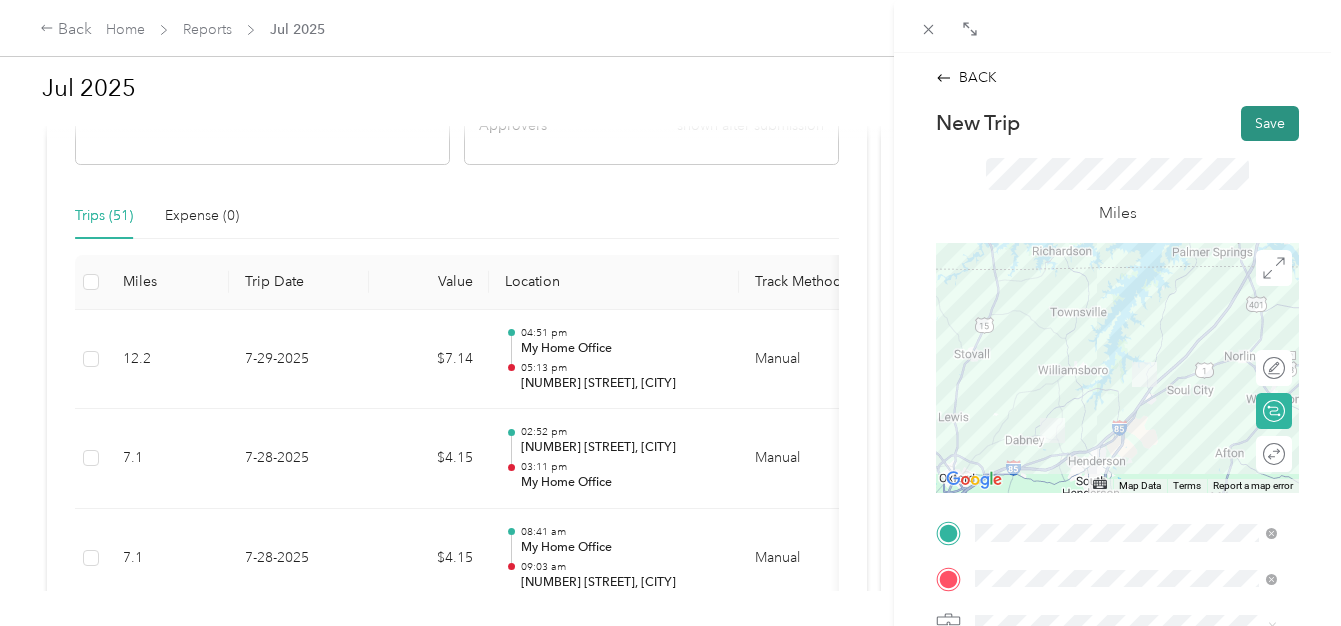 click on "Save" at bounding box center (1270, 123) 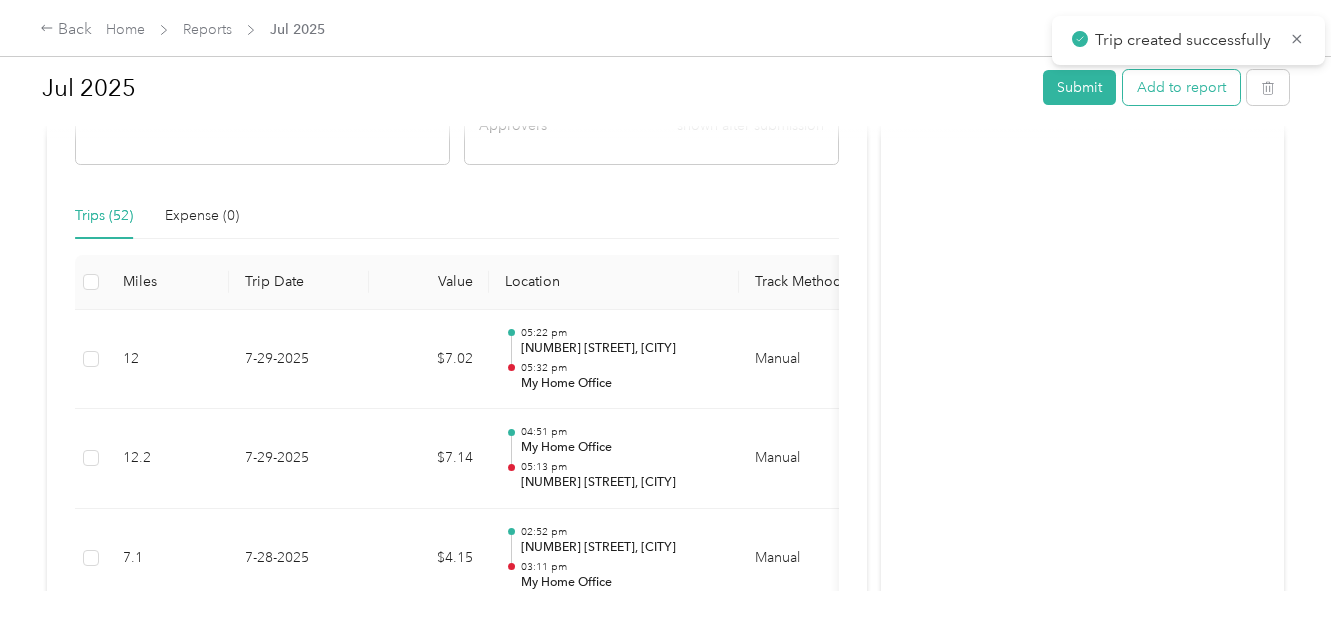 click on "Add to report" at bounding box center [1181, 87] 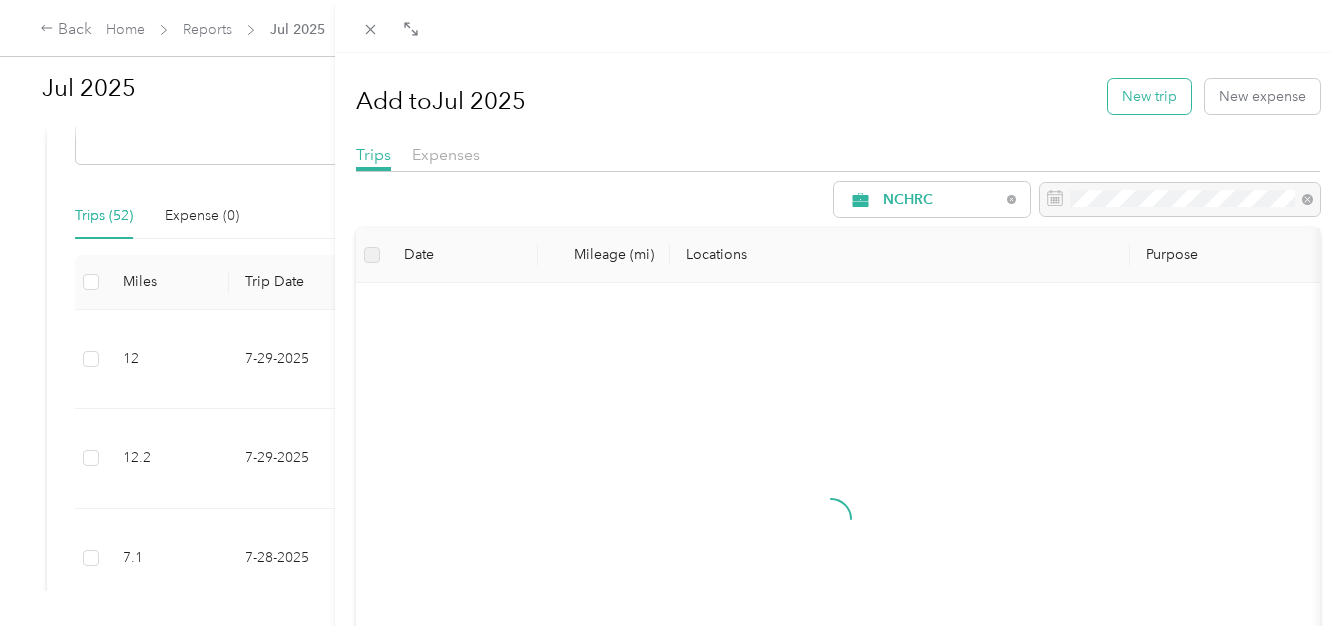 click on "New trip" at bounding box center (1149, 96) 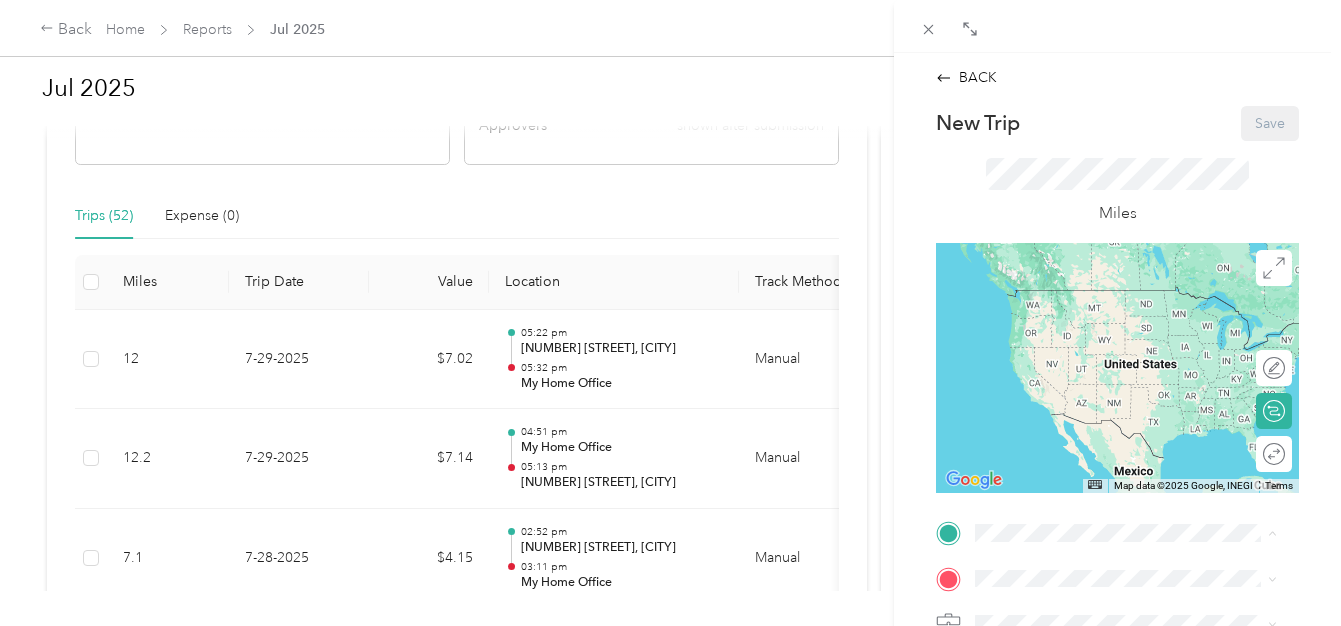 click on "My Home Office [NUMBER] [STREET], [POSTAL_CODE], [CITY], [STATE], [COUNTRY]" at bounding box center [1142, 319] 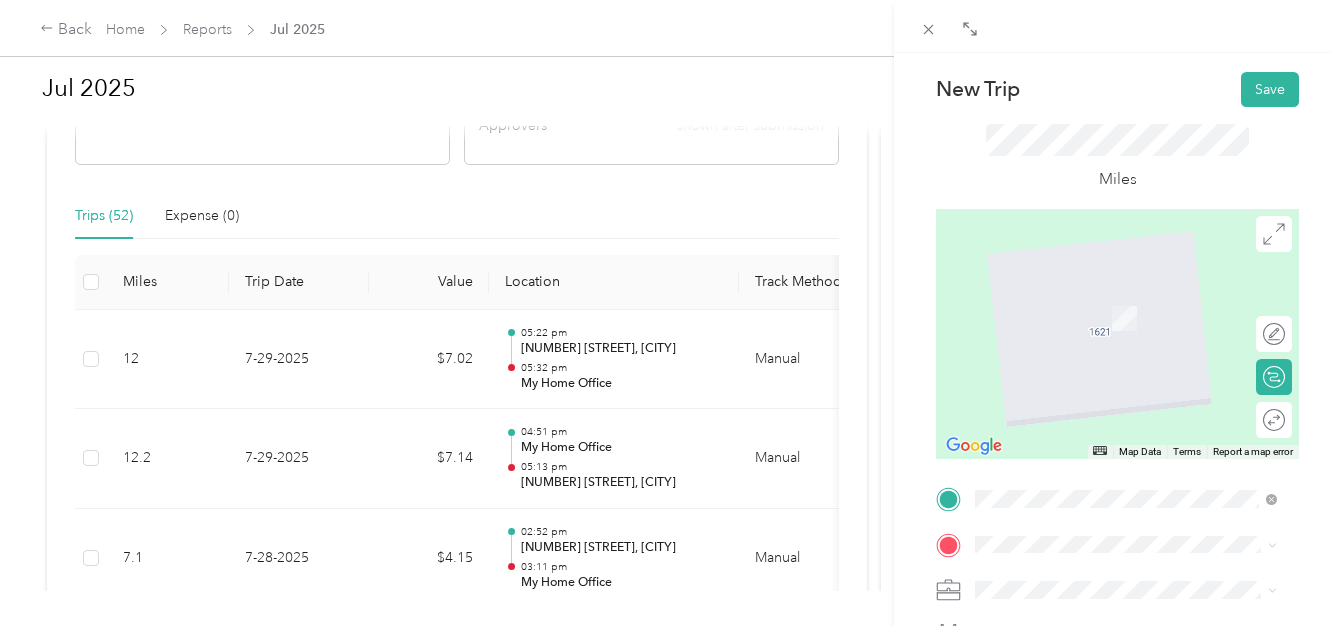 scroll, scrollTop: 67, scrollLeft: 0, axis: vertical 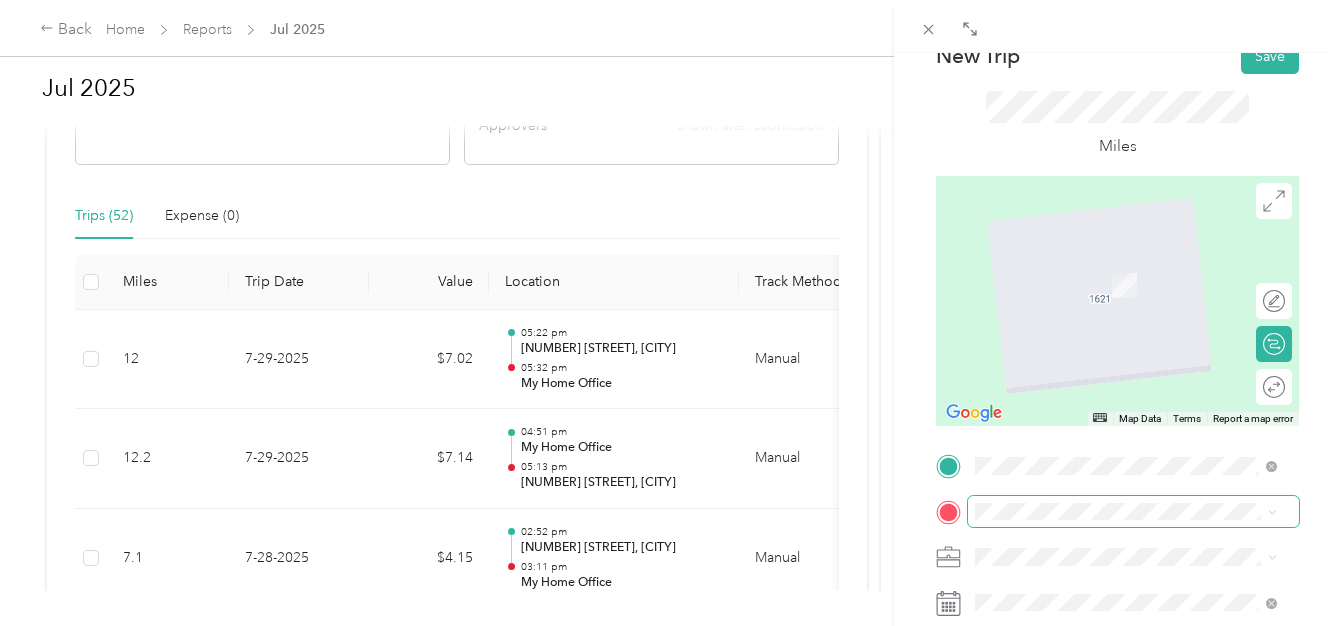 click at bounding box center (1133, 512) 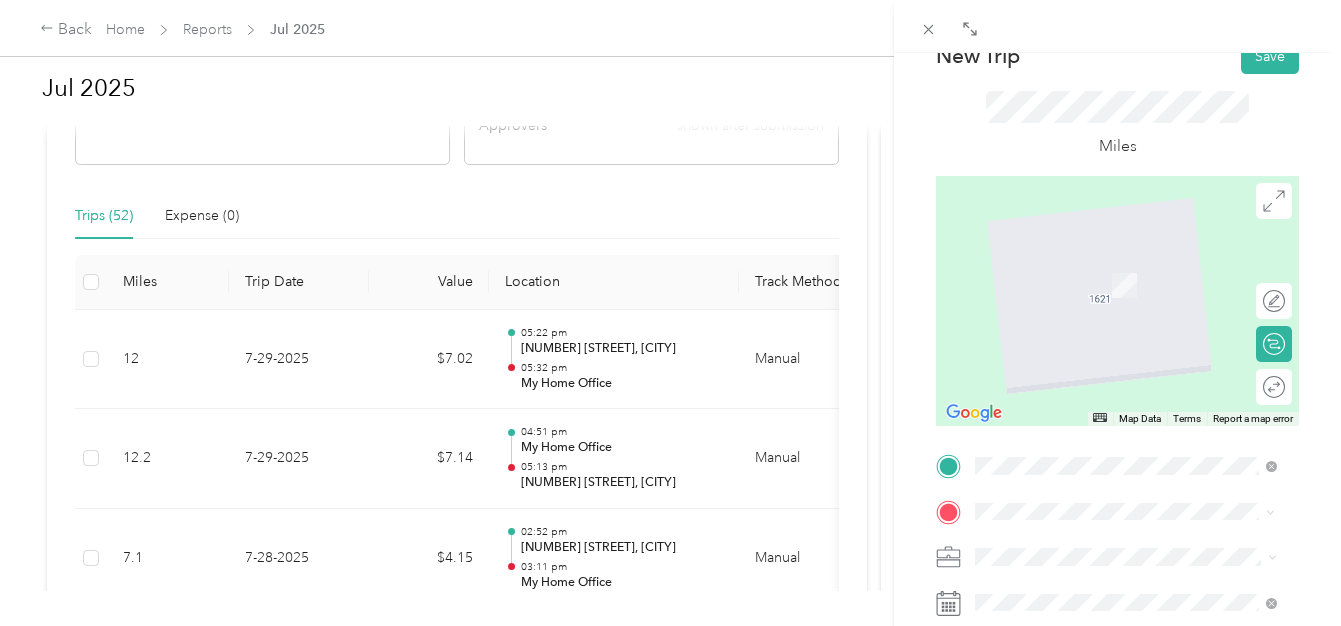 click on "[NUMBER] [STREET]
[CITY], [STATE] [POSTAL_CODE], [COUNTRY]" at bounding box center [1142, 284] 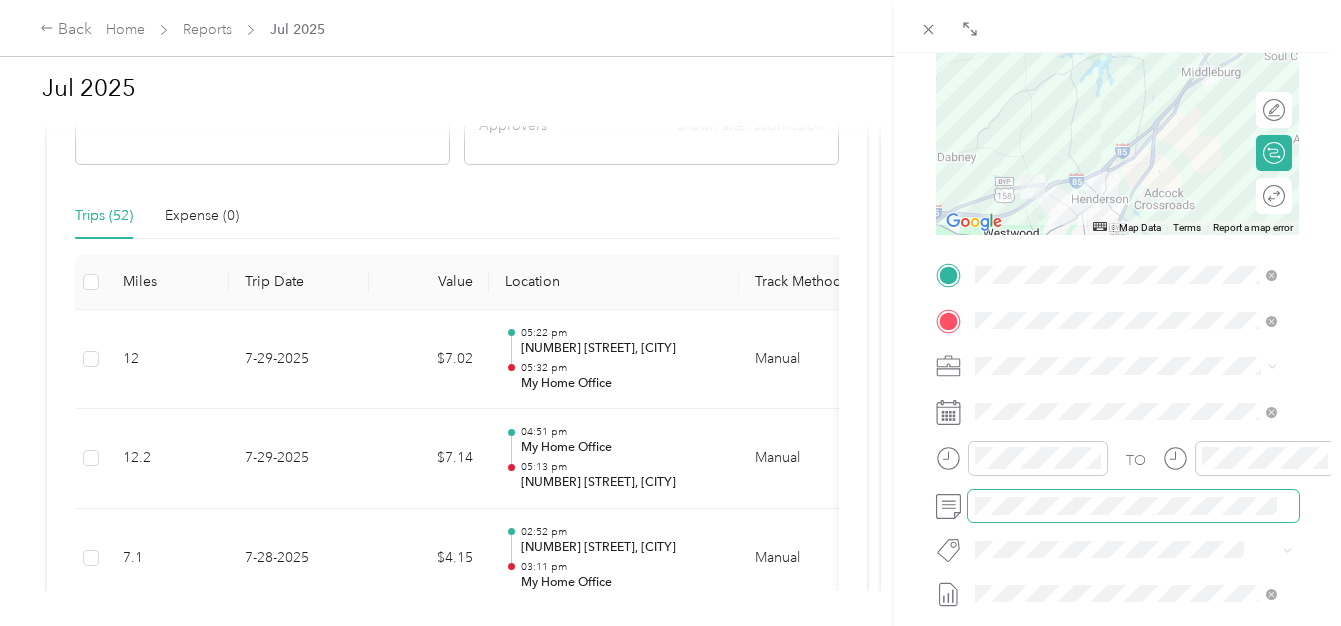 scroll, scrollTop: 267, scrollLeft: 0, axis: vertical 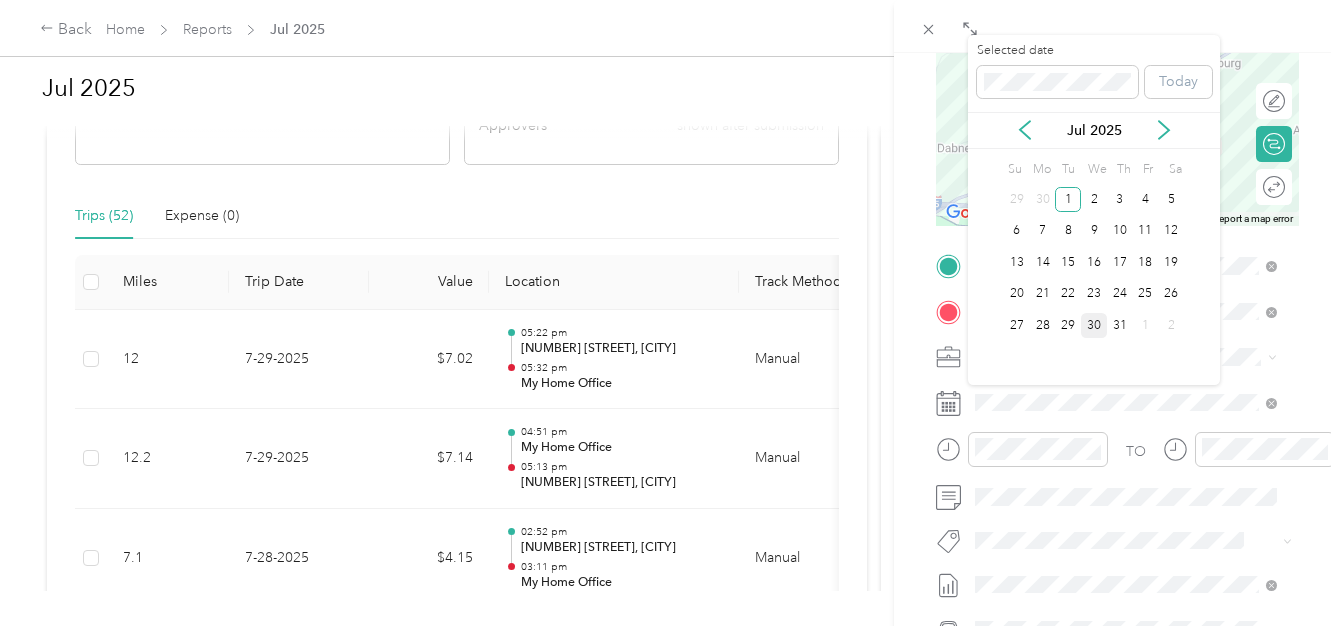 click on "30" at bounding box center [1094, 325] 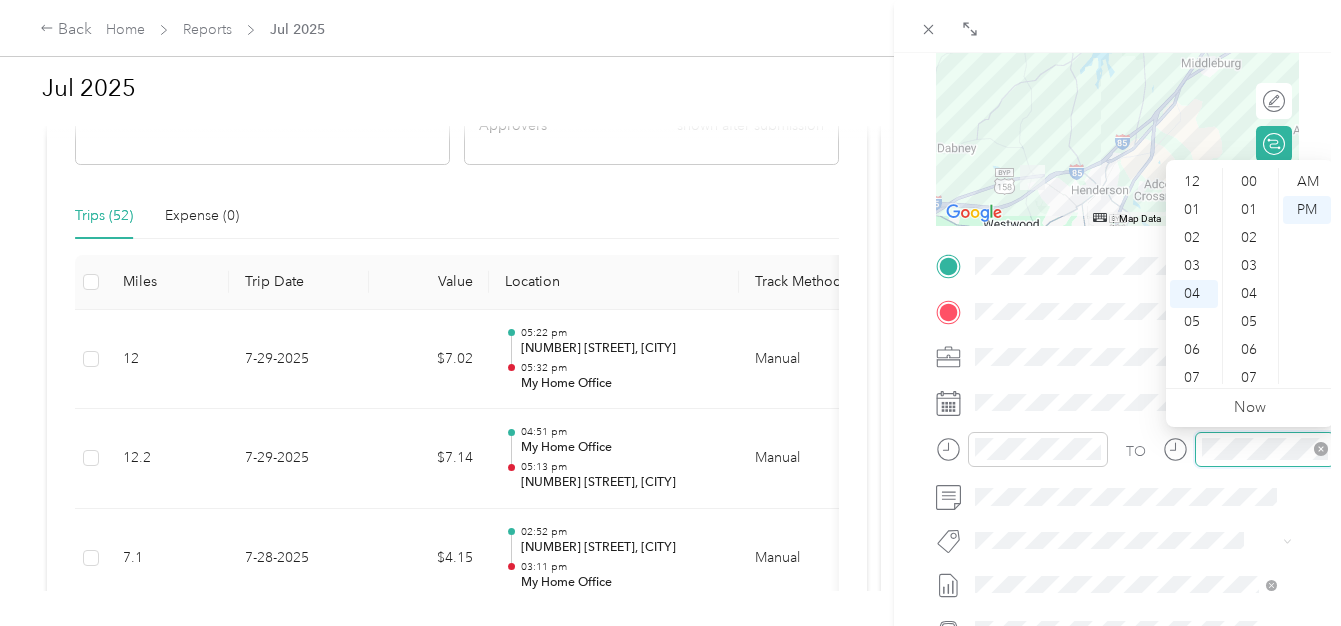 scroll, scrollTop: 112, scrollLeft: 0, axis: vertical 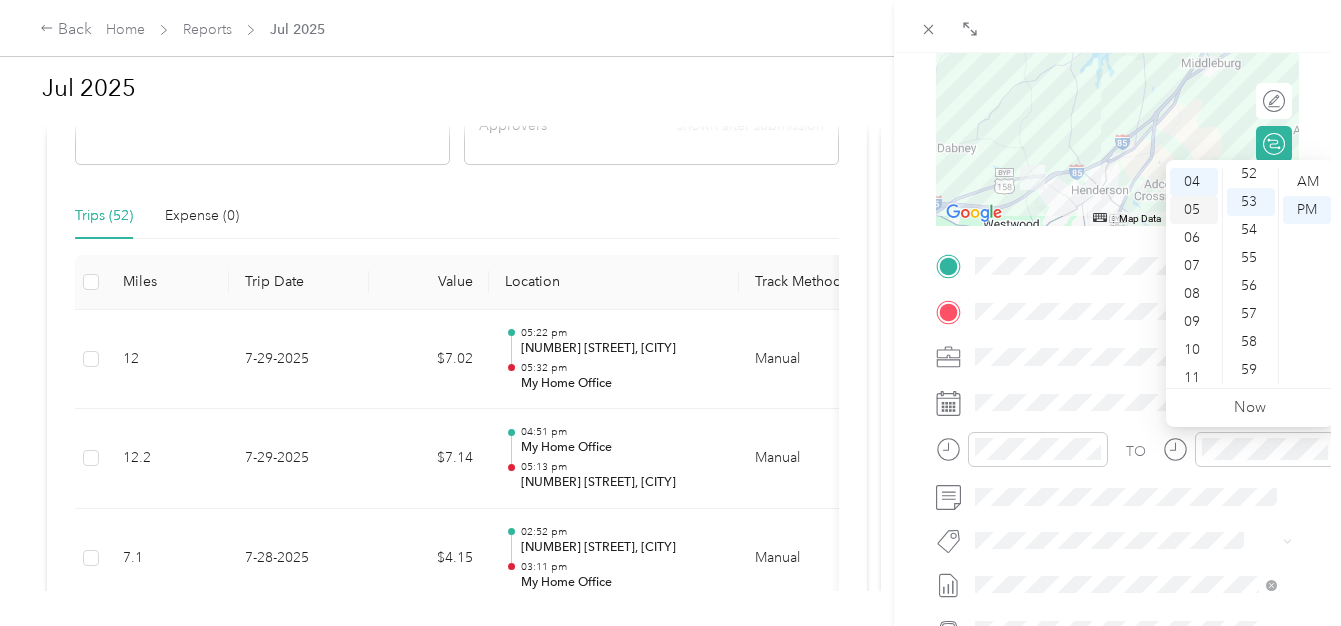 click on "05" at bounding box center [1194, 210] 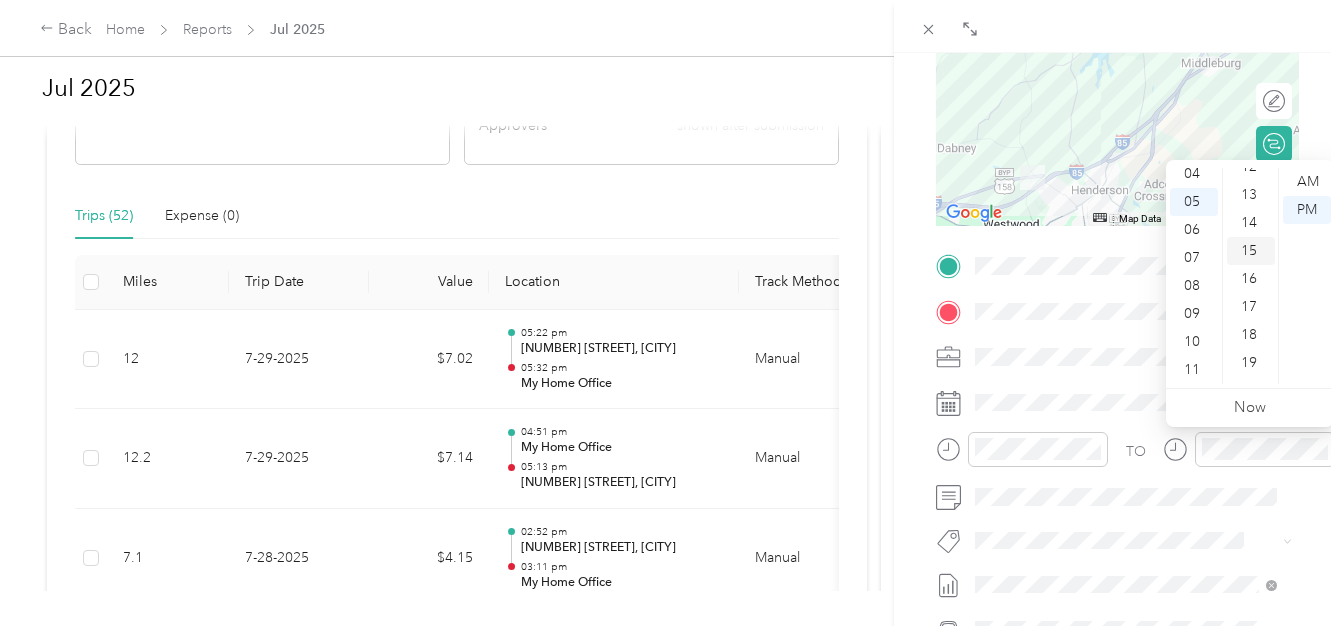 scroll, scrollTop: 331, scrollLeft: 0, axis: vertical 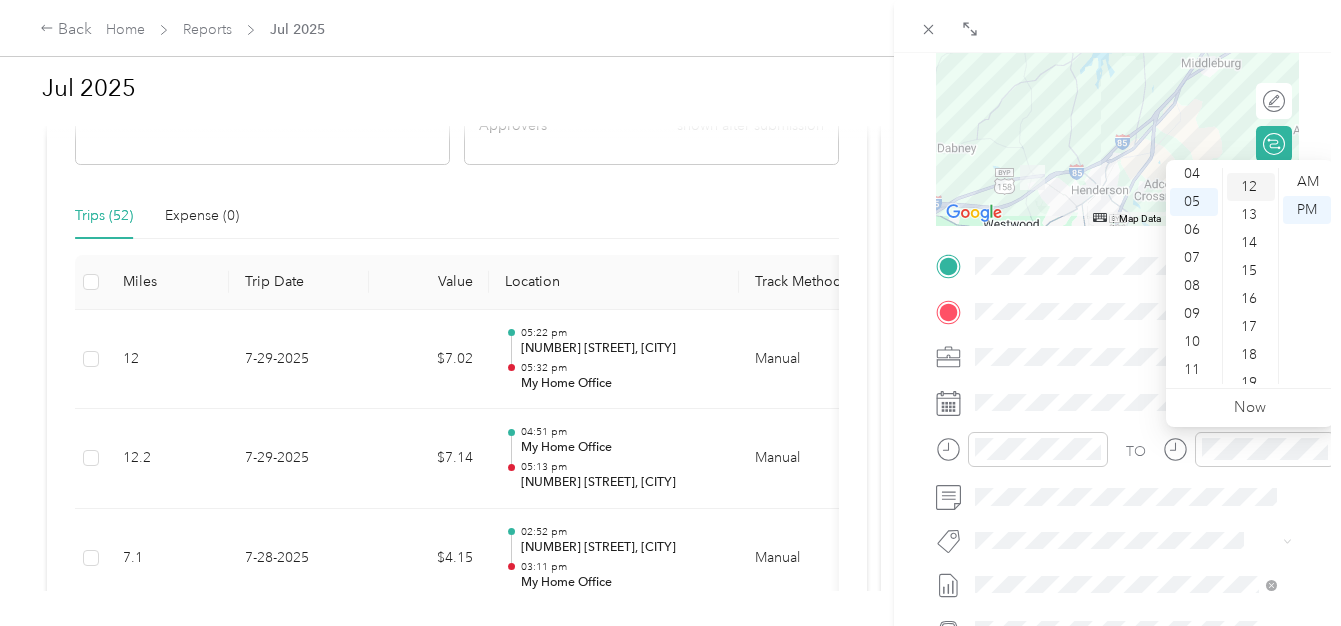 click on "12" at bounding box center [1251, 187] 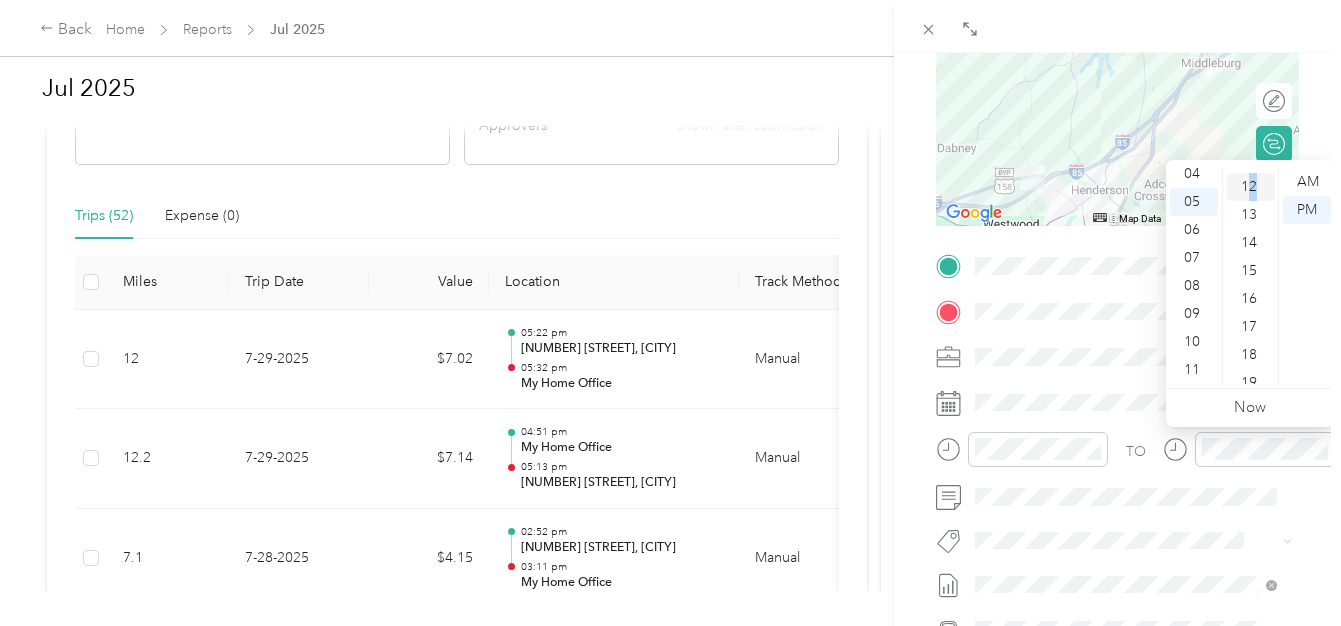 scroll, scrollTop: 336, scrollLeft: 0, axis: vertical 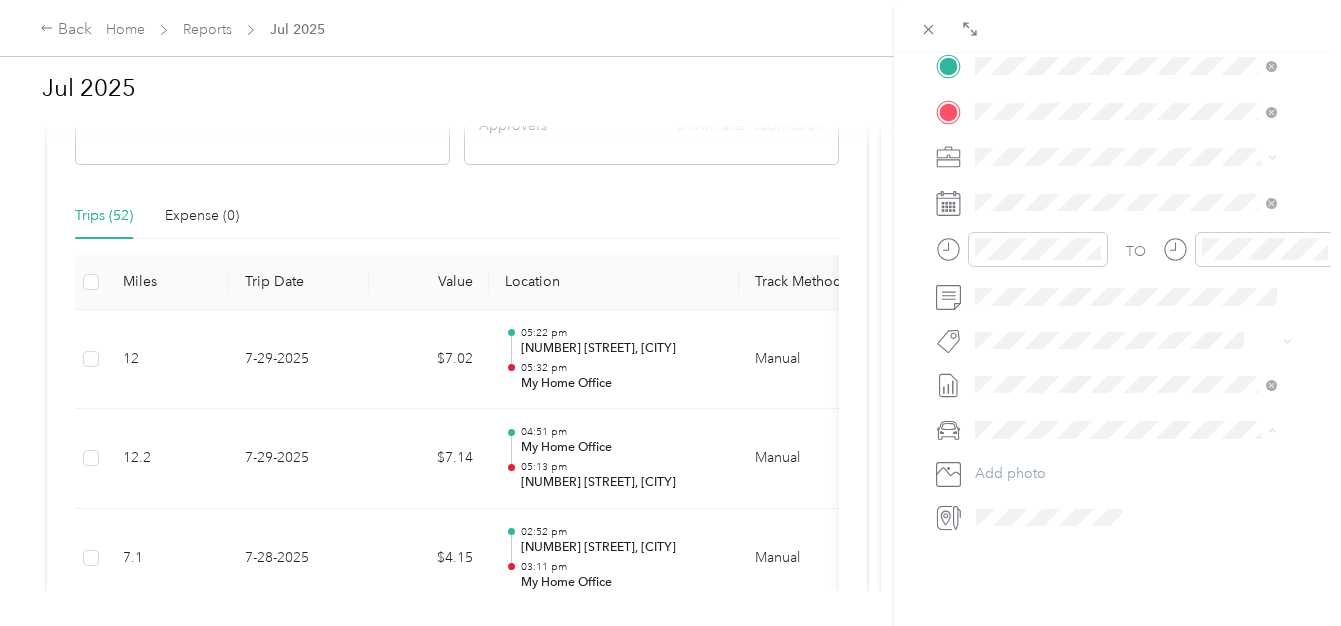 click on "[TITLE] [LAST]" at bounding box center [1126, 465] 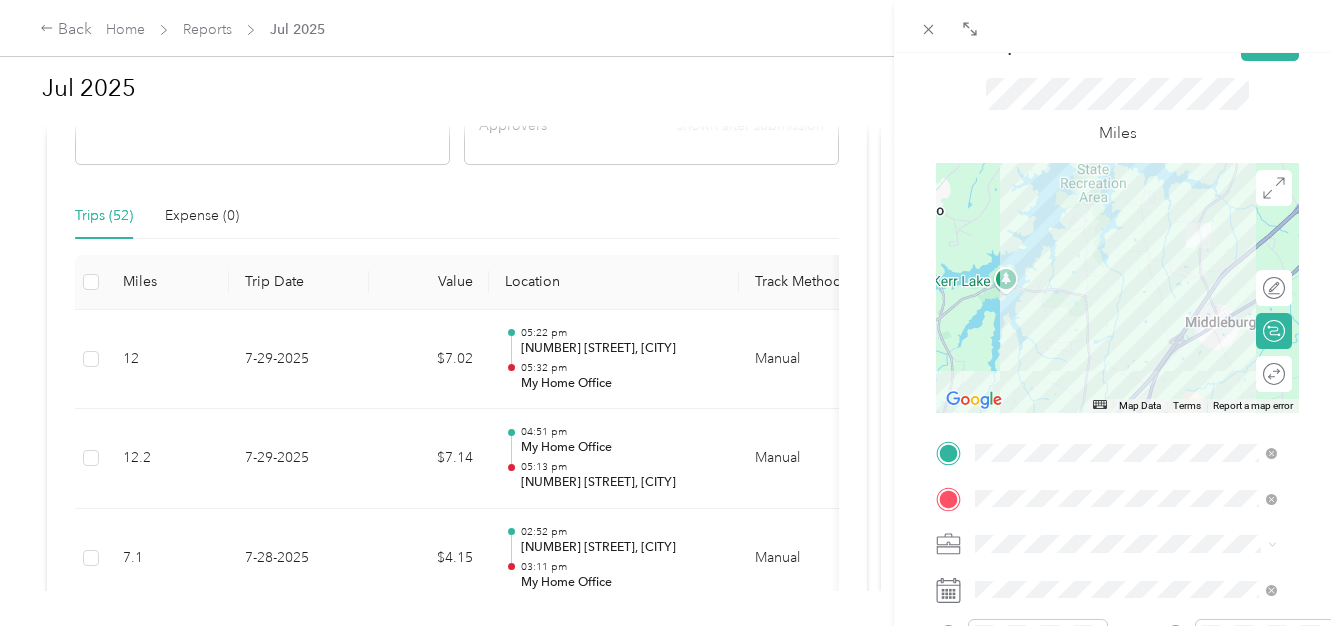 scroll, scrollTop: 0, scrollLeft: 0, axis: both 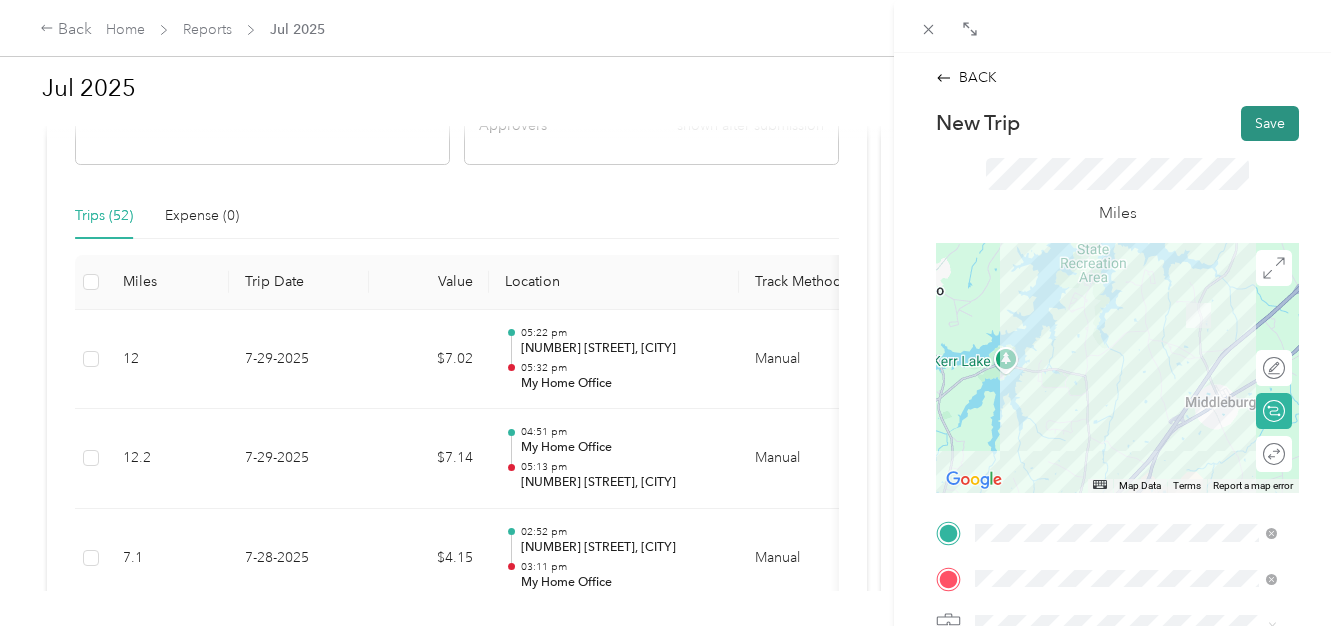 click on "Save" at bounding box center (1270, 123) 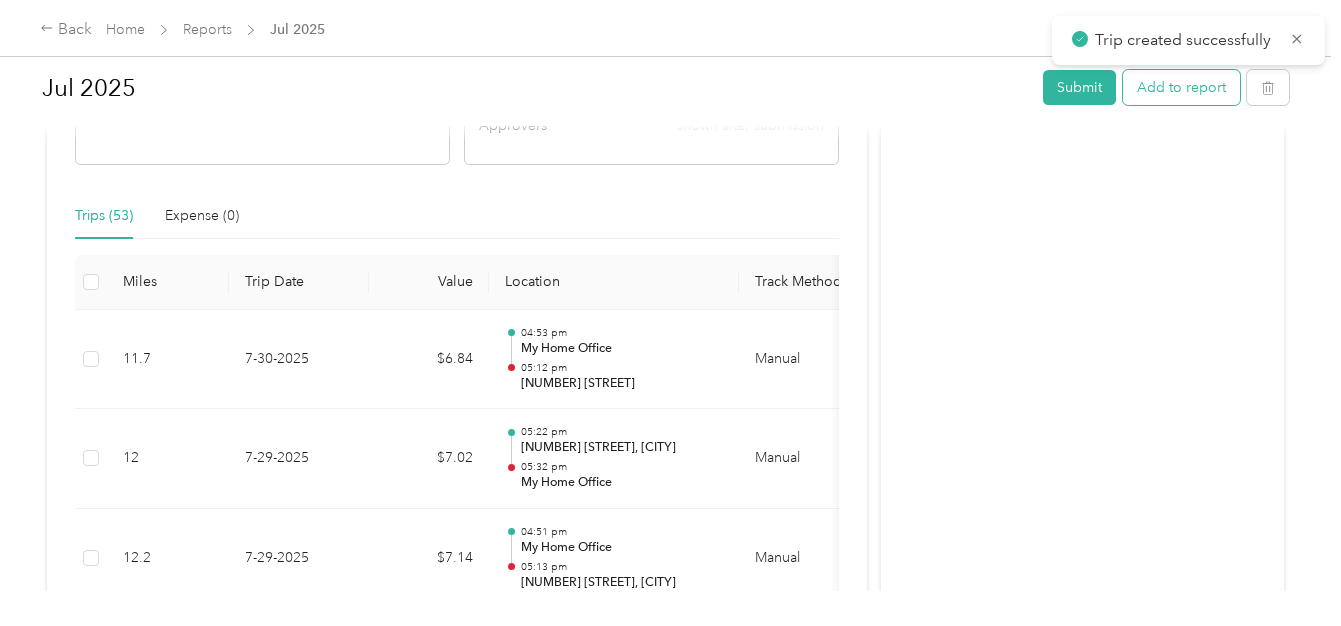 click on "Add to report" at bounding box center [1181, 87] 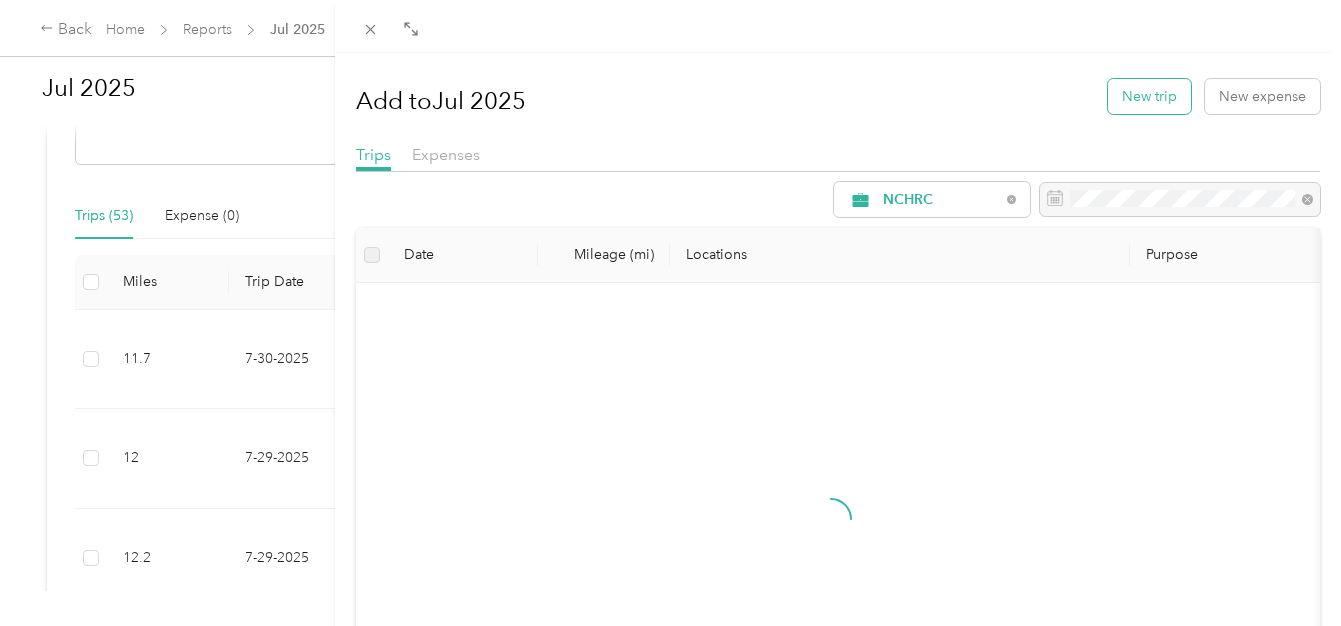 click on "New trip" at bounding box center (1149, 96) 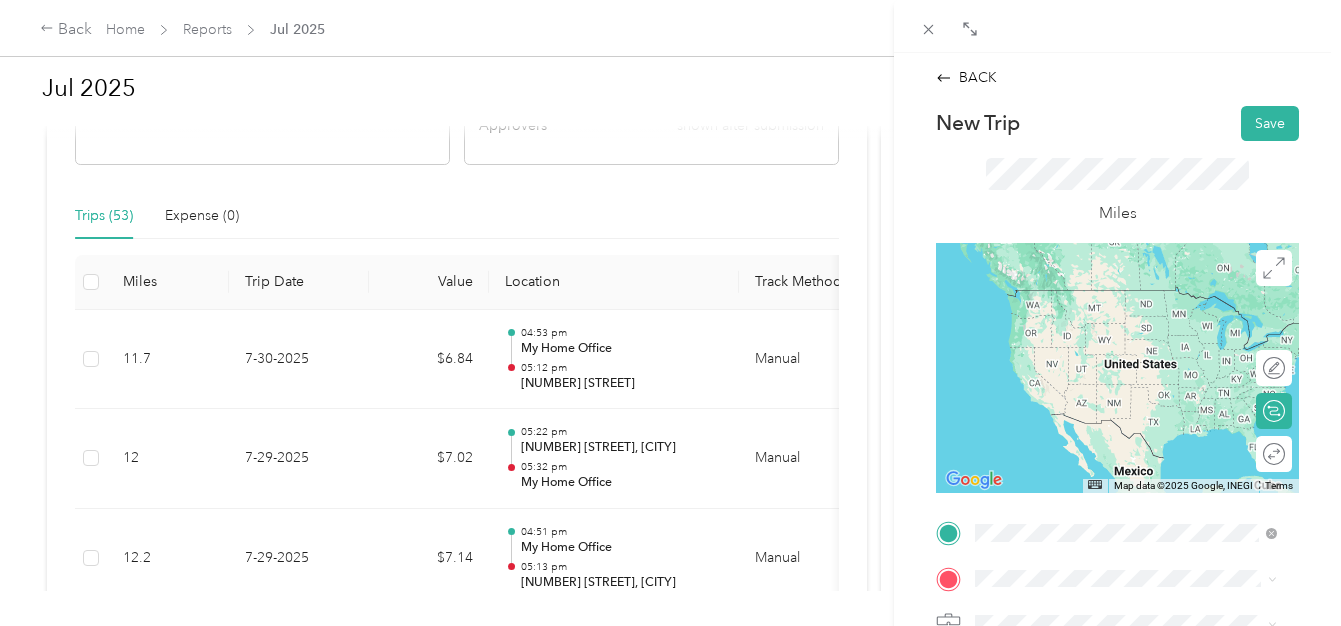click on "[NUMBER] [STREET]
[CITY], [STATE] [POSTAL_CODE], [COUNTRY]" at bounding box center (1126, 405) 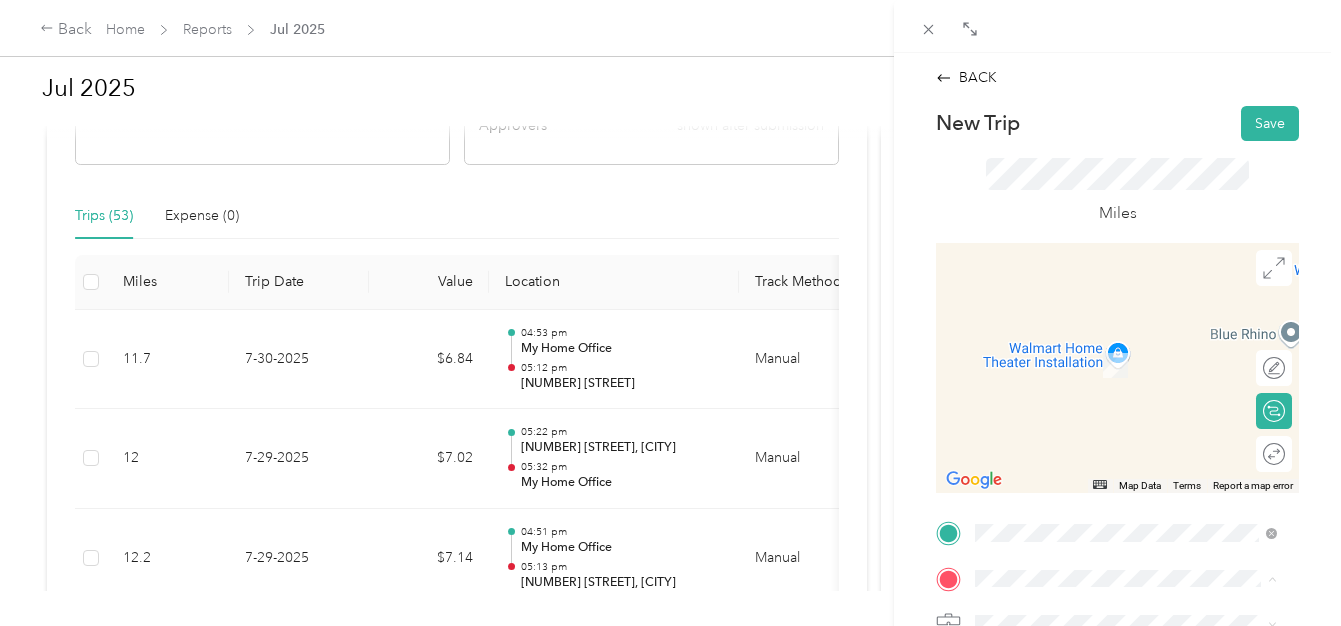 click on "My Home Office [NUMBER] [STREET], [POSTAL_CODE], [CITY], [STATE], [COUNTRY]" at bounding box center [1142, 364] 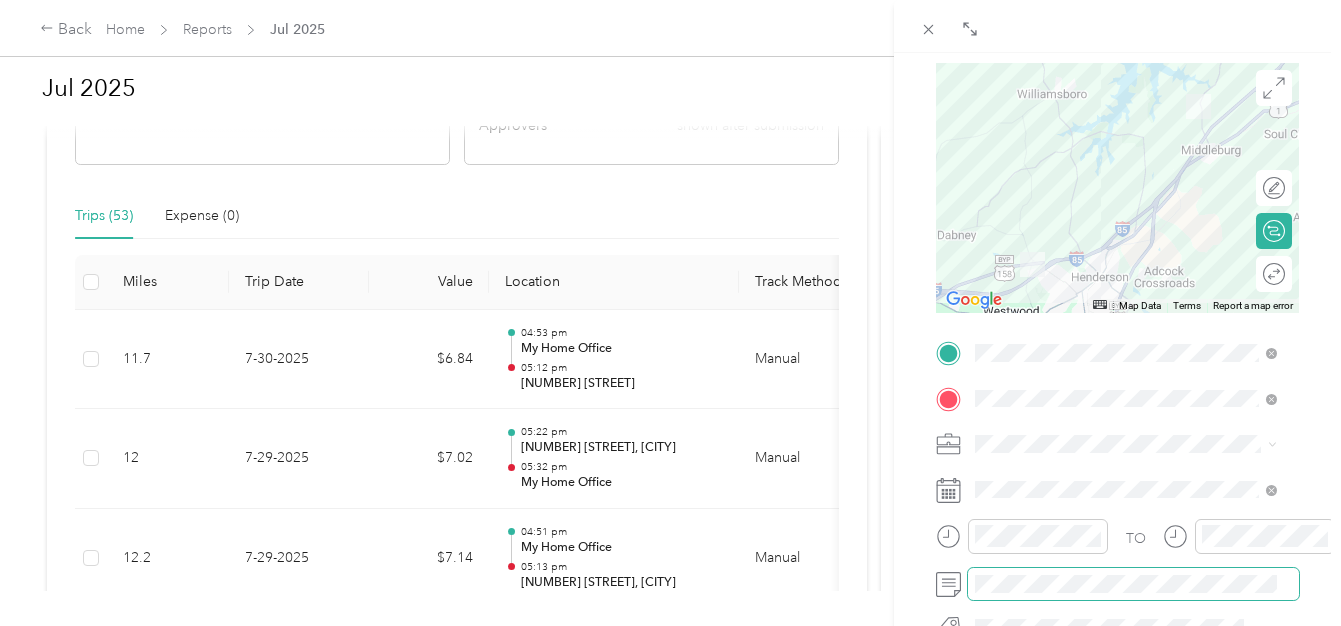 scroll, scrollTop: 200, scrollLeft: 0, axis: vertical 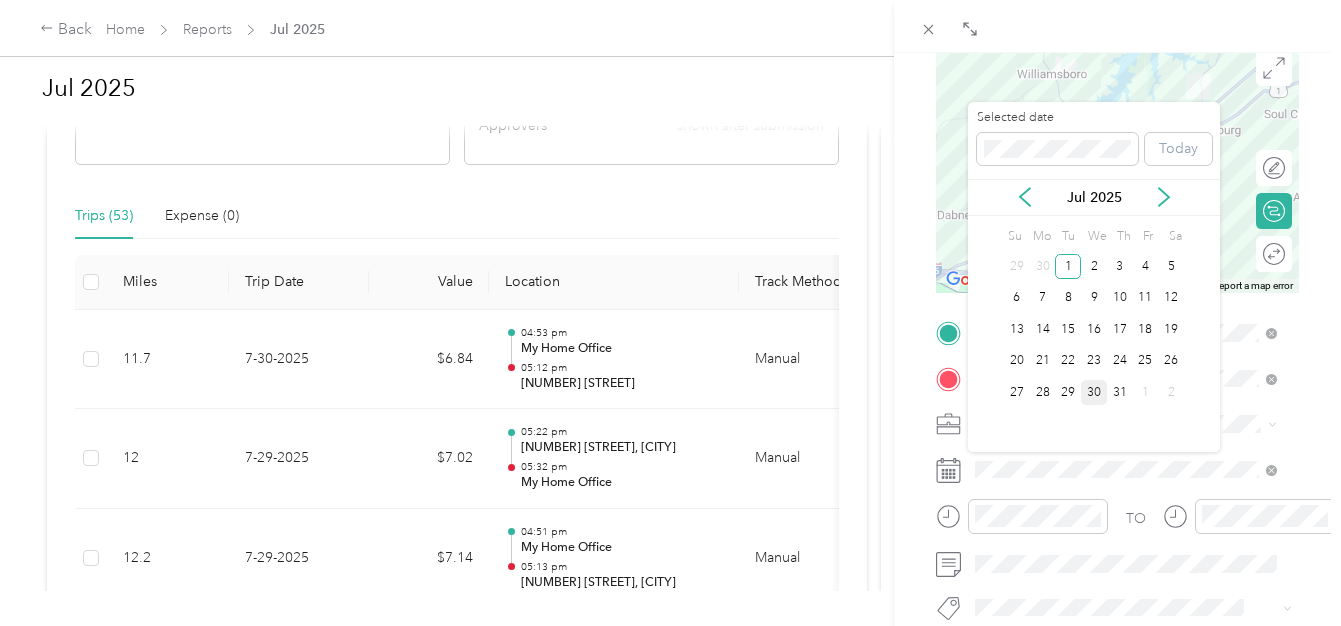 click on "30" at bounding box center (1094, 392) 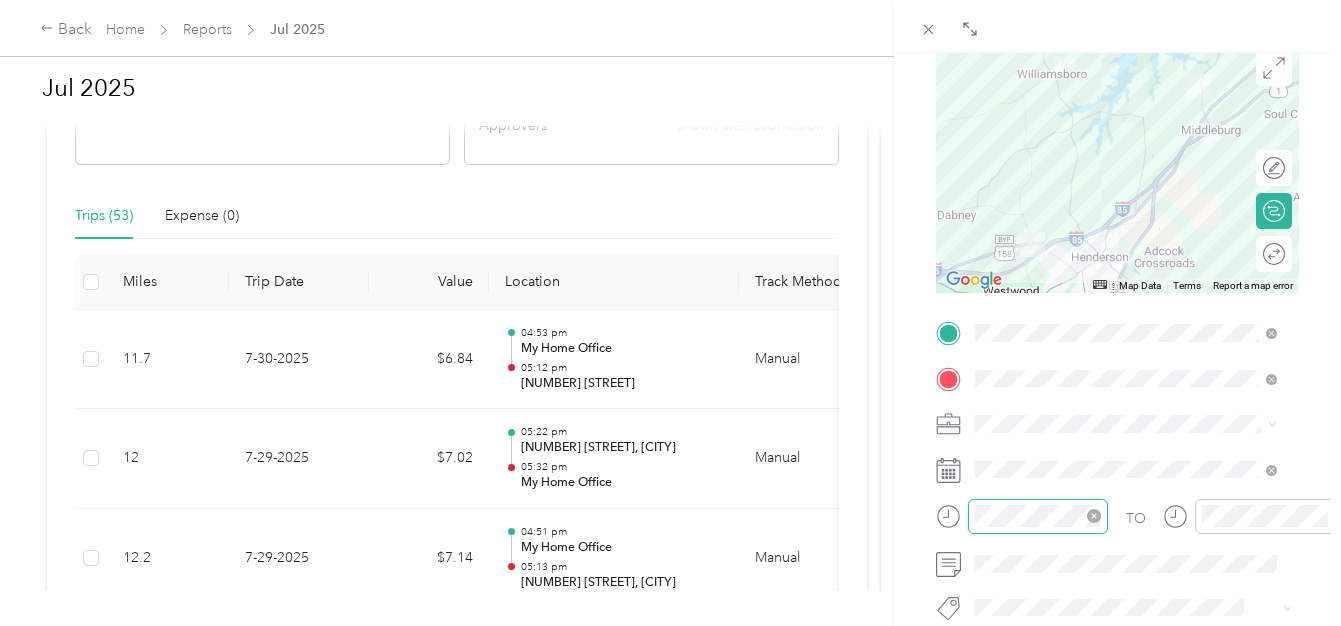scroll, scrollTop: 112, scrollLeft: 0, axis: vertical 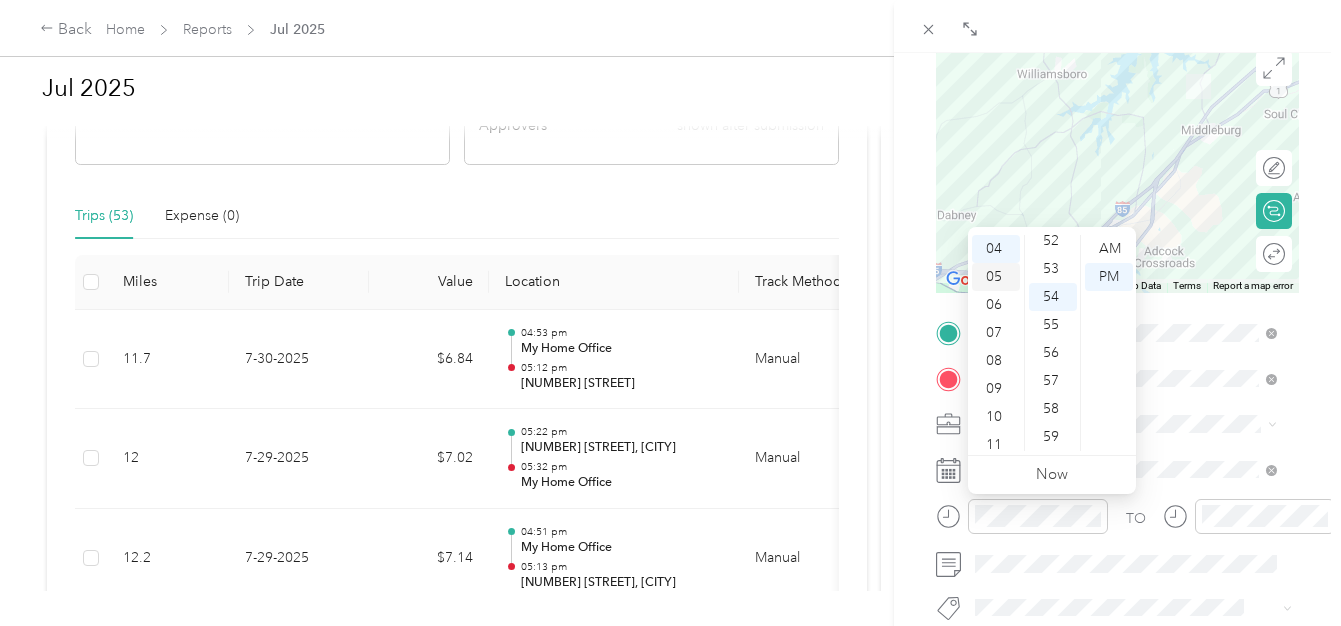 click on "05" at bounding box center [996, 277] 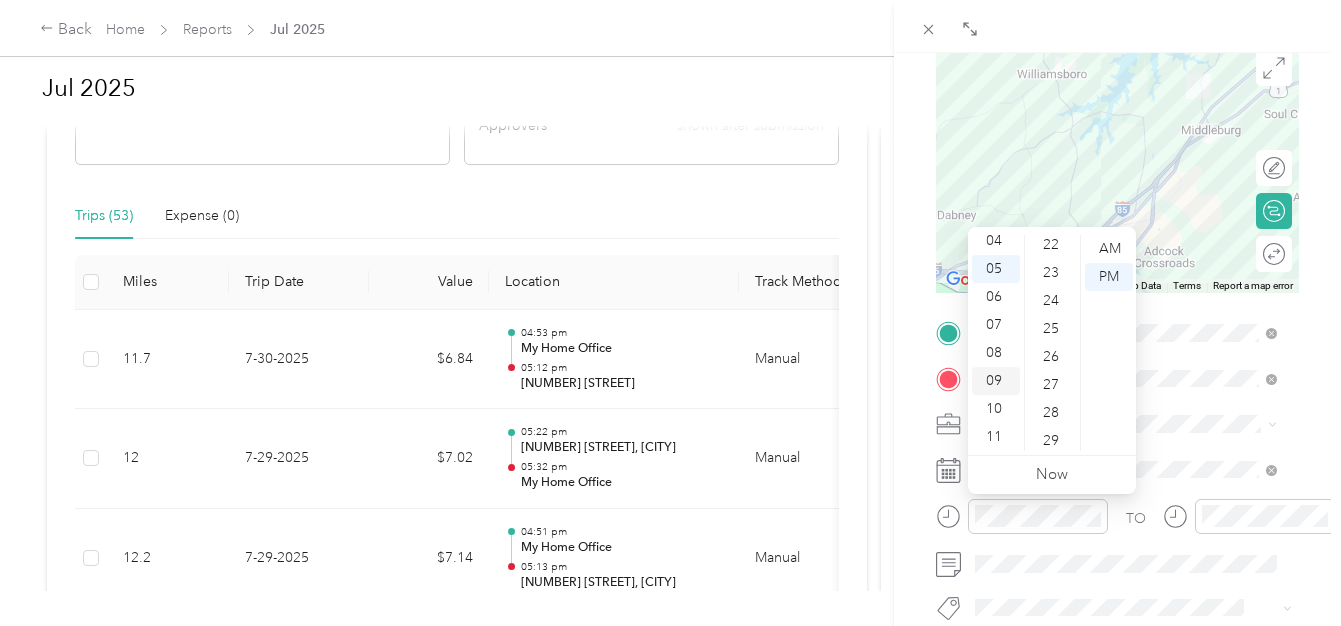 scroll, scrollTop: 531, scrollLeft: 0, axis: vertical 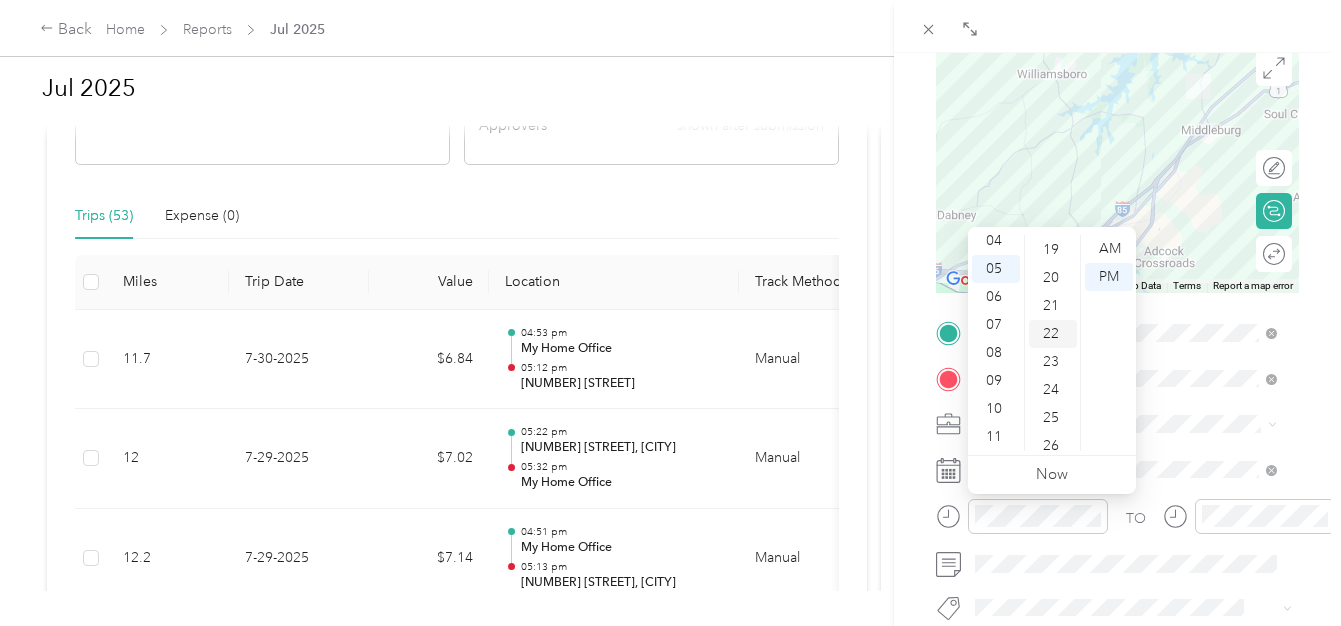 click on "21" at bounding box center [1053, 306] 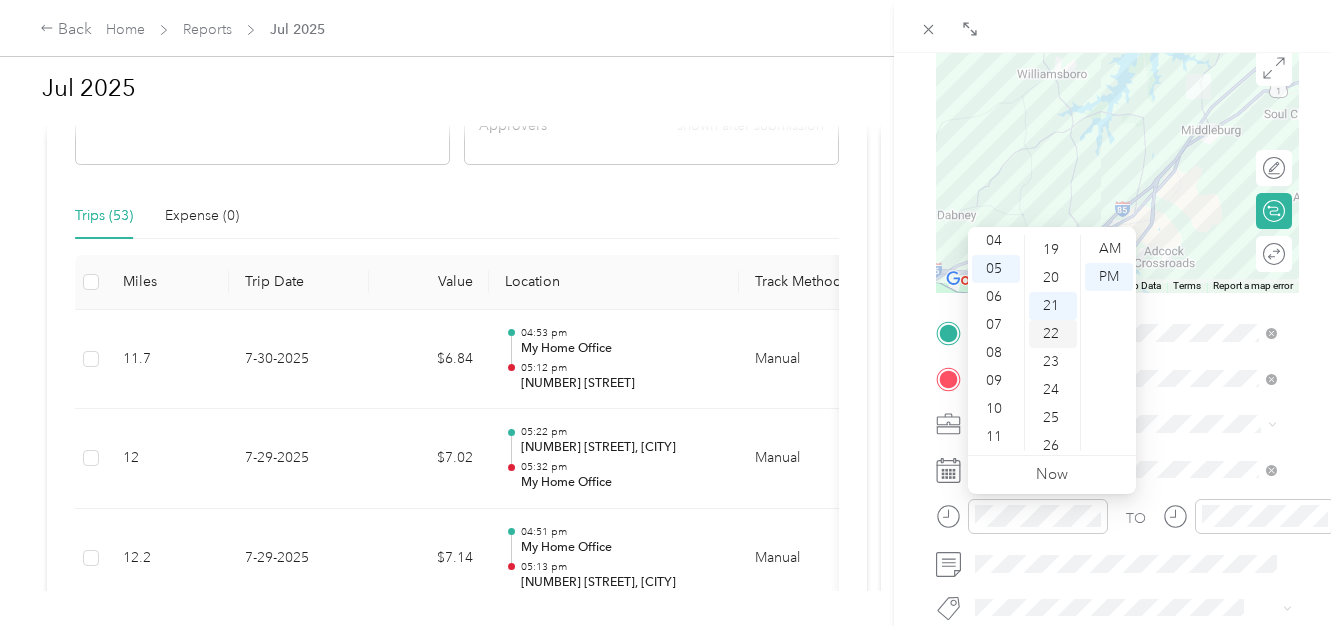 scroll, scrollTop: 588, scrollLeft: 0, axis: vertical 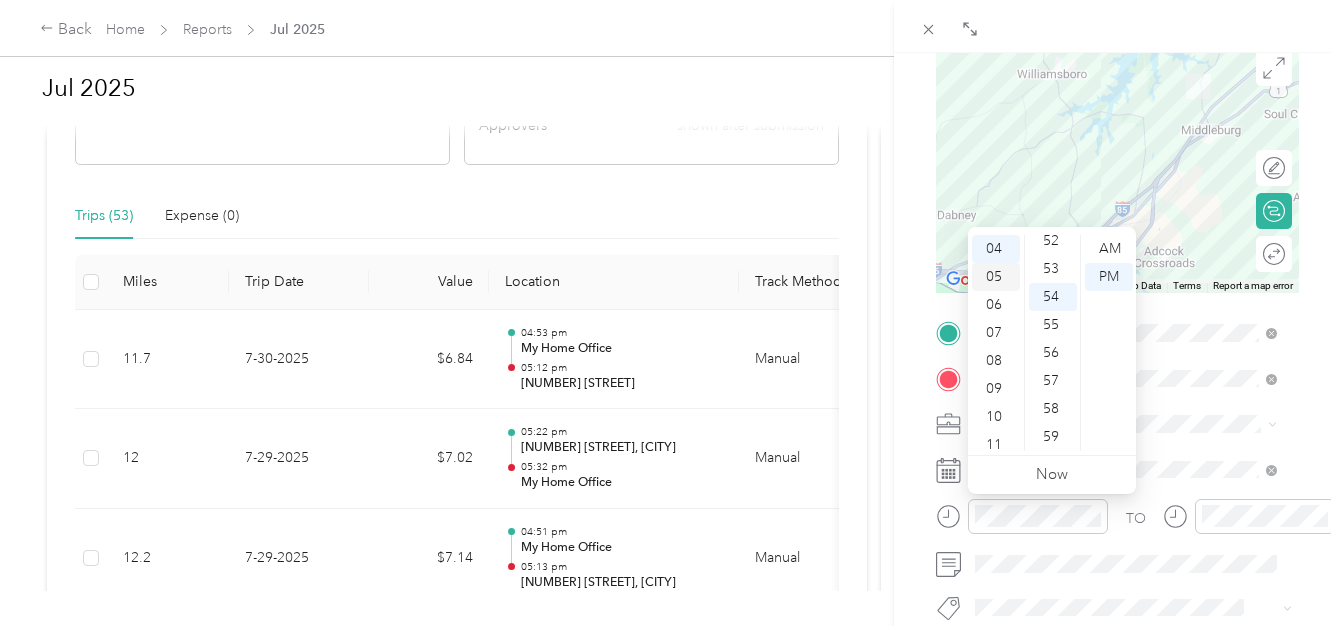 click on "05" at bounding box center (996, 277) 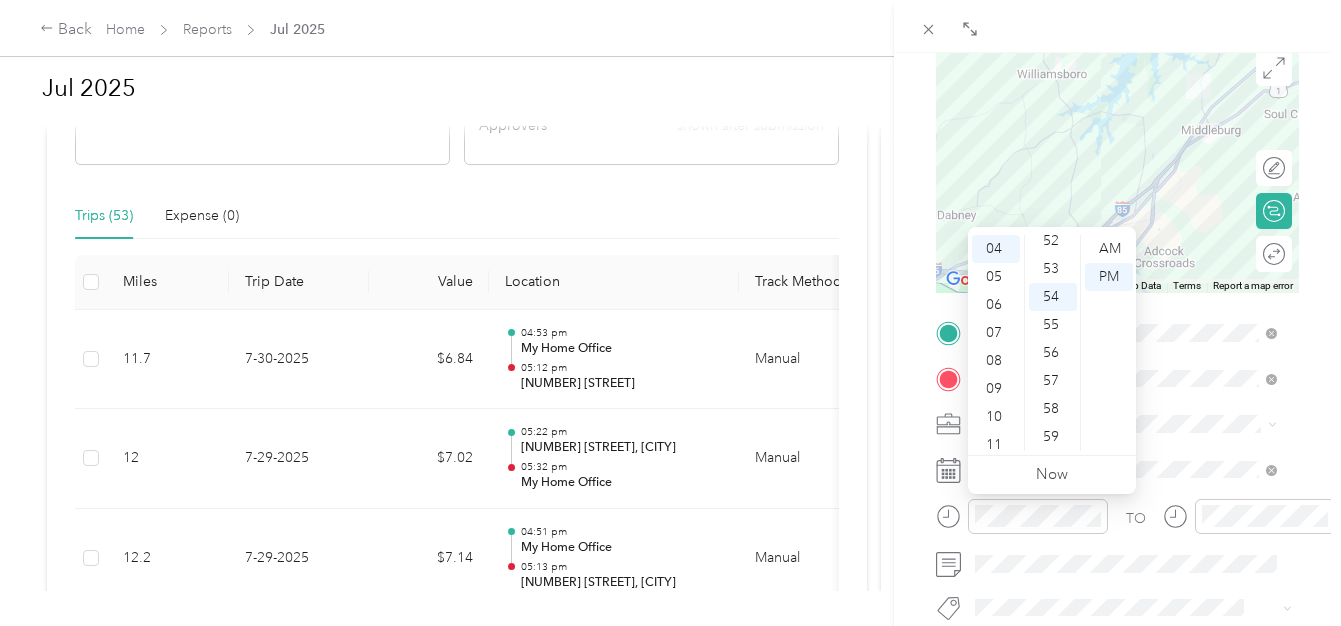 scroll, scrollTop: 120, scrollLeft: 0, axis: vertical 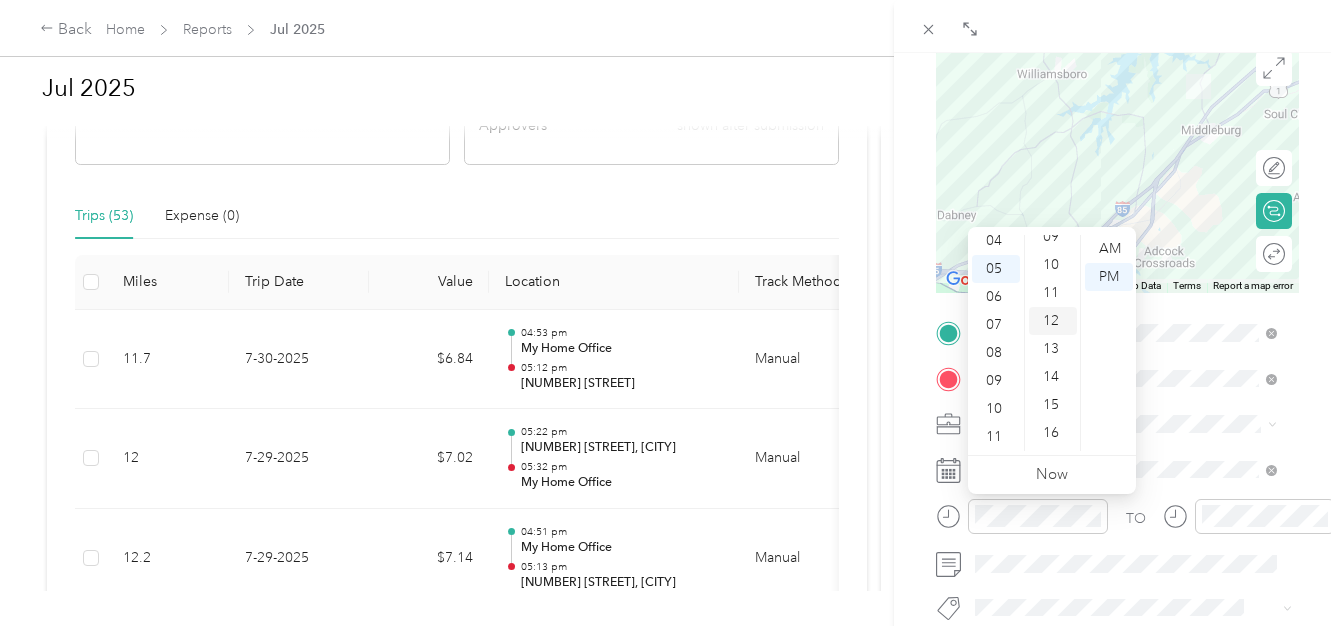 click on "12" at bounding box center [1053, 321] 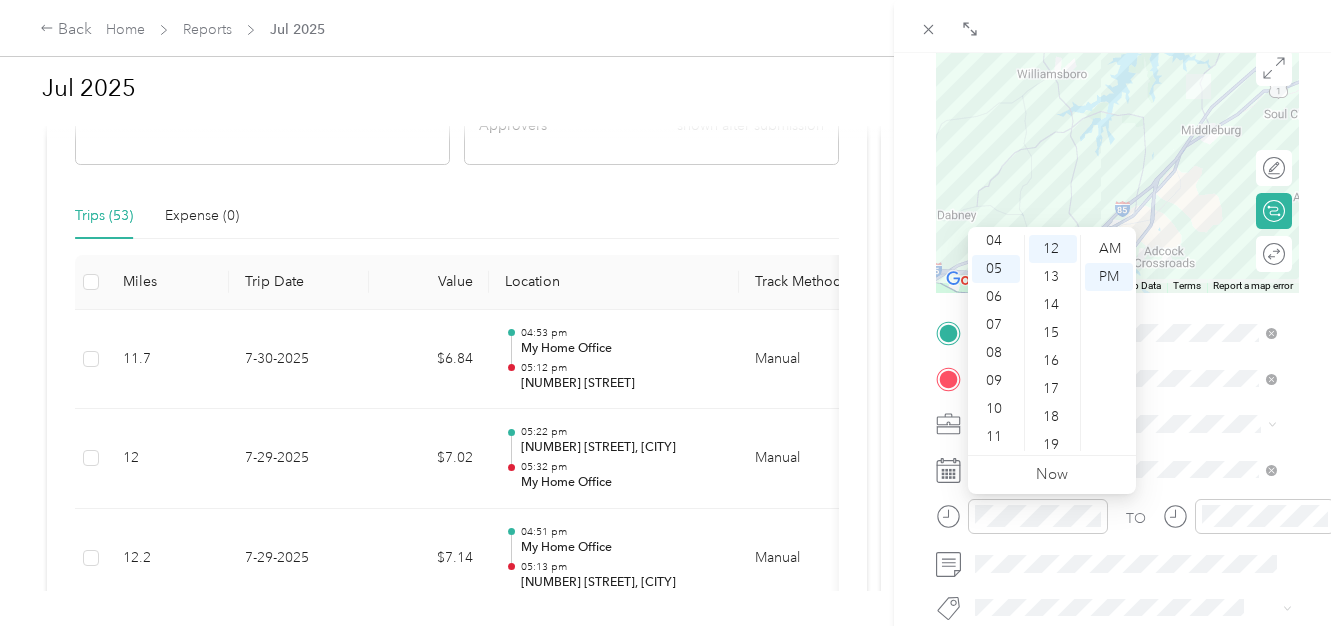 scroll, scrollTop: 112, scrollLeft: 0, axis: vertical 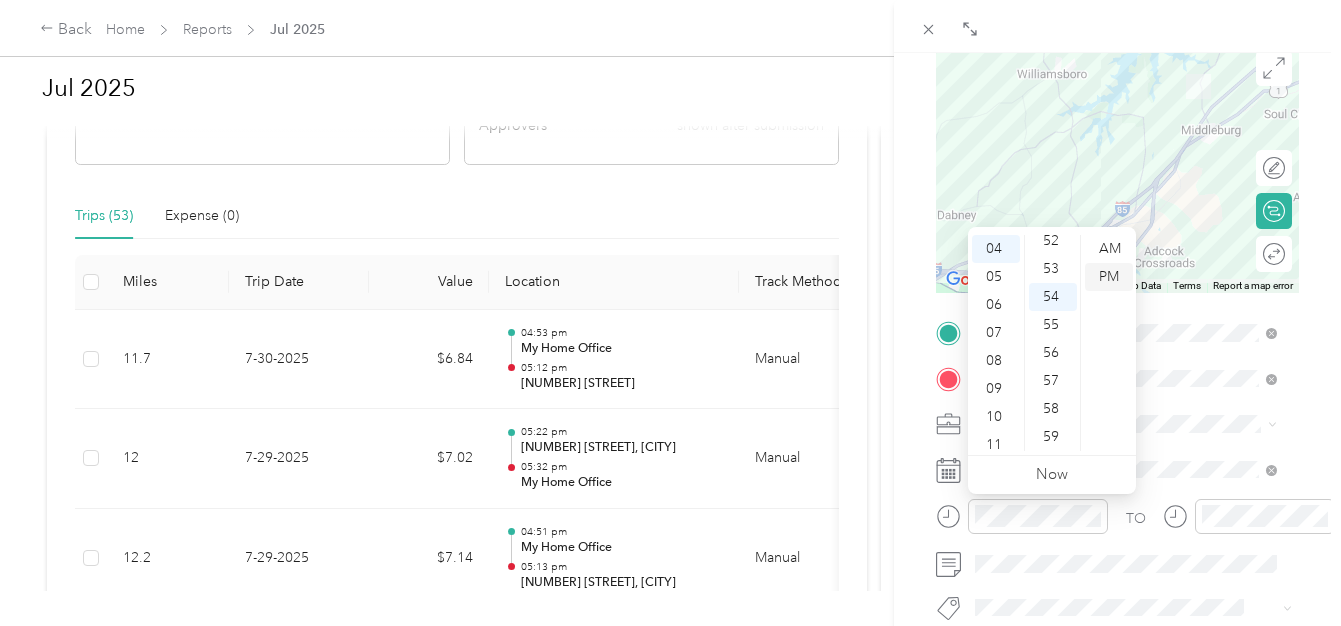 click on "PM" at bounding box center [1109, 277] 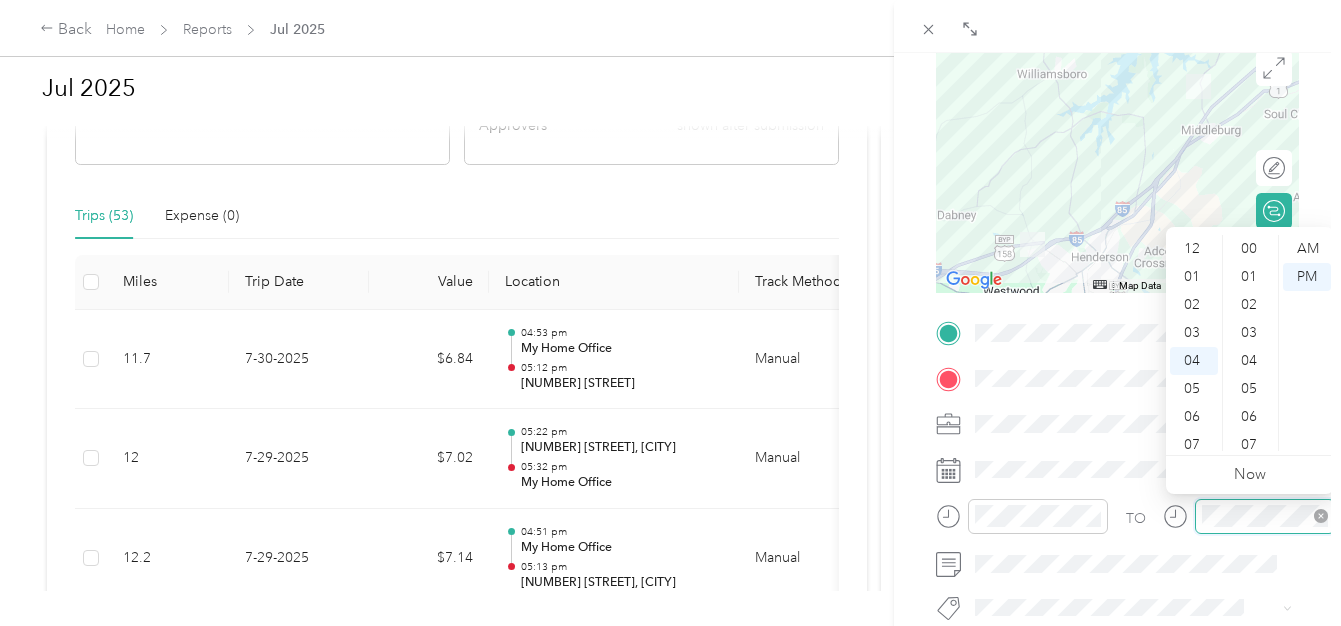 scroll, scrollTop: 112, scrollLeft: 0, axis: vertical 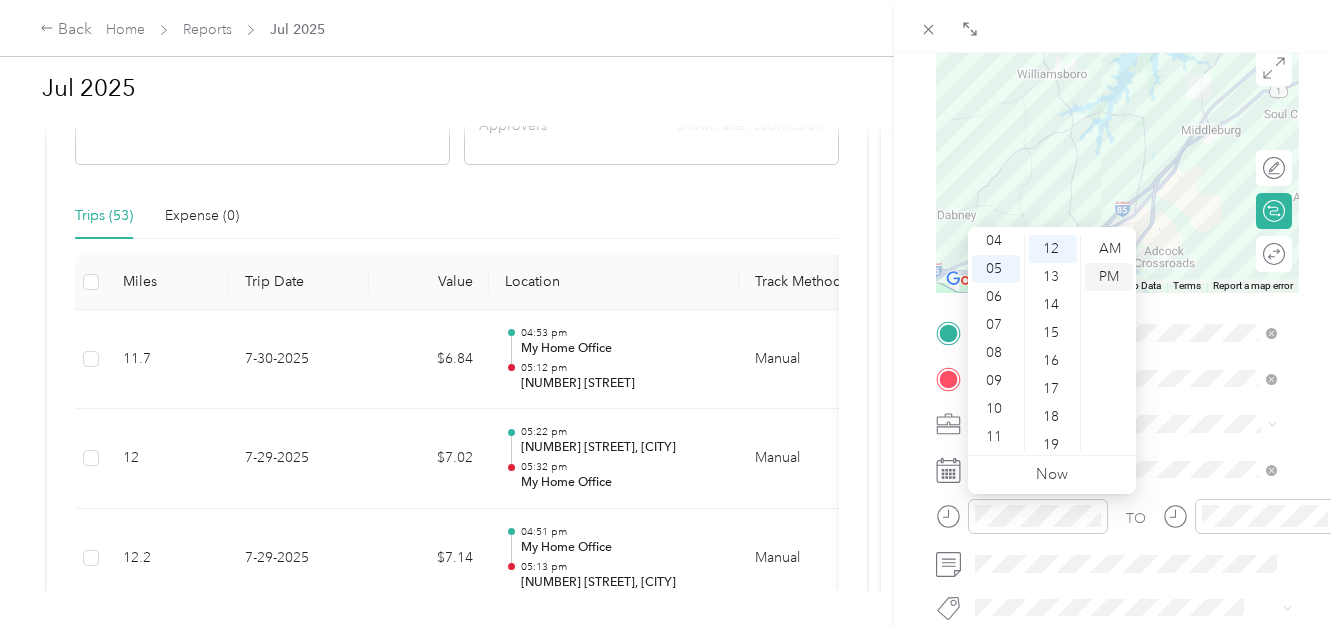 click on "PM" at bounding box center [1109, 277] 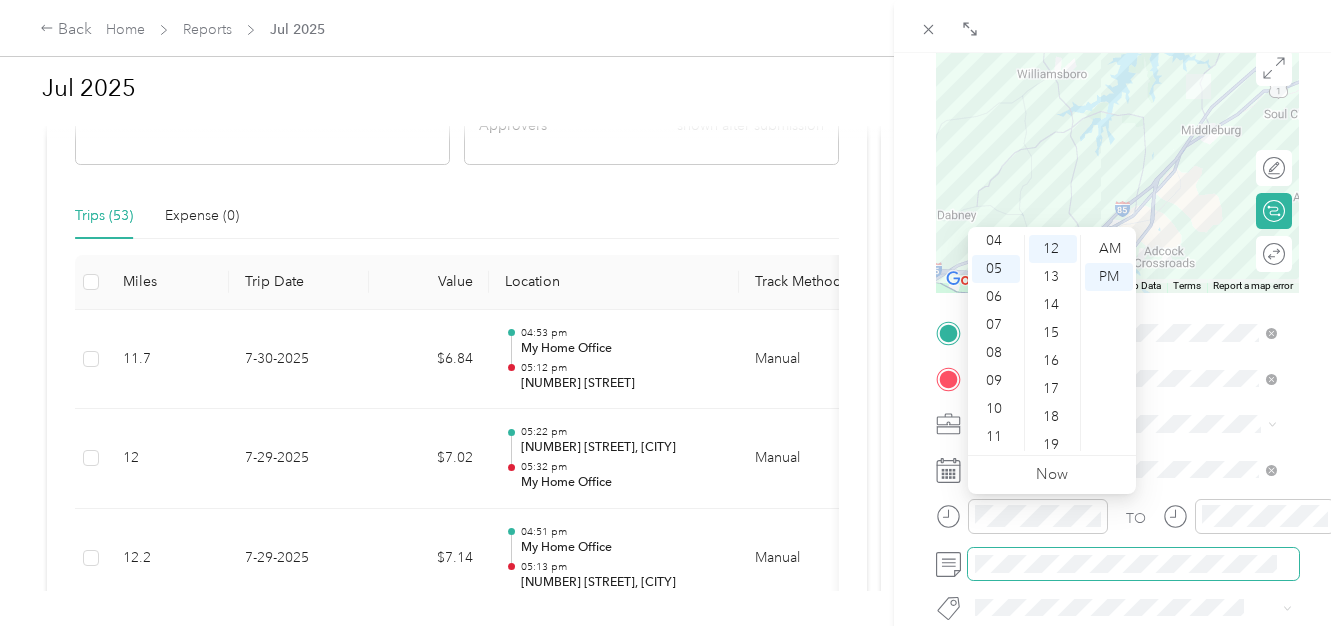 click at bounding box center (1133, 564) 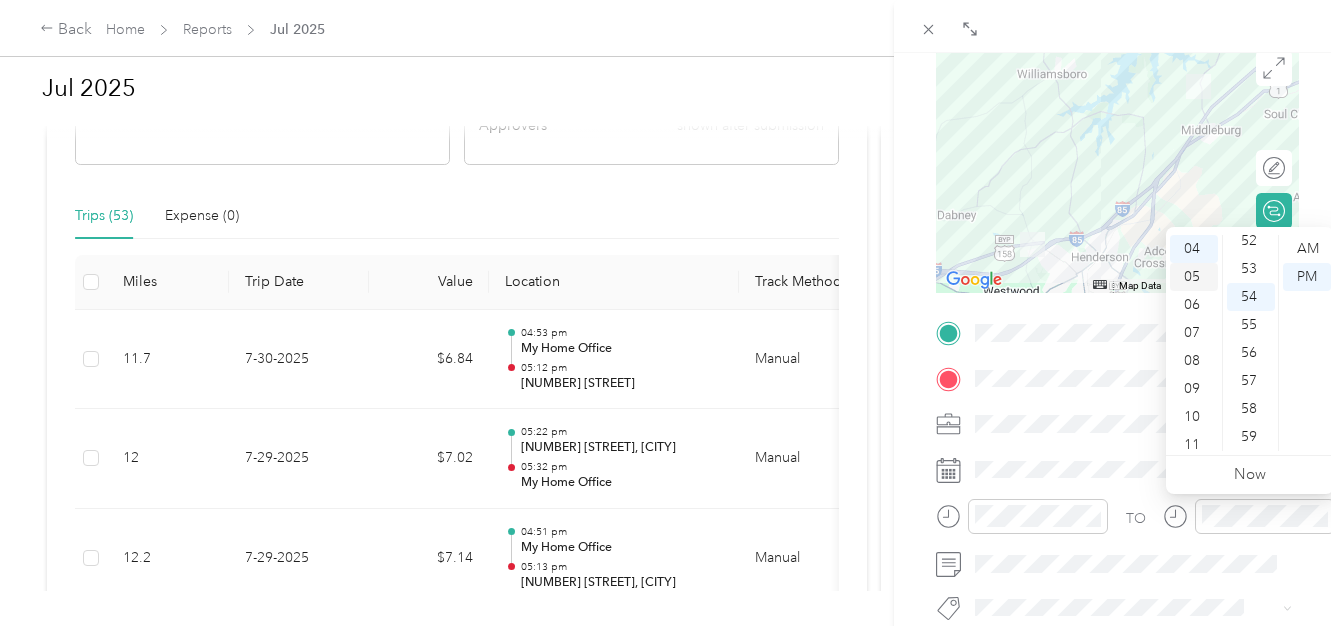 click on "05" at bounding box center [1194, 277] 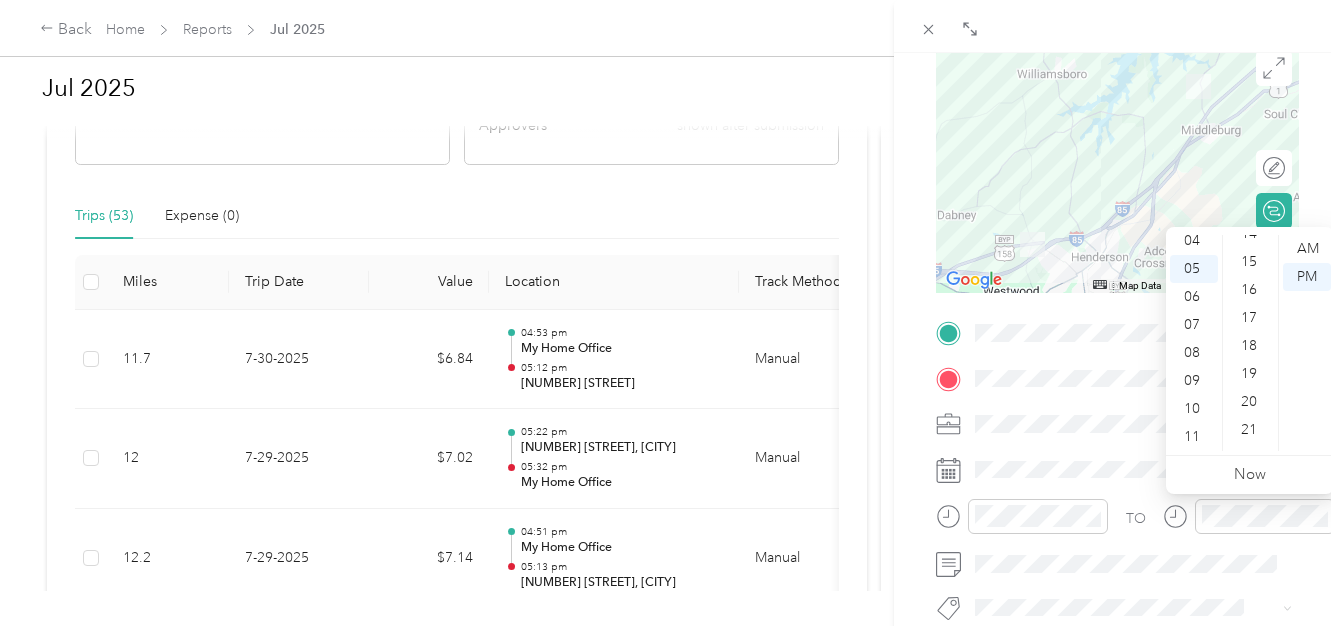 scroll, scrollTop: 397, scrollLeft: 0, axis: vertical 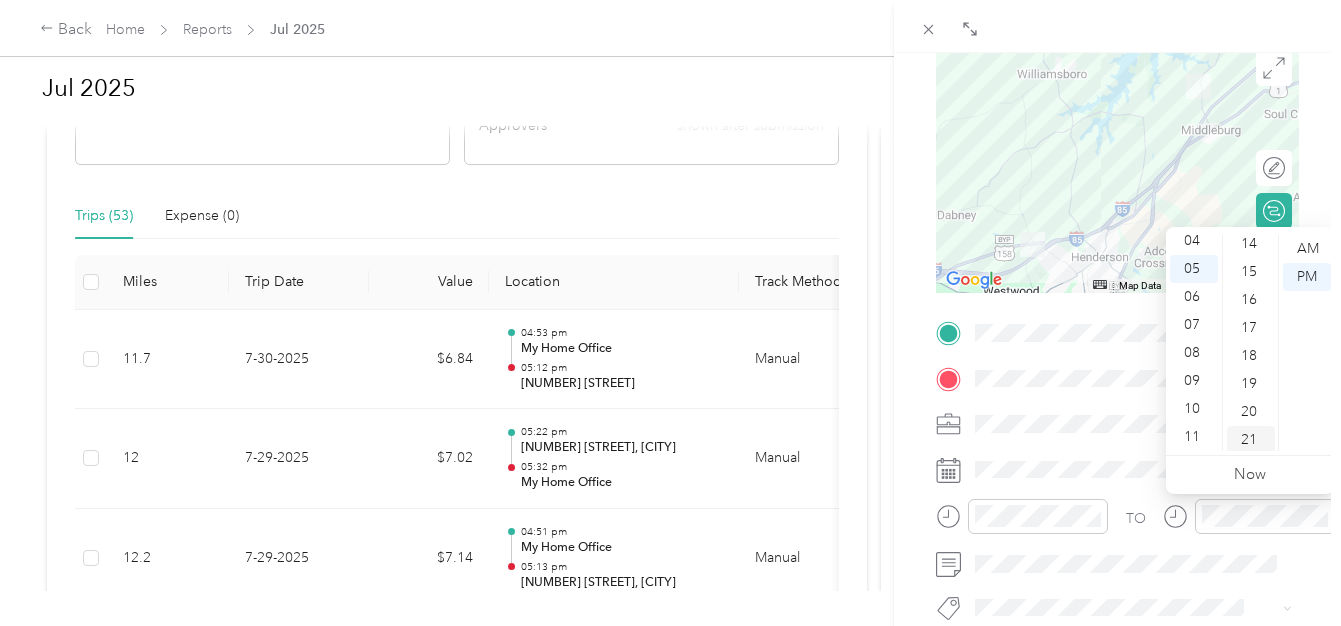click on "21" at bounding box center (1251, 440) 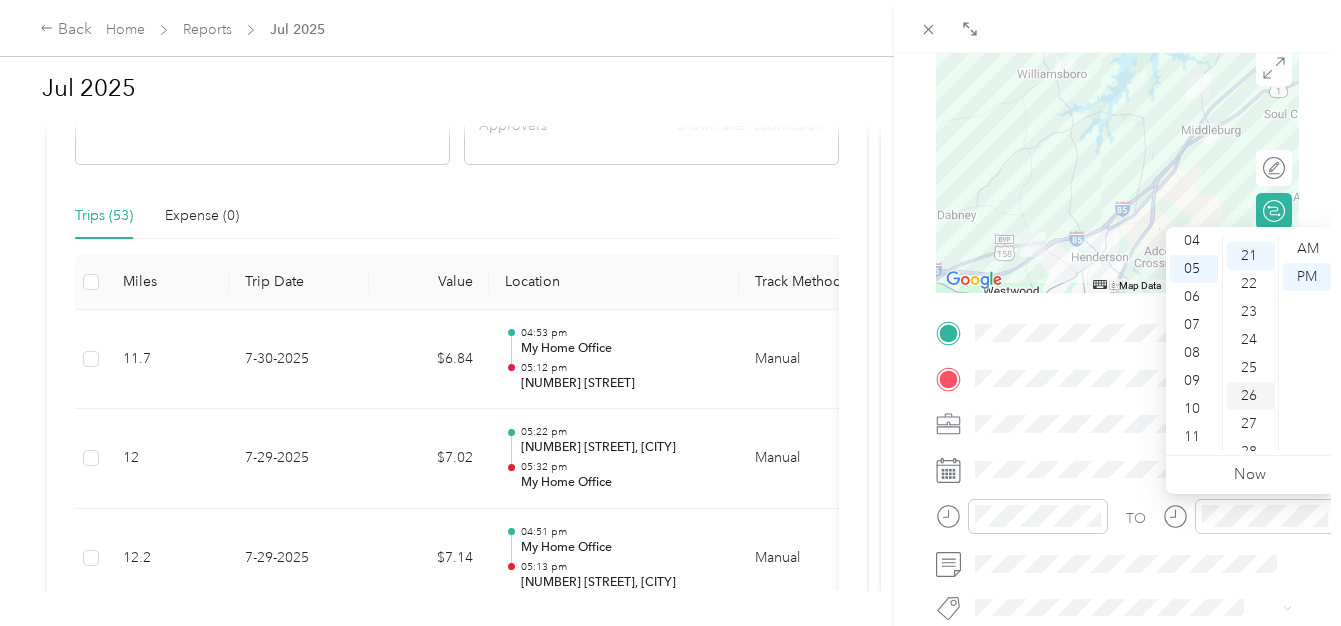 scroll, scrollTop: 588, scrollLeft: 0, axis: vertical 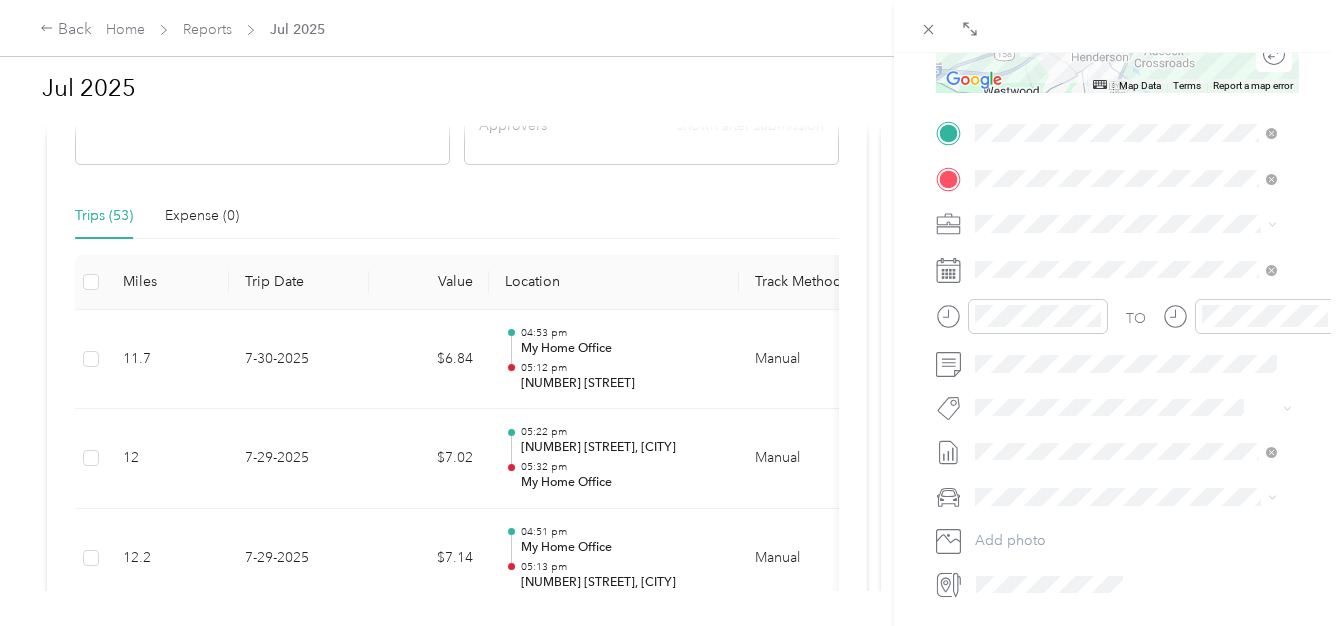 click on "[TITLE] [LAST]" at bounding box center [1026, 532] 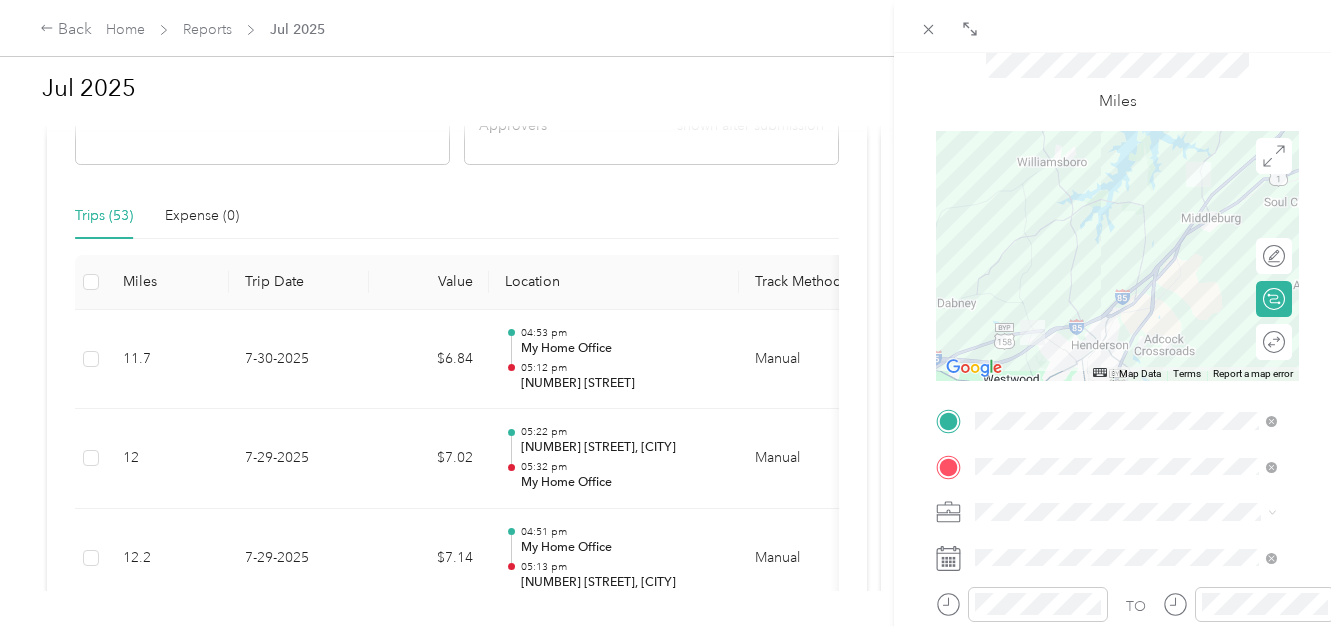 scroll, scrollTop: 0, scrollLeft: 0, axis: both 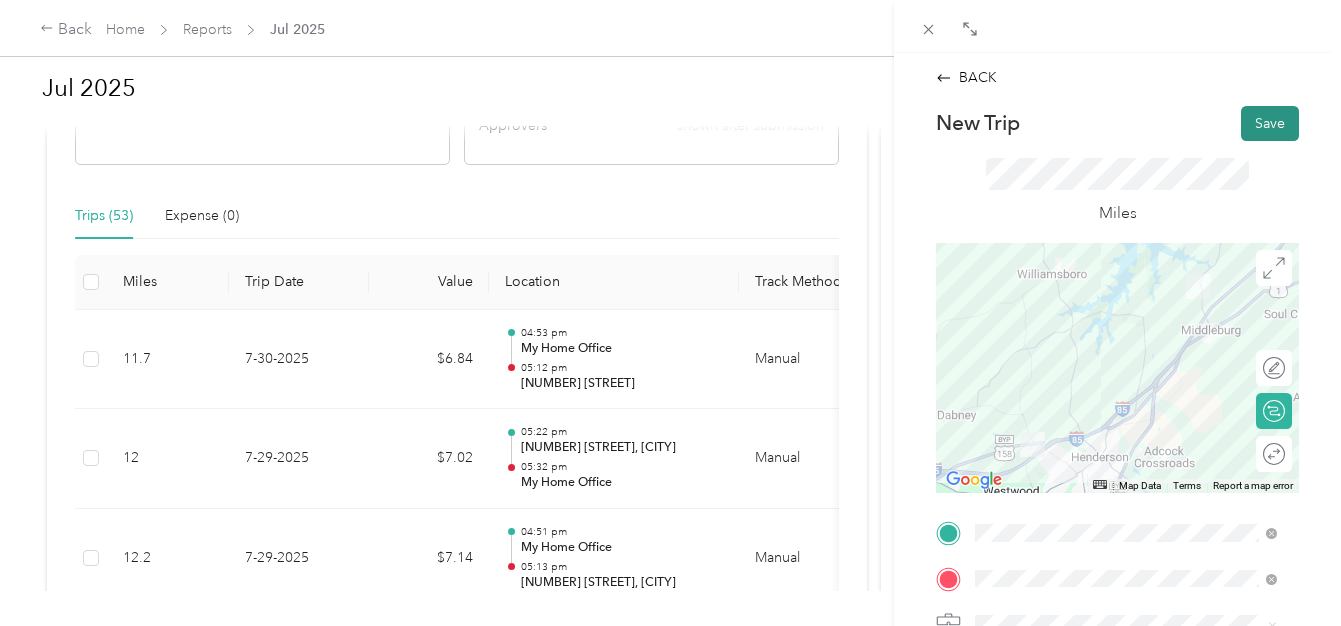 click on "Save" at bounding box center (1270, 123) 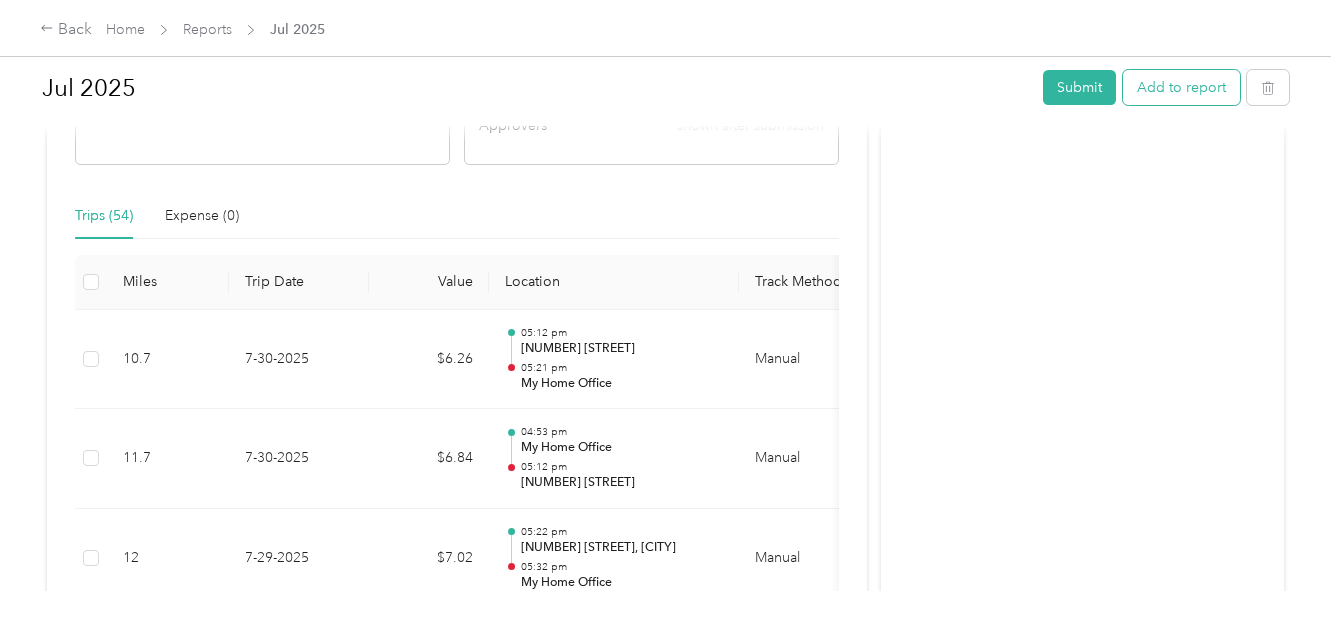 click on "Add to report" at bounding box center [1181, 87] 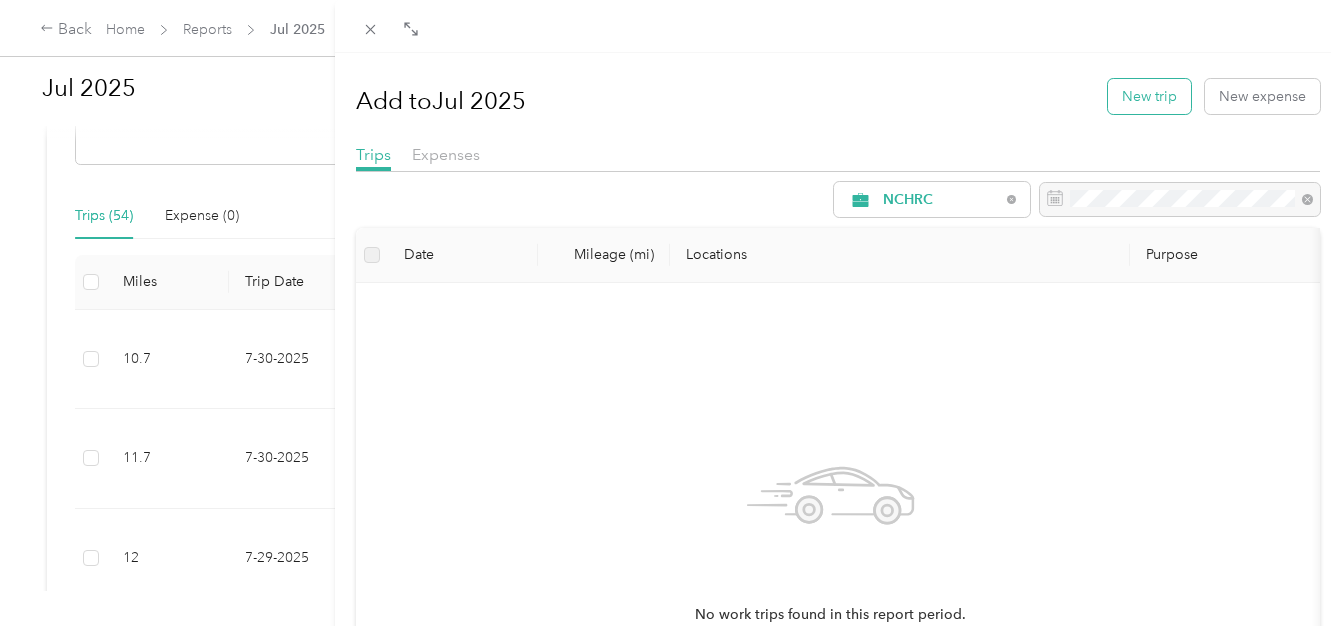 click on "New trip" at bounding box center [1149, 96] 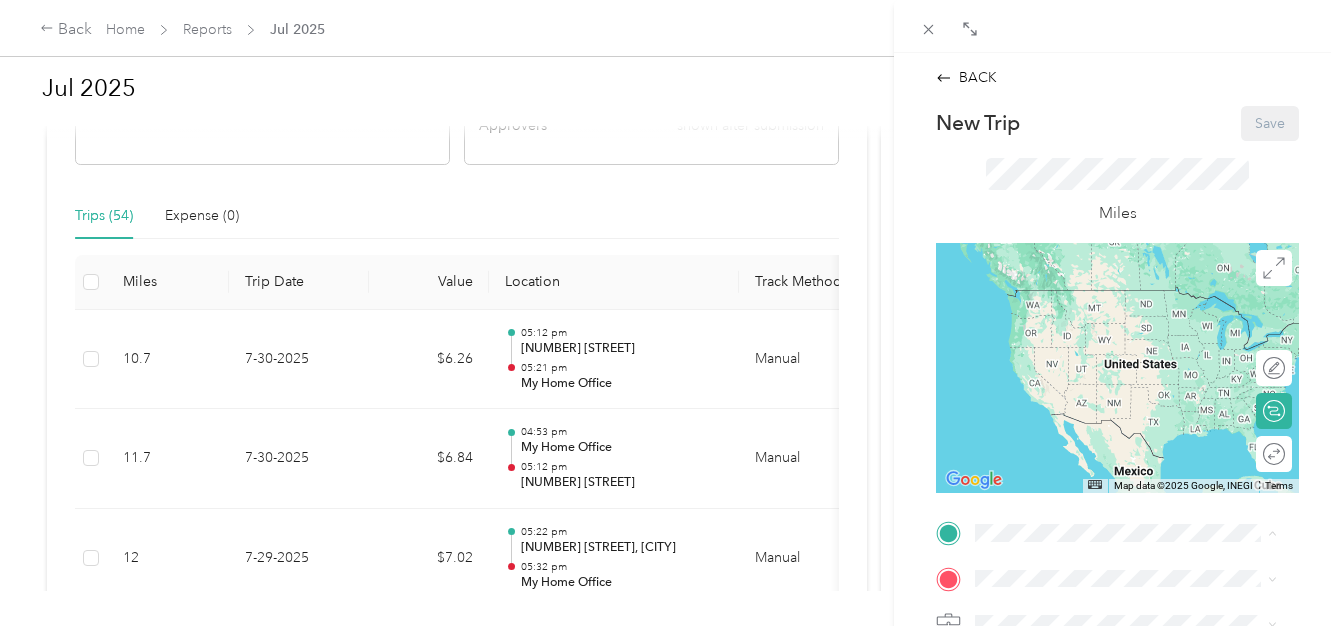click on "[NUMBER] [STREET], [POSTAL_CODE], [CITY], [STATE], [COUNTRY]" at bounding box center (1136, 330) 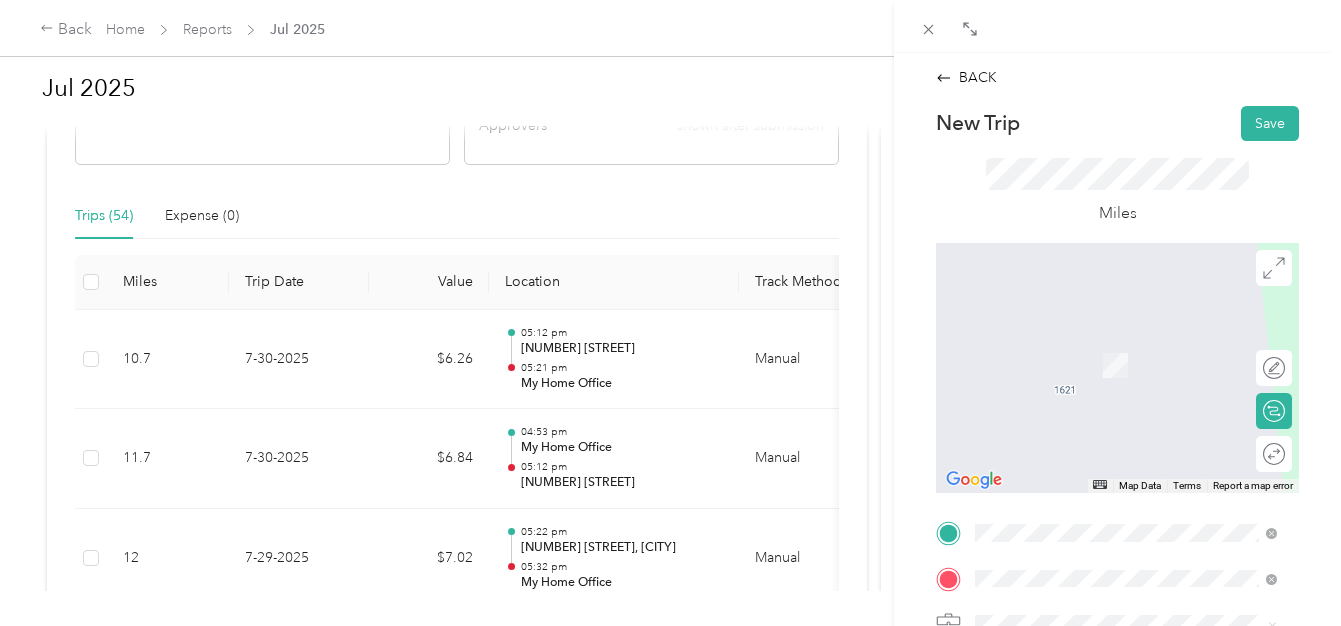click on "[NUMBER] [STREET]
[CITY], [STATE] [POSTAL_CODE], [COUNTRY]" at bounding box center (1142, 352) 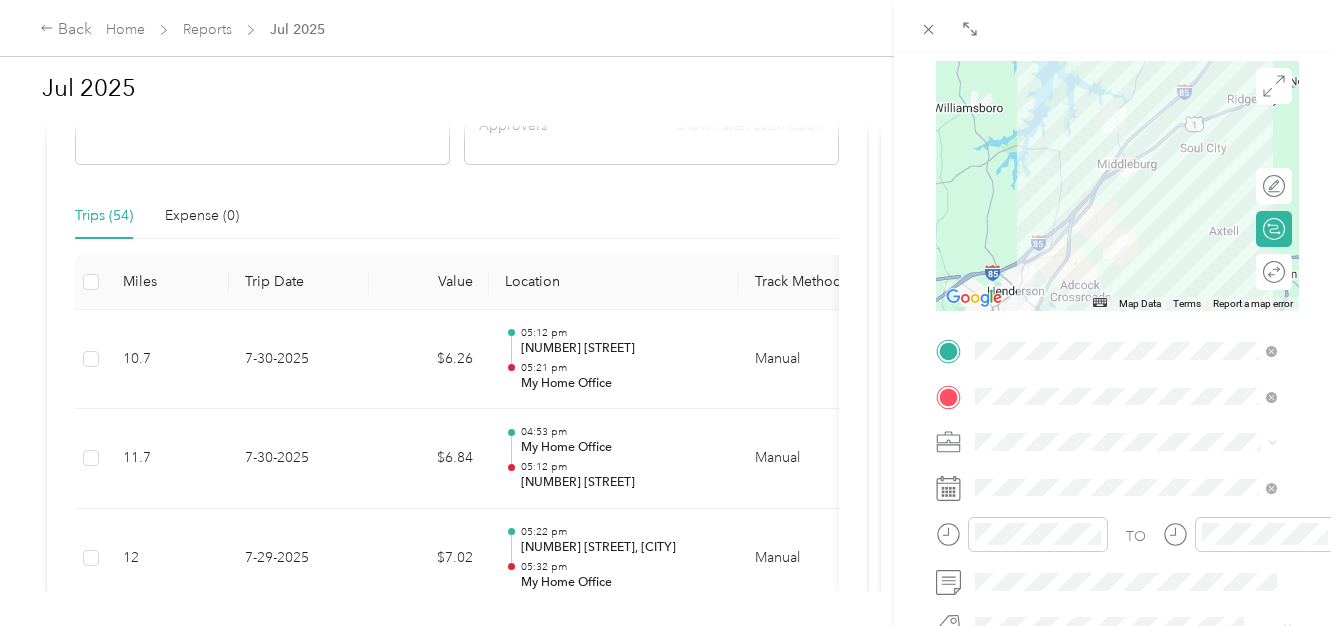 scroll, scrollTop: 200, scrollLeft: 0, axis: vertical 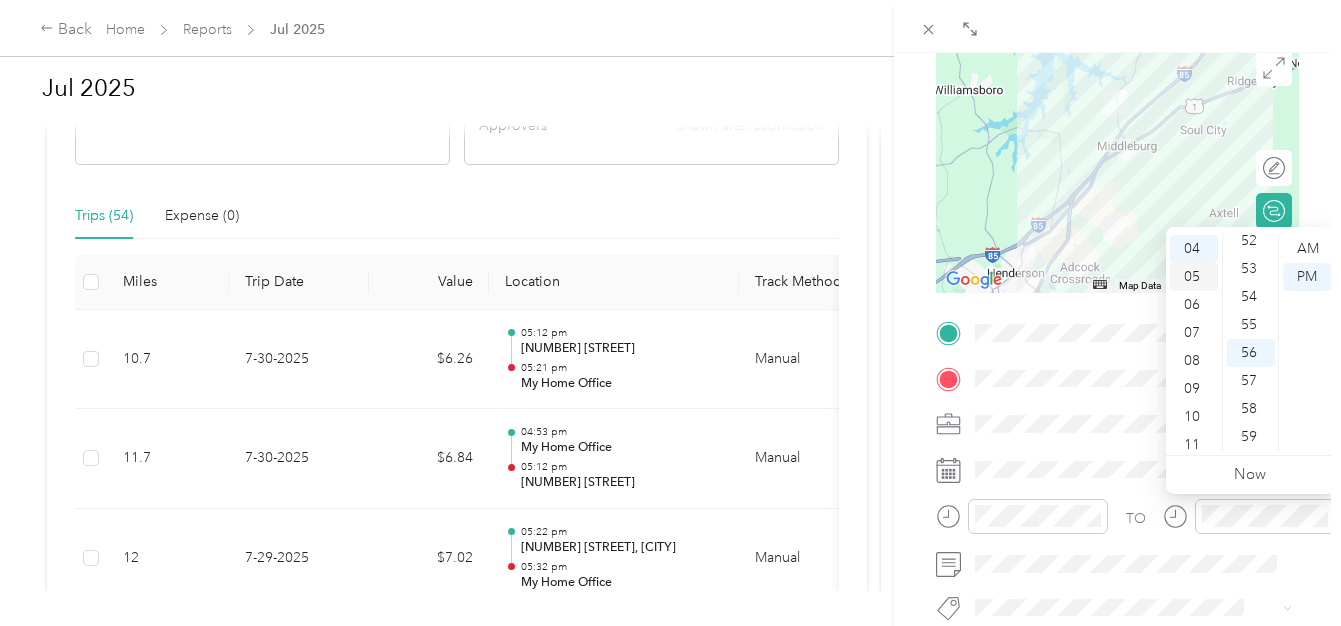 click on "05" at bounding box center (1194, 277) 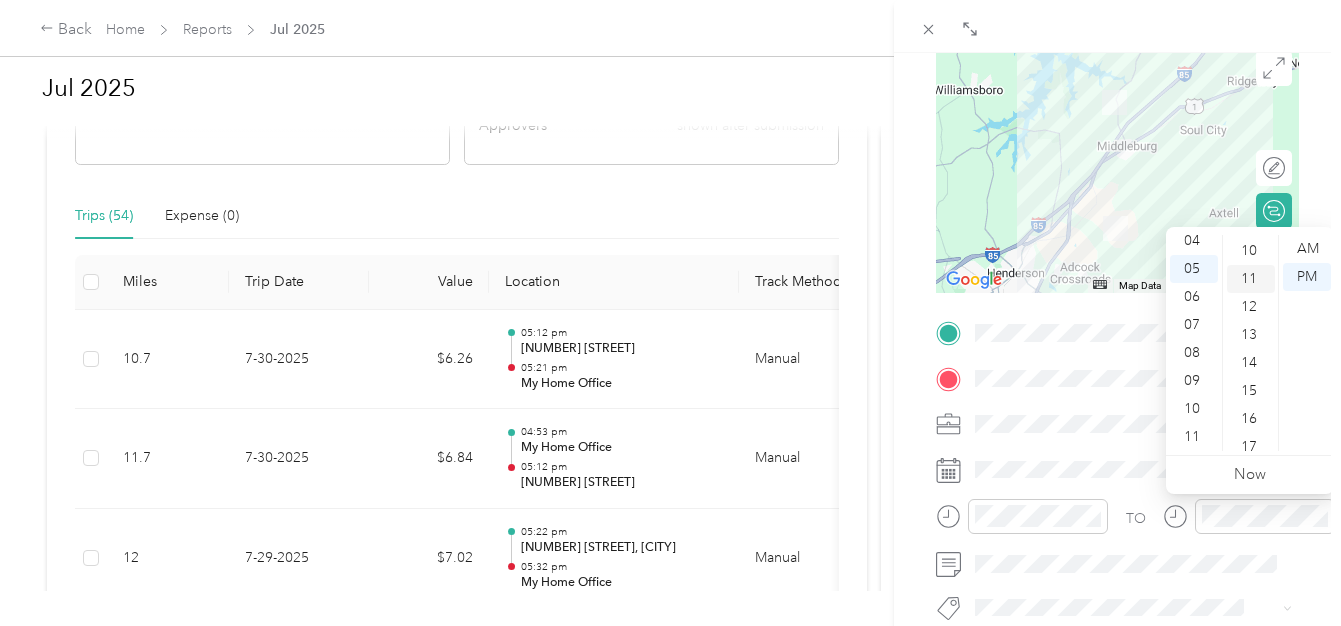 scroll, scrollTop: 197, scrollLeft: 0, axis: vertical 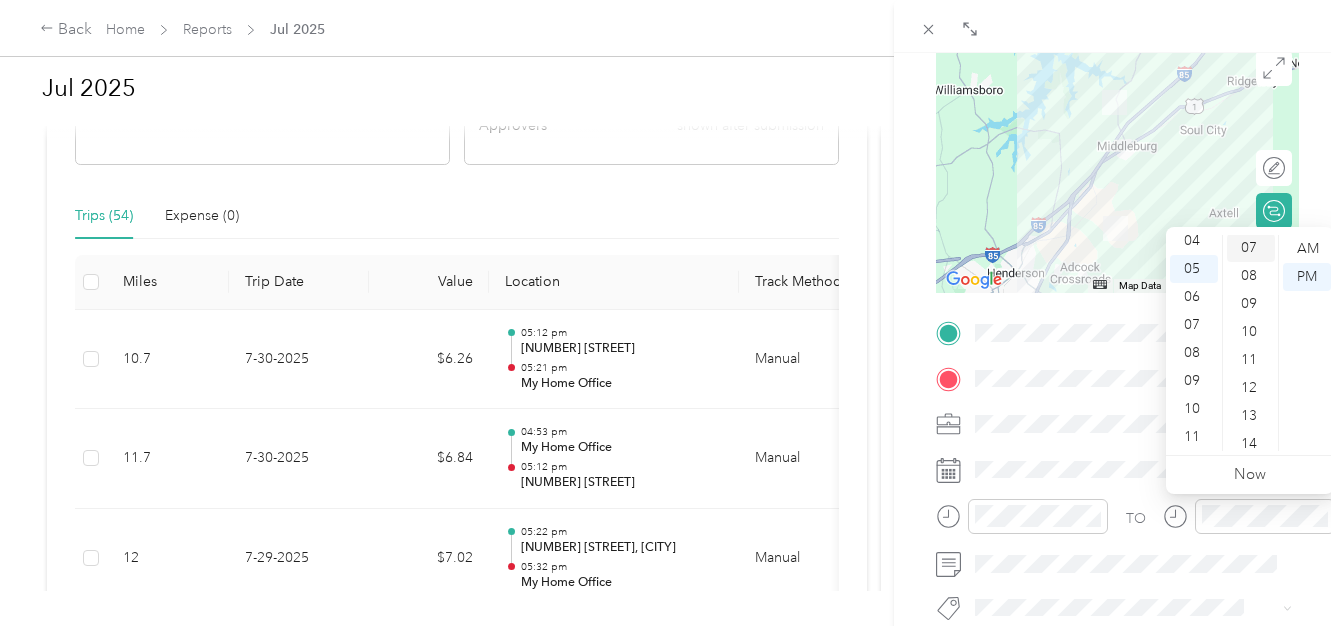 click on "07" at bounding box center [1251, 248] 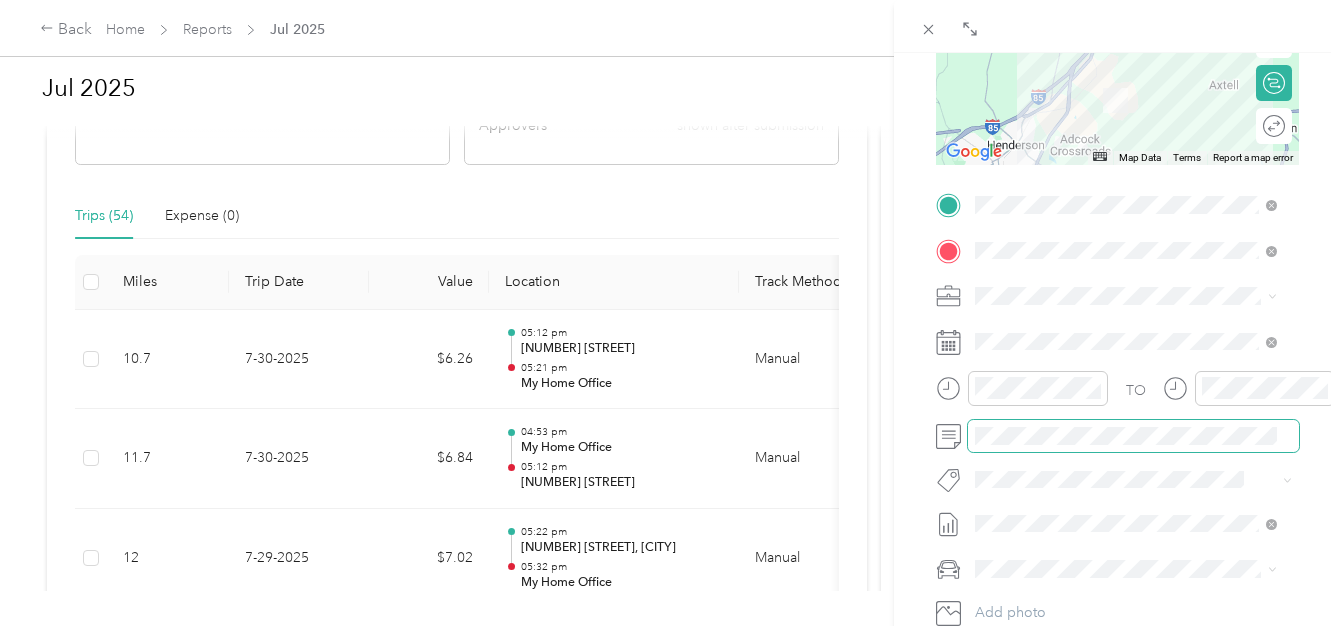 scroll, scrollTop: 333, scrollLeft: 0, axis: vertical 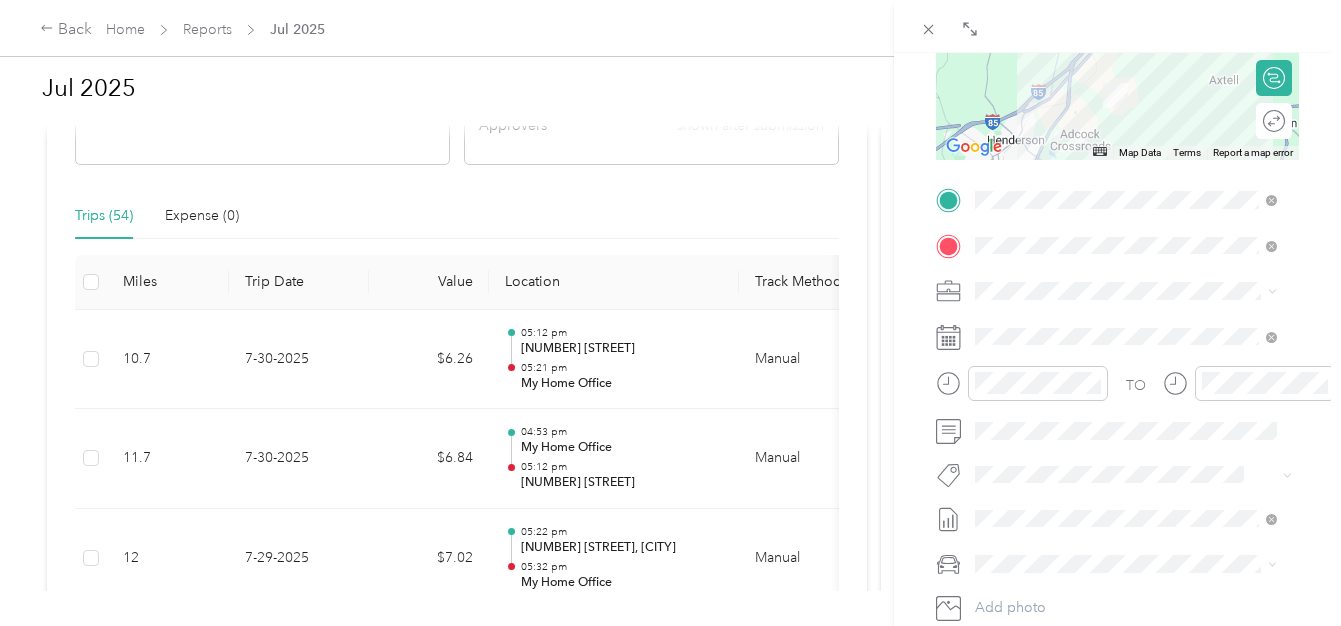 drag, startPoint x: 1019, startPoint y: 602, endPoint x: 1053, endPoint y: 591, distance: 35.735138 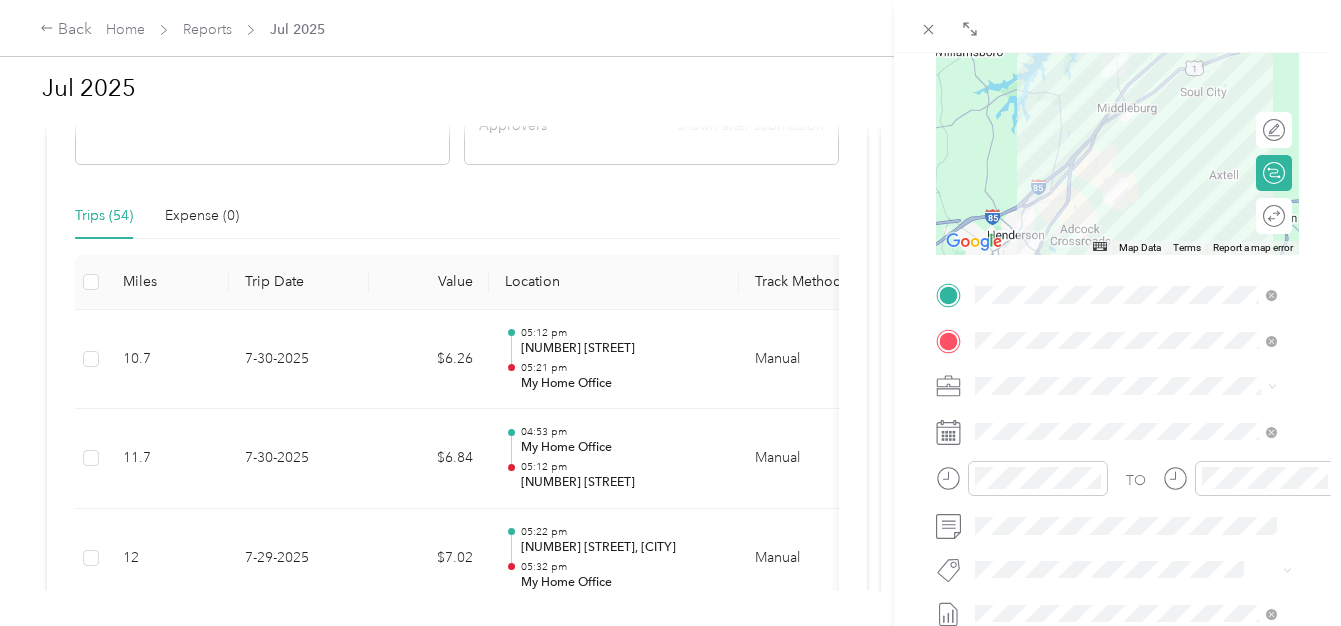 scroll, scrollTop: 0, scrollLeft: 0, axis: both 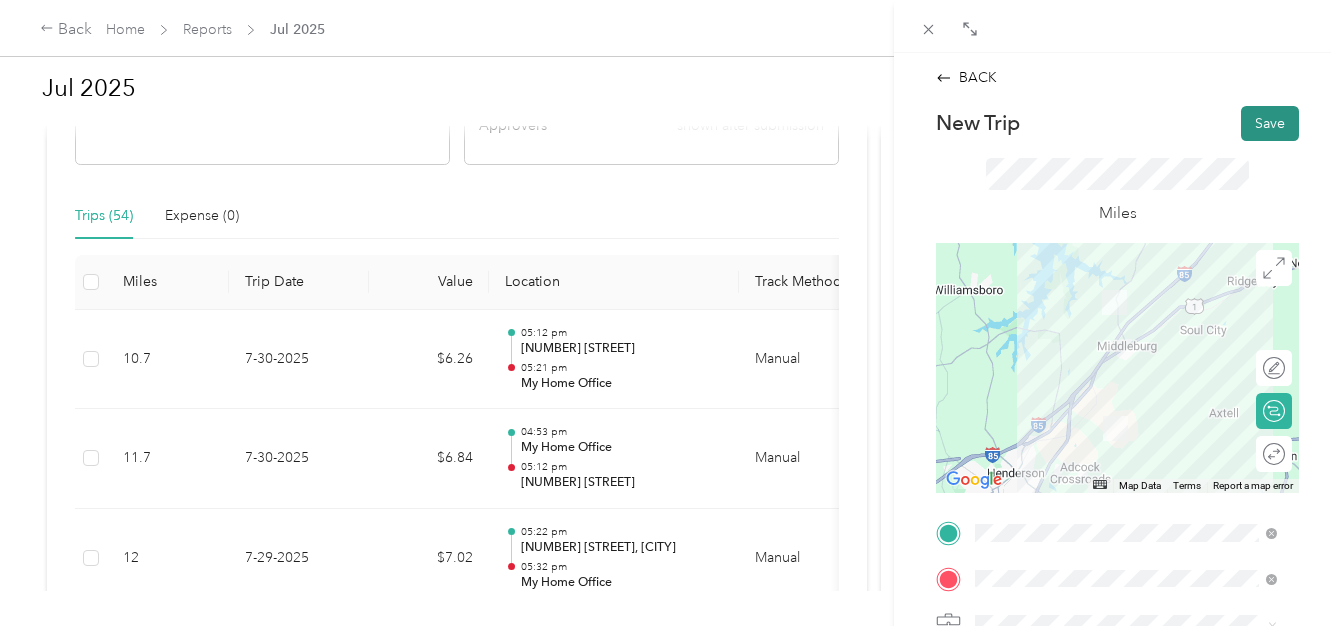 click on "Save" at bounding box center (1270, 123) 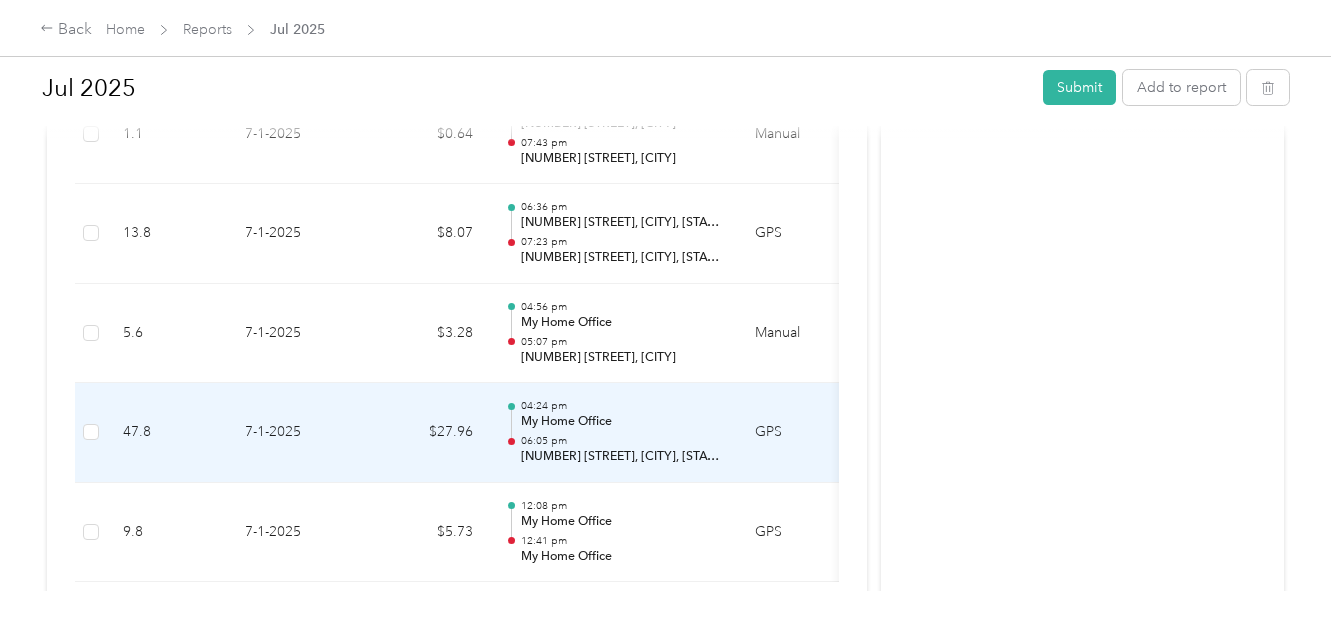 scroll, scrollTop: 5755, scrollLeft: 0, axis: vertical 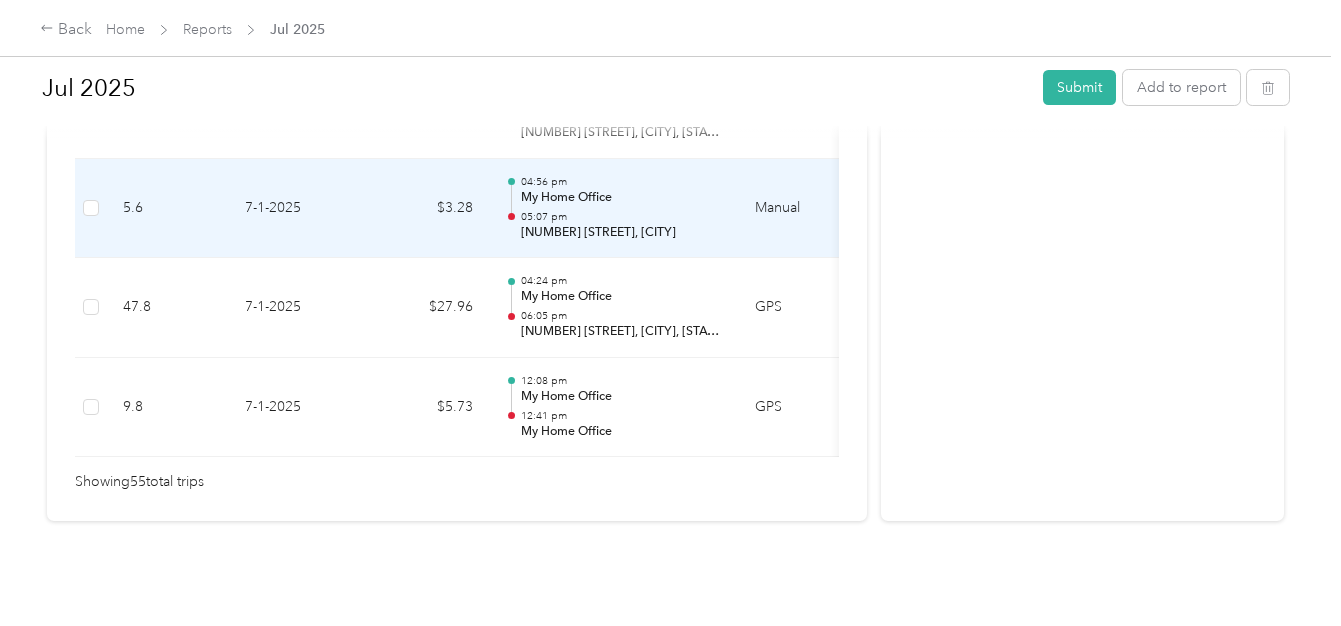 click on "7-1-2025" at bounding box center [299, 209] 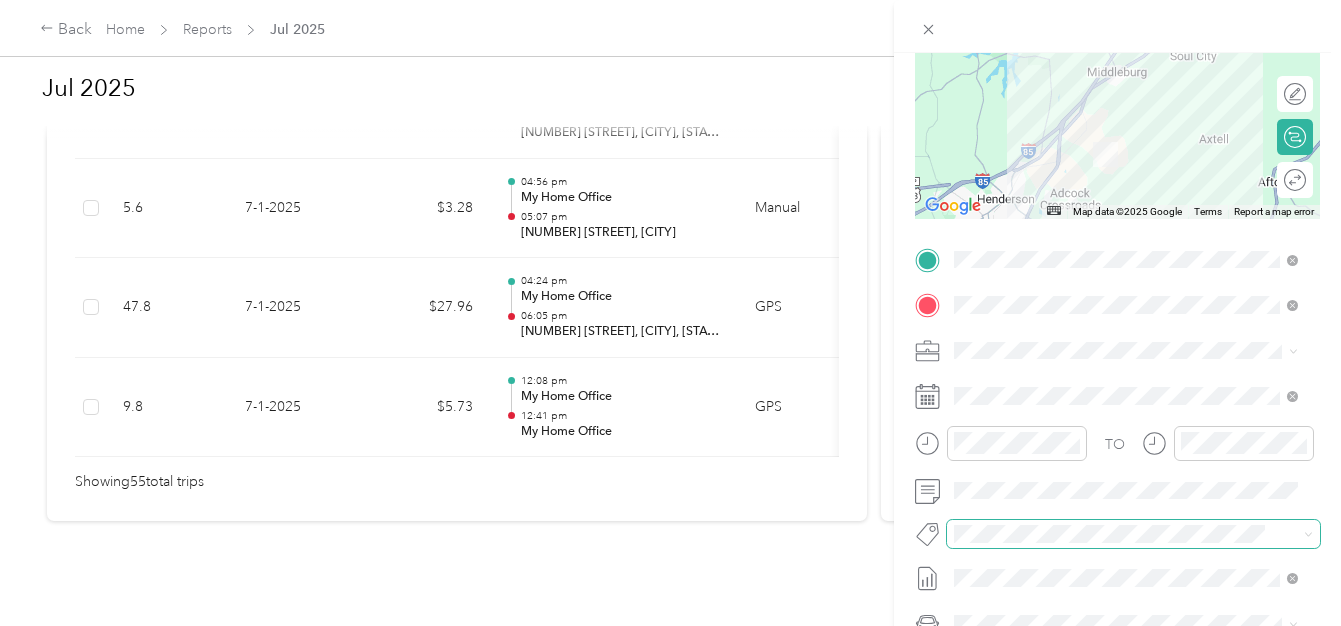 scroll, scrollTop: 267, scrollLeft: 0, axis: vertical 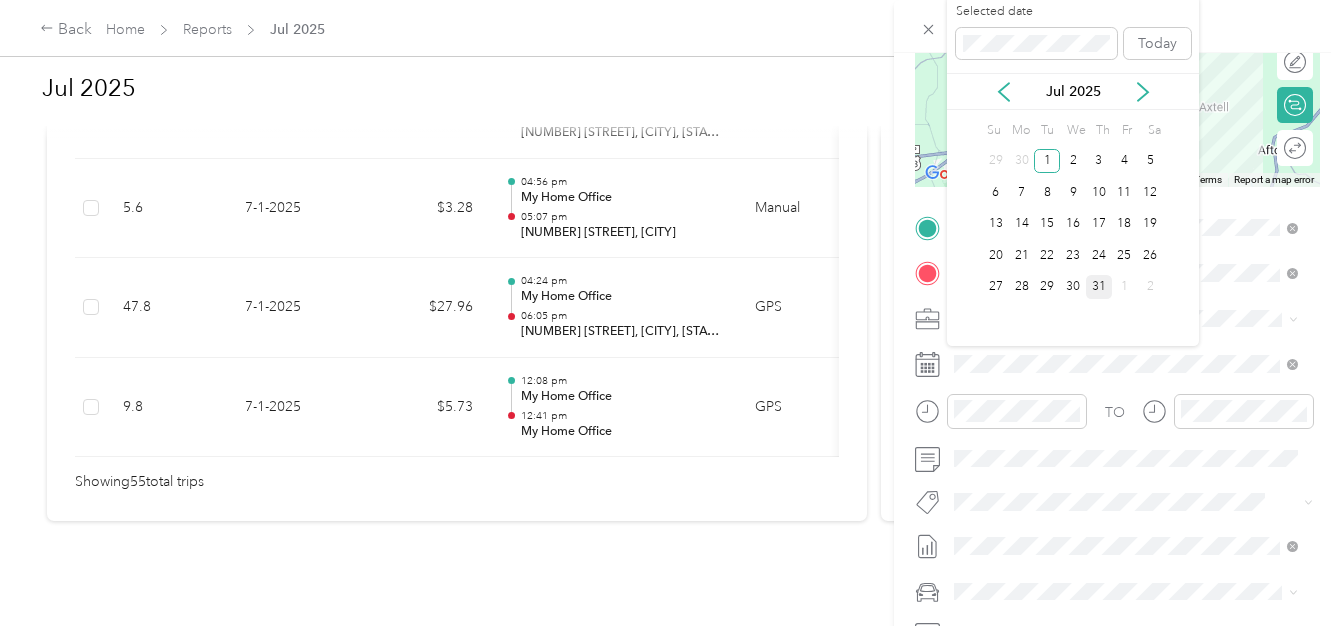 click on "31" at bounding box center [1099, 287] 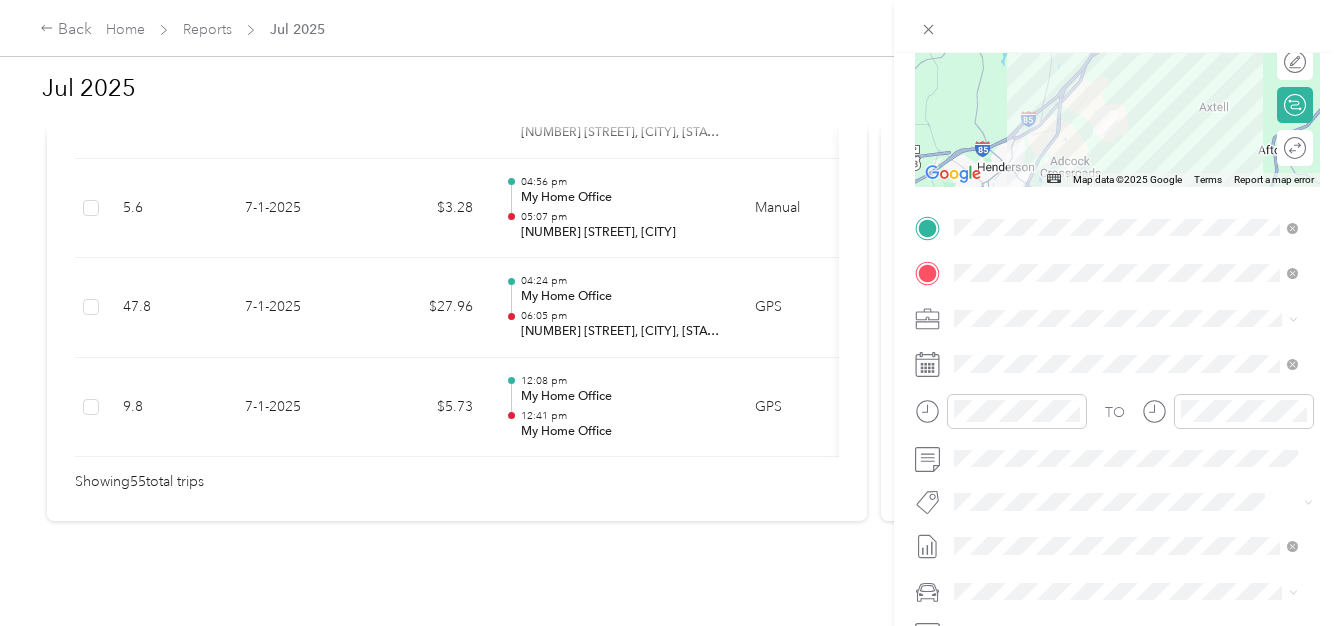 scroll, scrollTop: 0, scrollLeft: 0, axis: both 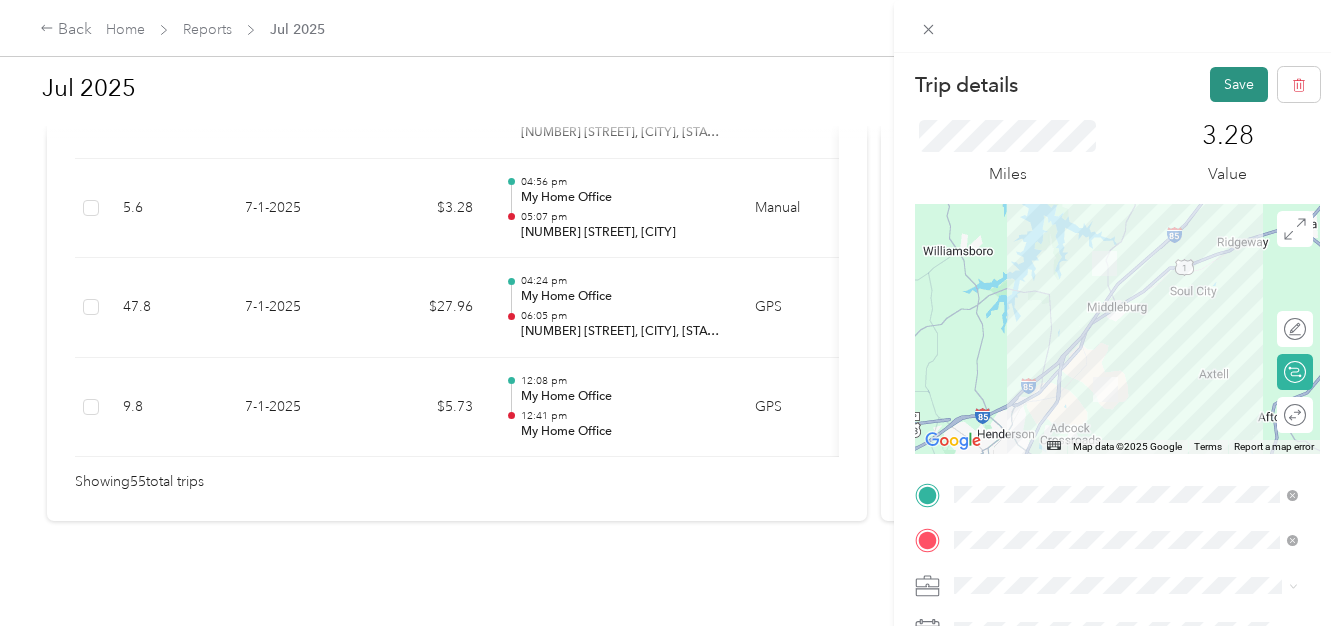 click on "Save" at bounding box center [1239, 84] 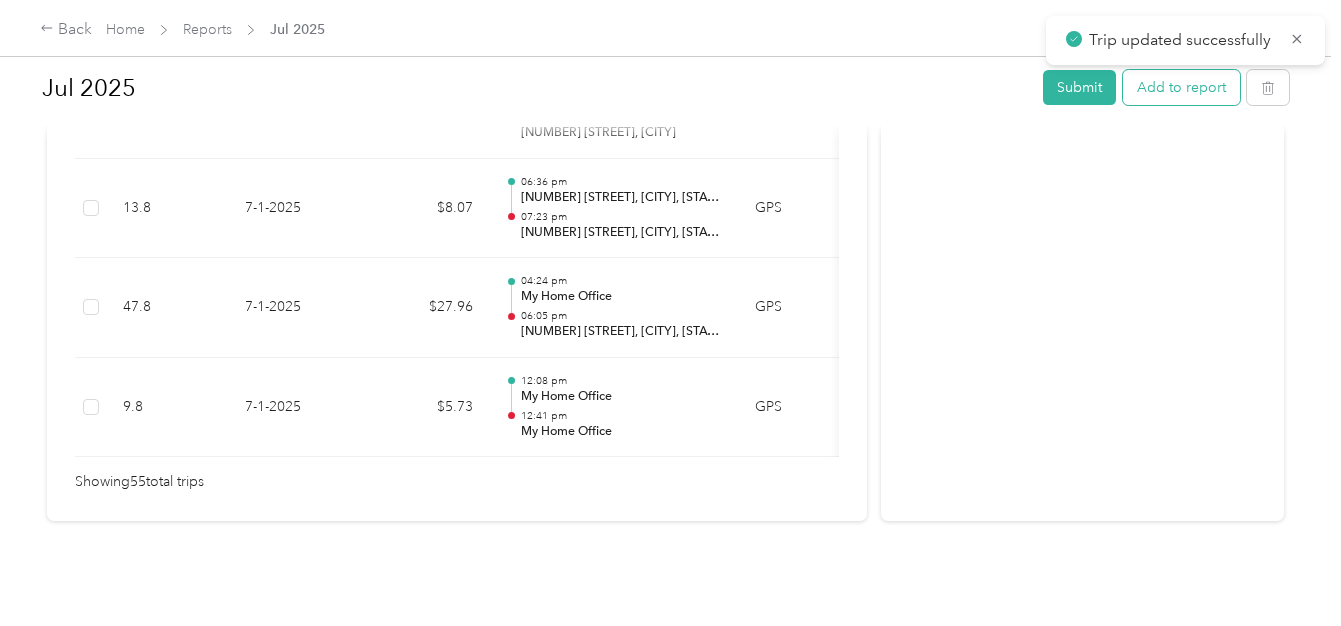 click on "Add to report" at bounding box center [1181, 87] 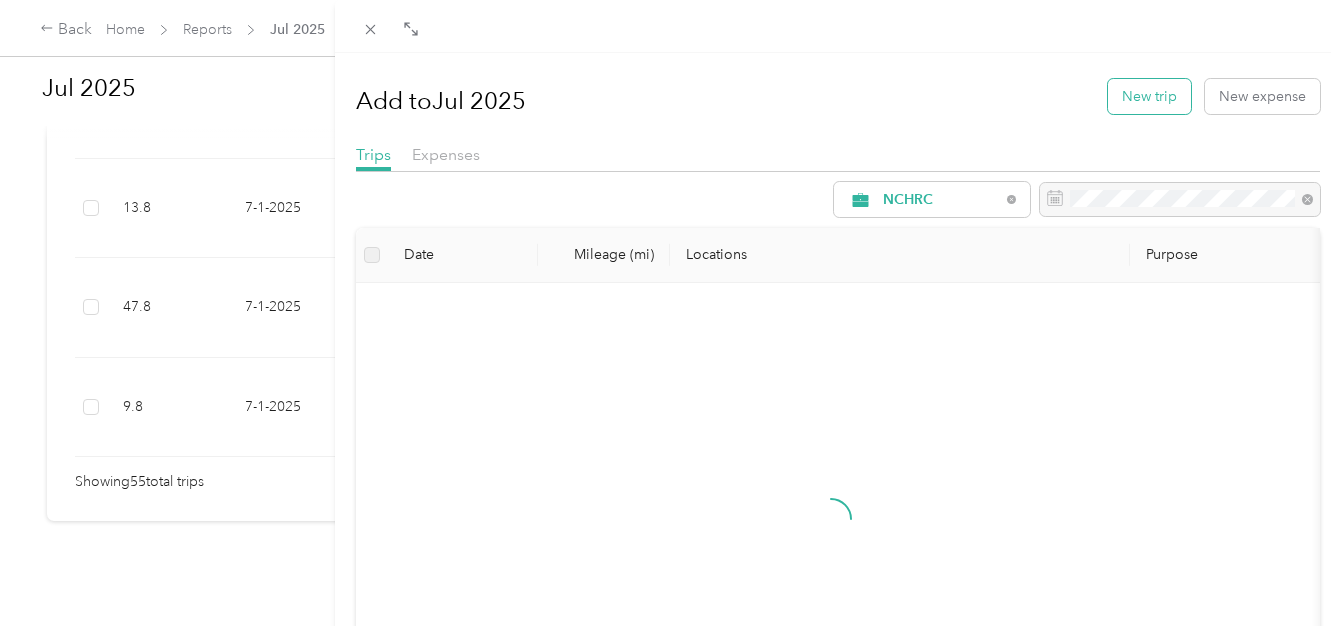 click on "New trip" at bounding box center (1149, 96) 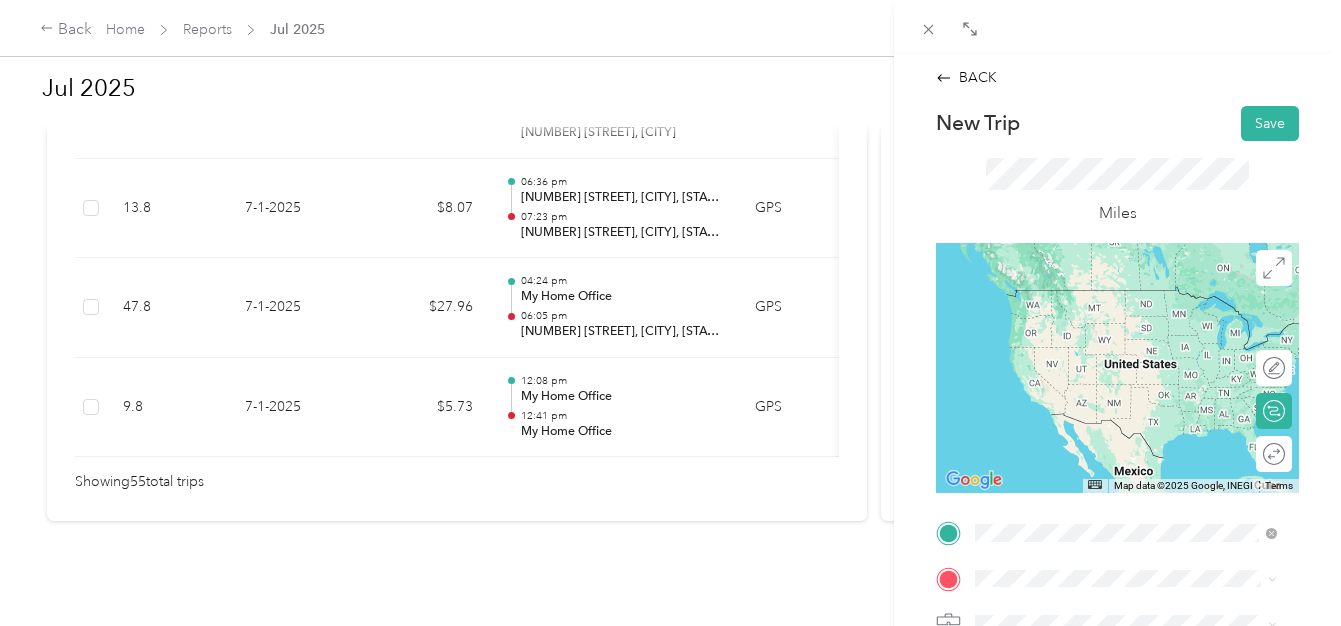 click on "[NUMBER] [STREET]
[CITY], [STATE] [POSTAL_CODE], [COUNTRY]" at bounding box center (1142, 307) 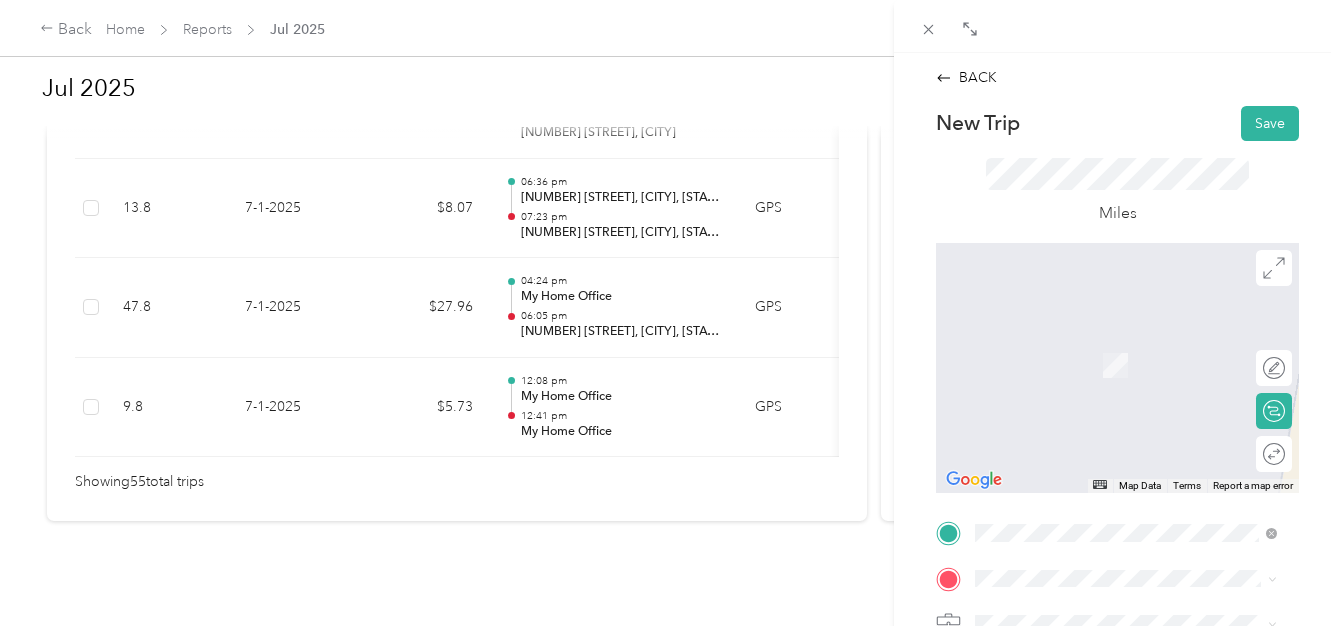click on "[NUMBER] [STREET], [POSTAL_CODE], [CITY], [STATE], [COUNTRY]" at bounding box center (1136, 369) 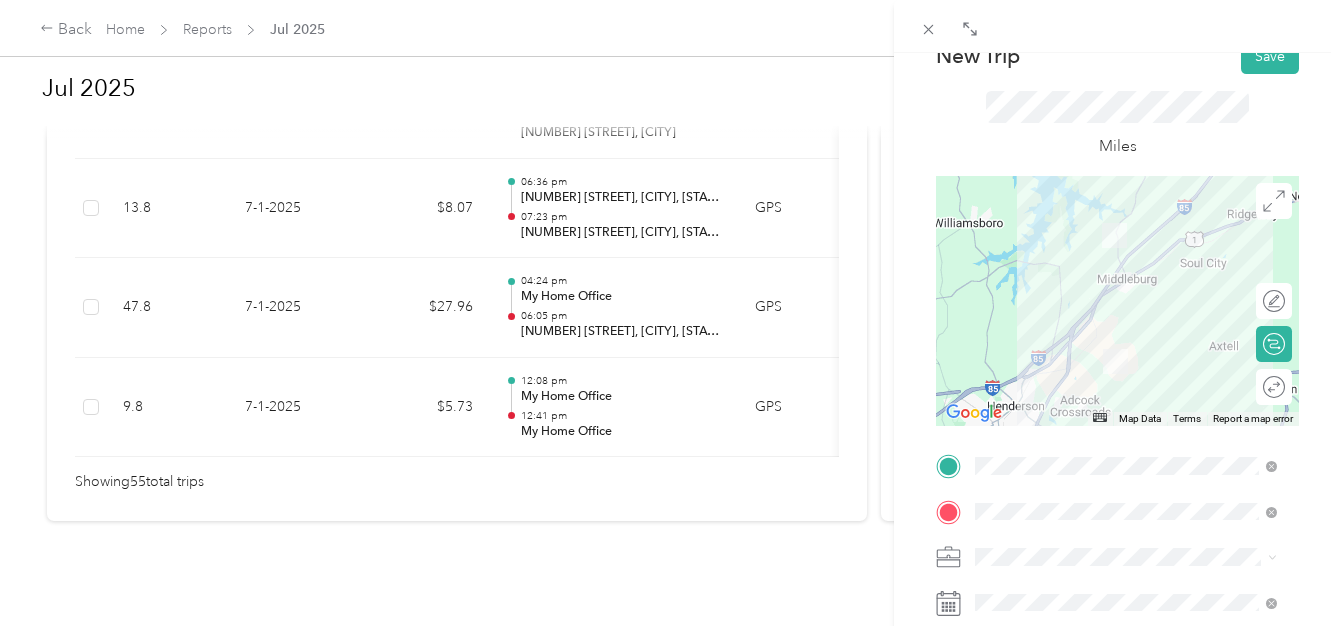 scroll, scrollTop: 267, scrollLeft: 0, axis: vertical 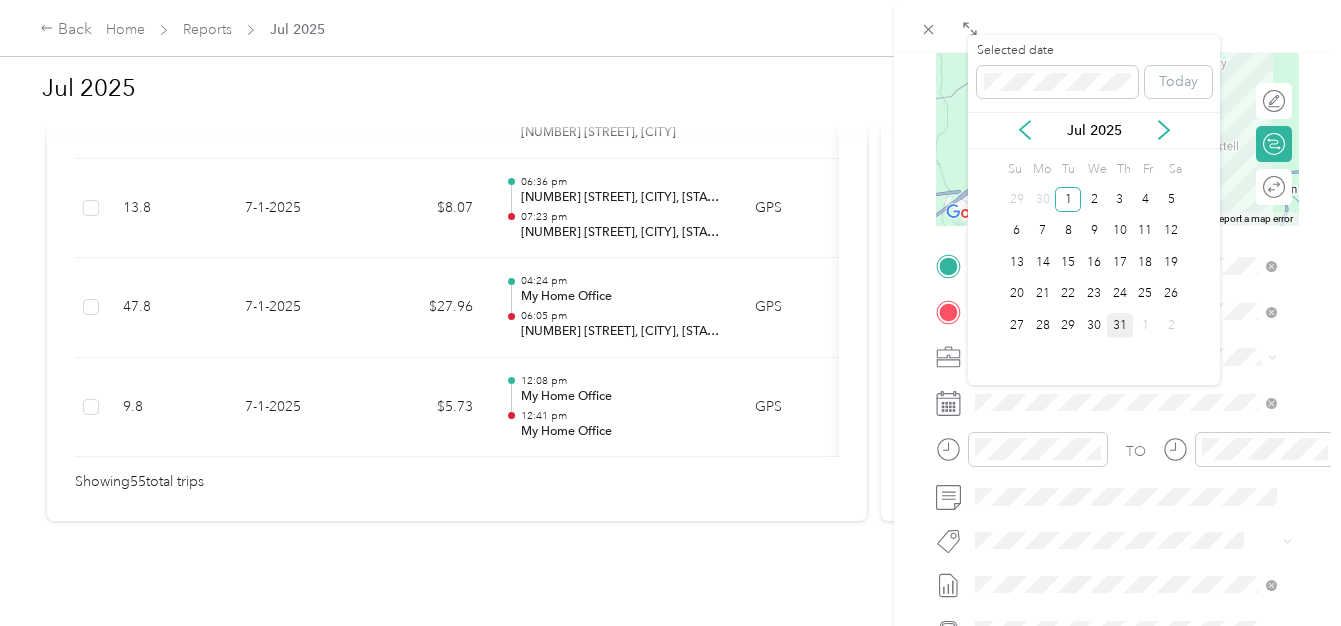 click on "31" at bounding box center (1120, 325) 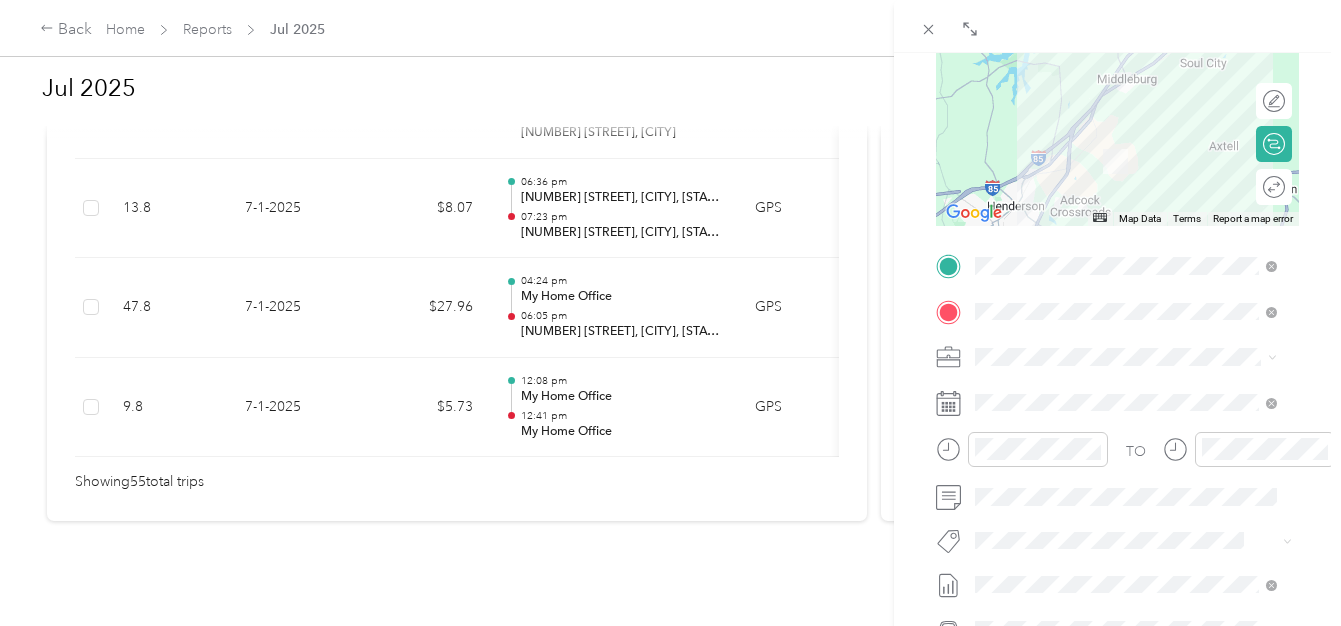 click on "BACK New Trip Save This trip cannot be edited because it is either under review, approved, or paid. Contact your Team Manager to edit it. Miles ← Move left → Move right ↑ Move up ↓ Move down + Zoom in - Zoom out Home Jump left by 75% End Jump right by 75% Page Up Jump up by 75% Page Down Jump down by 75% Map Data Map data ©2025 Google Map data ©2025 Google 2 km  Click to toggle between metric and imperial units Terms Report a map error Edit route Calculate route Round trip TO Add photo" at bounding box center [670, 313] 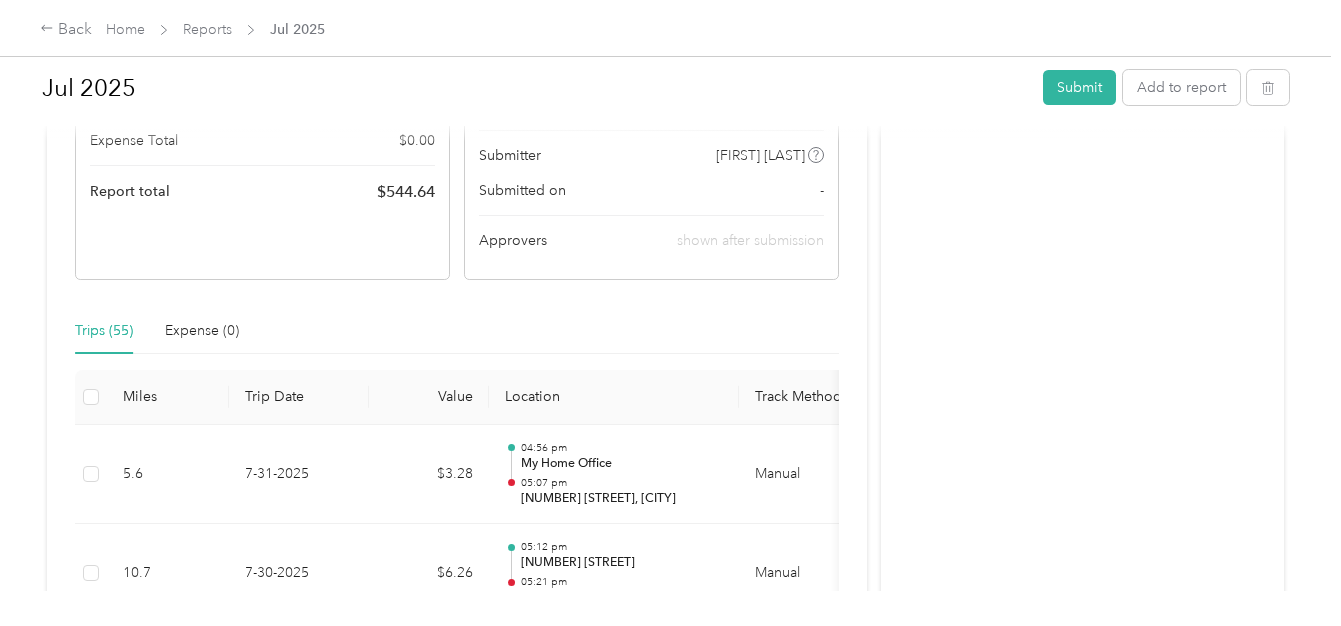 scroll, scrollTop: 422, scrollLeft: 0, axis: vertical 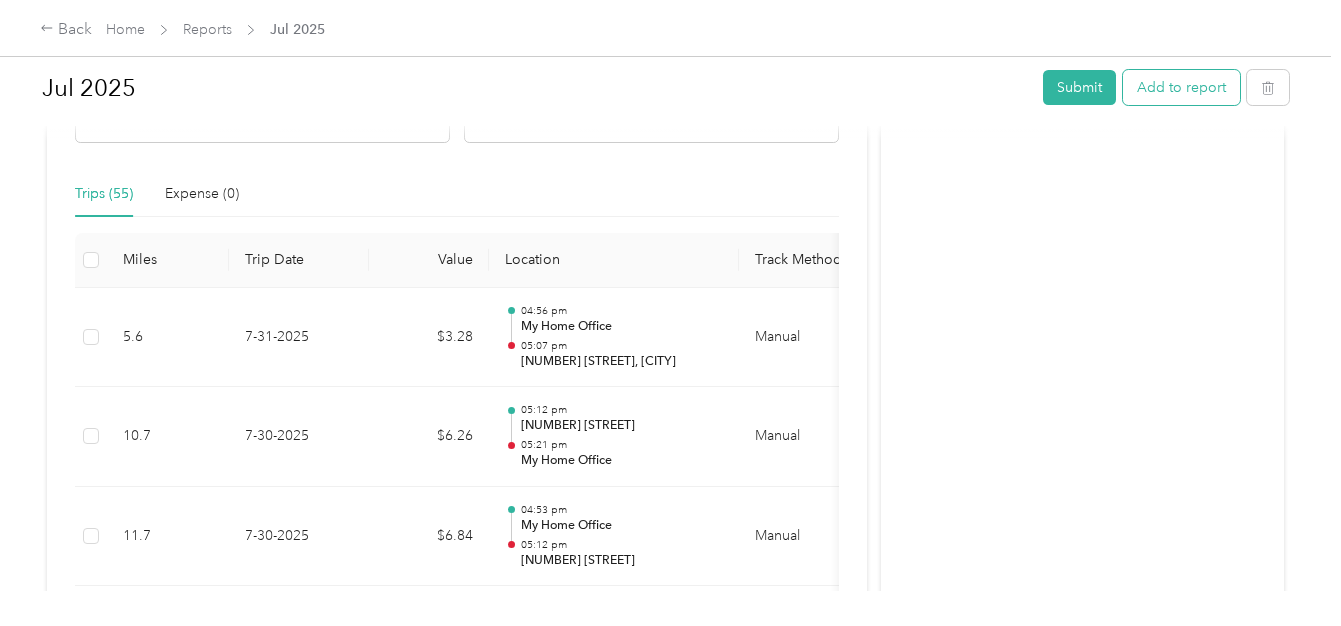 click on "Add to report" at bounding box center [1181, 87] 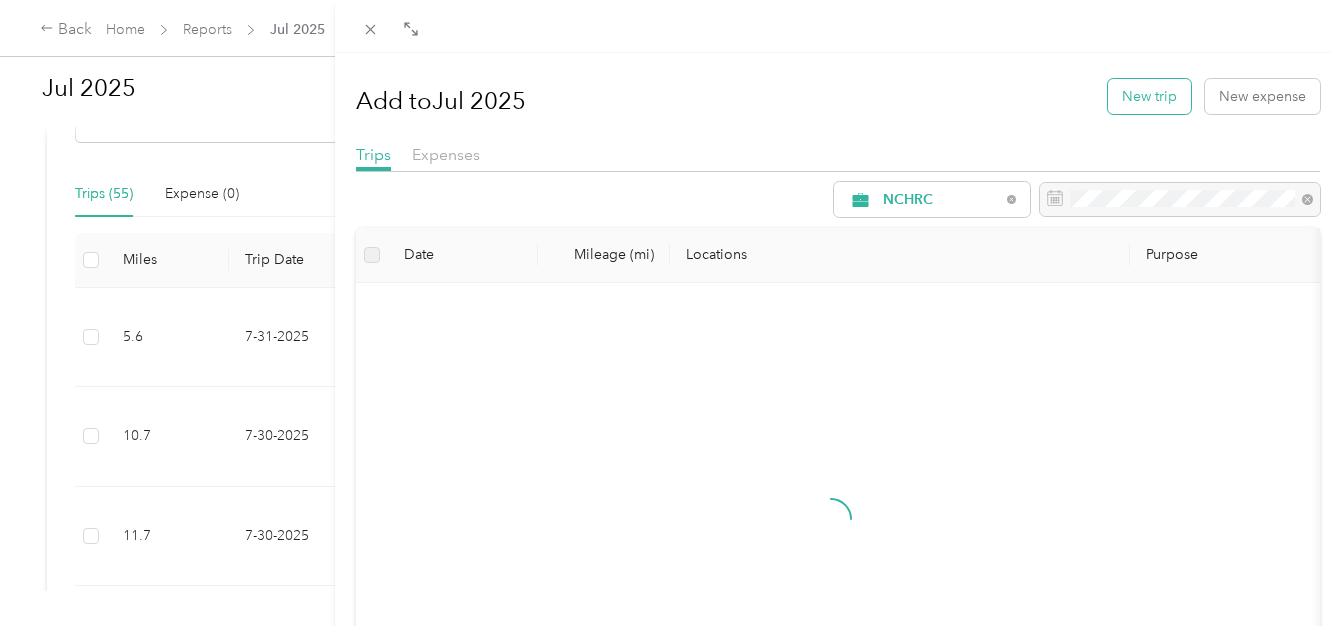click on "New trip" at bounding box center [1149, 96] 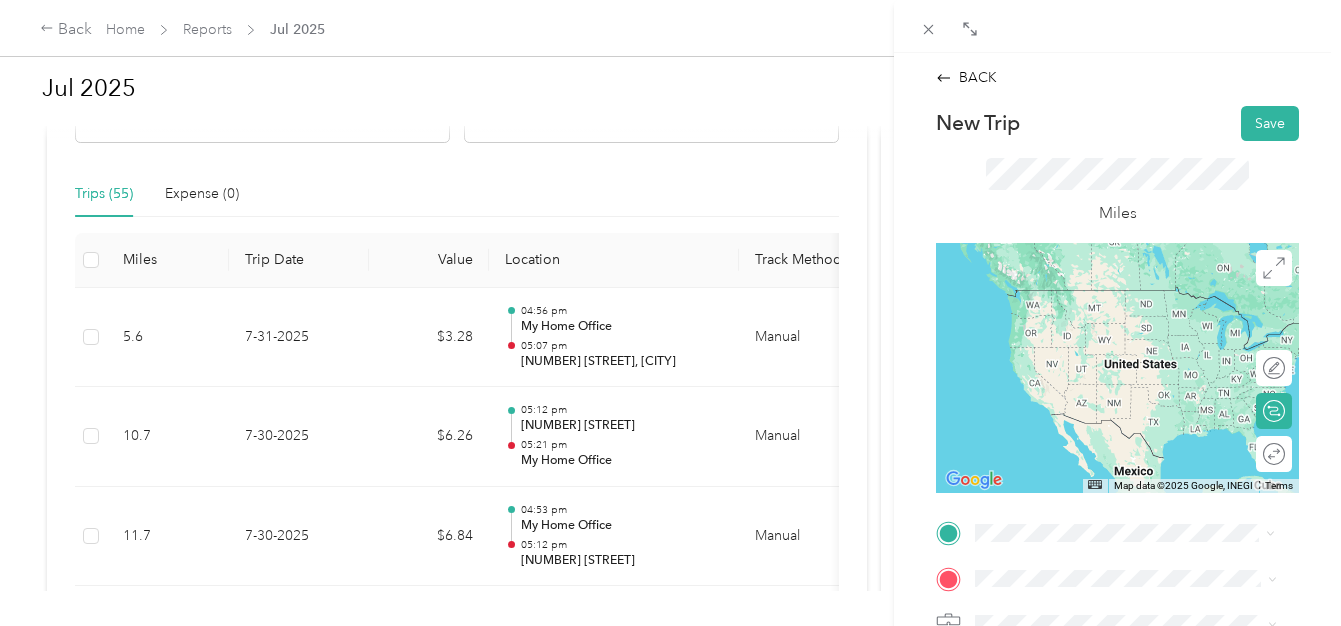 click on "[NUMBER] [STREET]
[CITY], [STATE] [POSTAL_CODE], [COUNTRY]" at bounding box center (1142, 306) 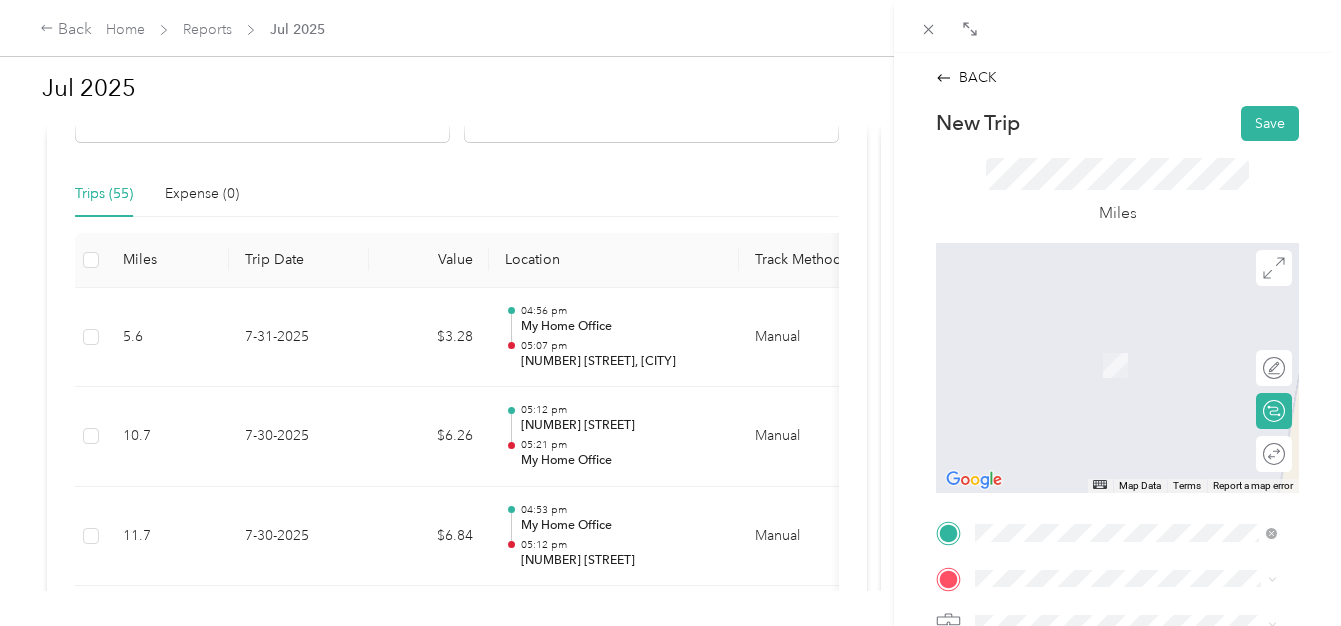 click on "[NUMBER] [STREET], [POSTAL_CODE], [CITY], [STATE], [COUNTRY]" at bounding box center [1136, 367] 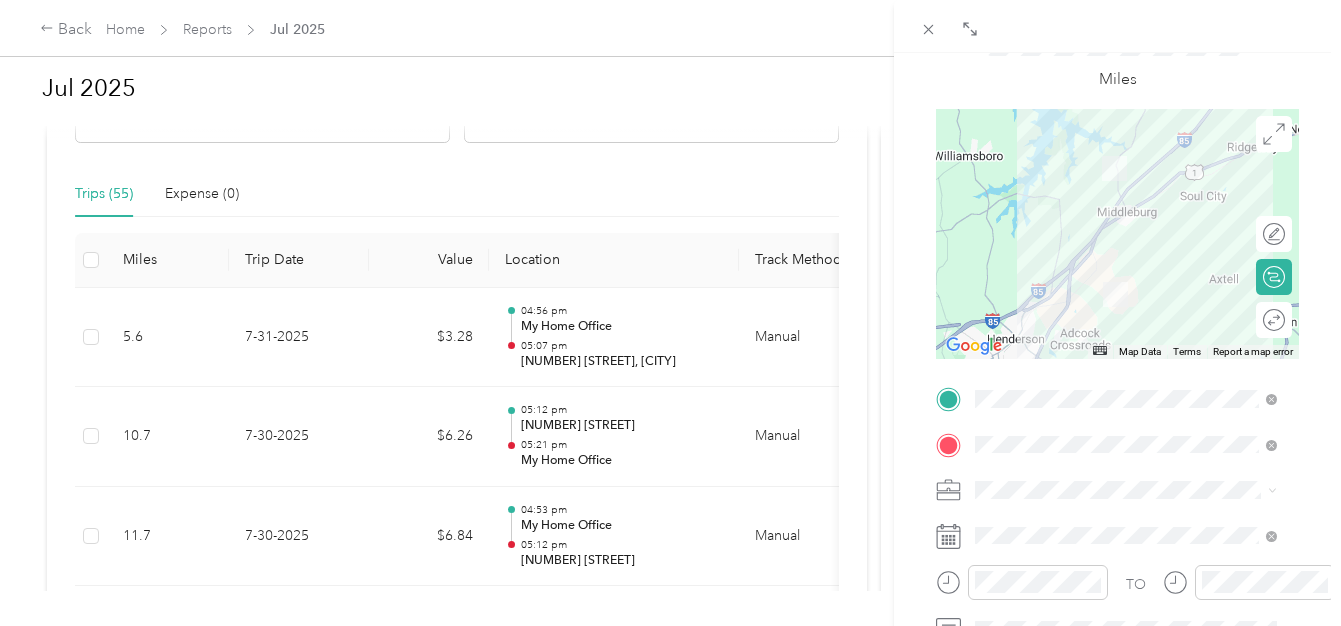 scroll, scrollTop: 200, scrollLeft: 0, axis: vertical 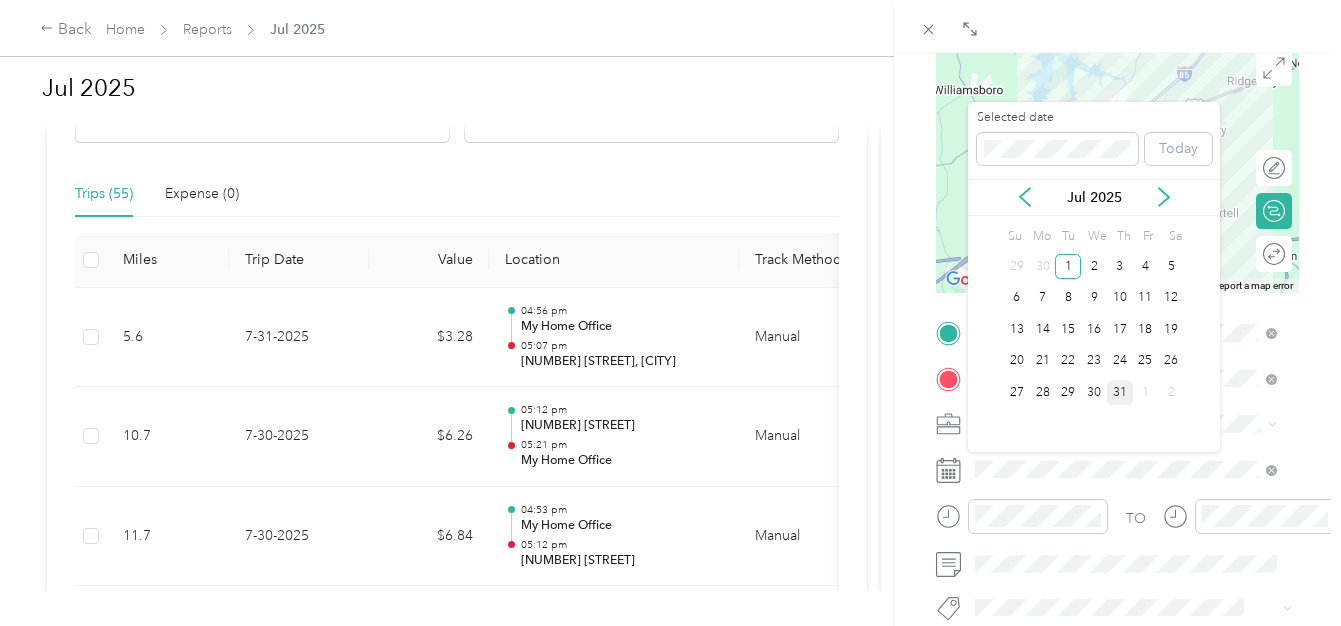 click on "31" at bounding box center [1120, 392] 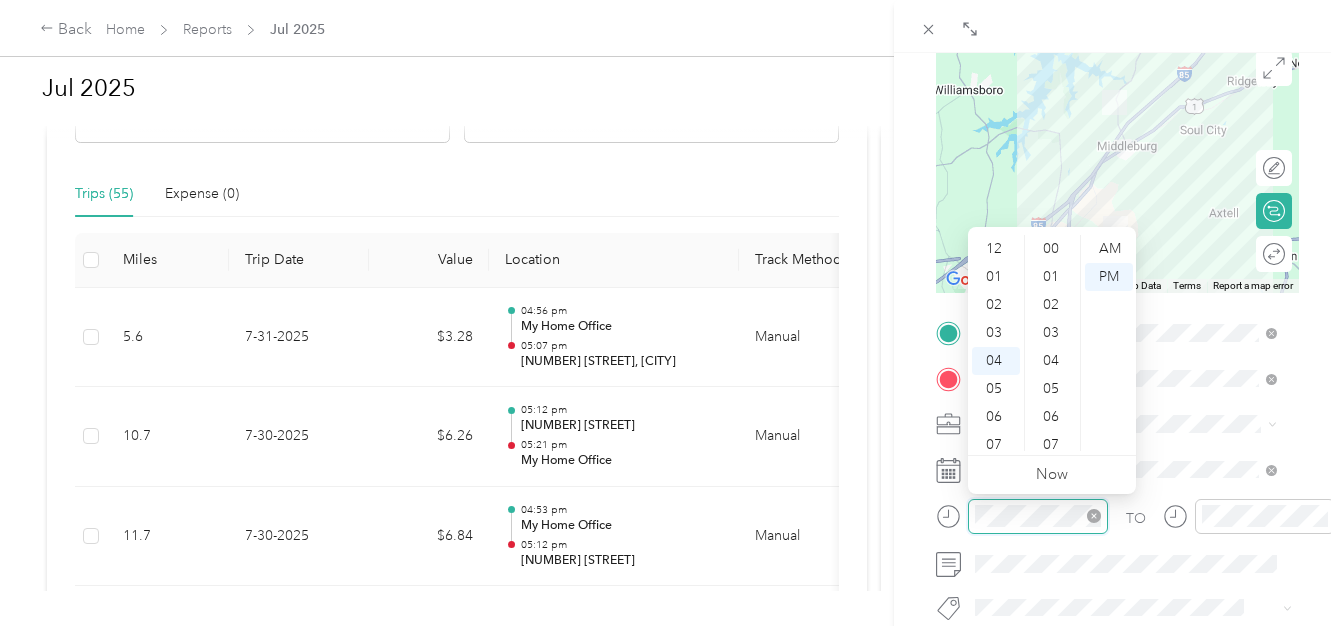scroll, scrollTop: 112, scrollLeft: 0, axis: vertical 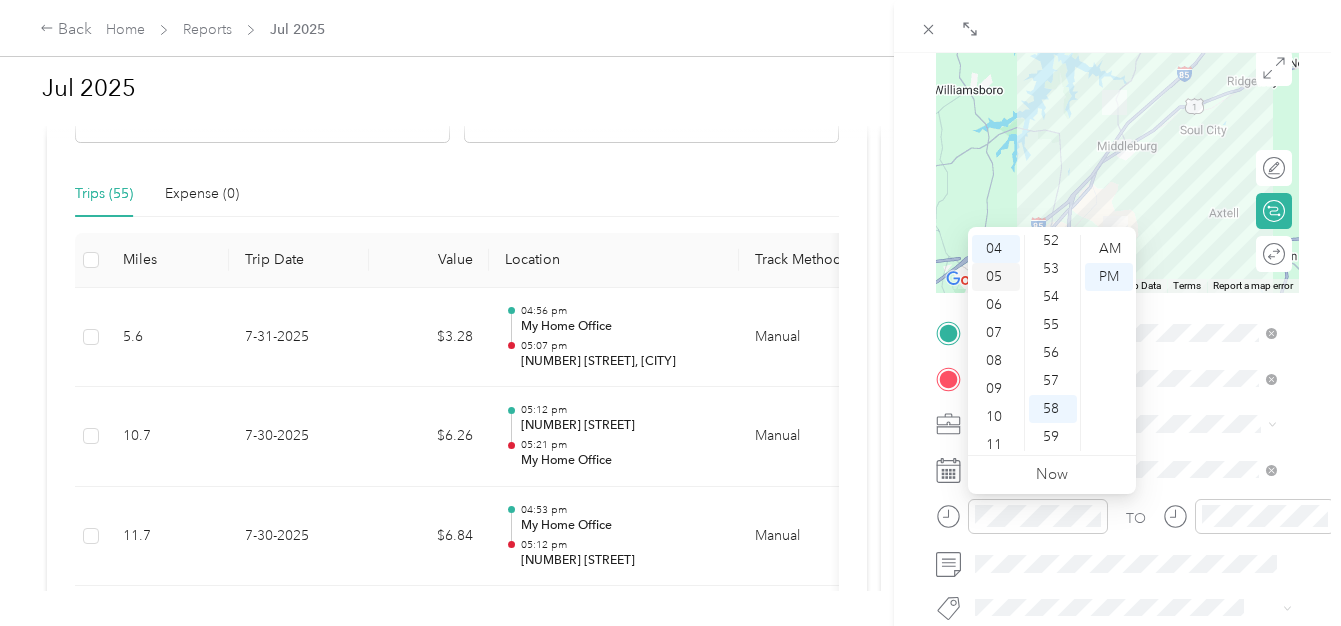 click on "05" at bounding box center (996, 277) 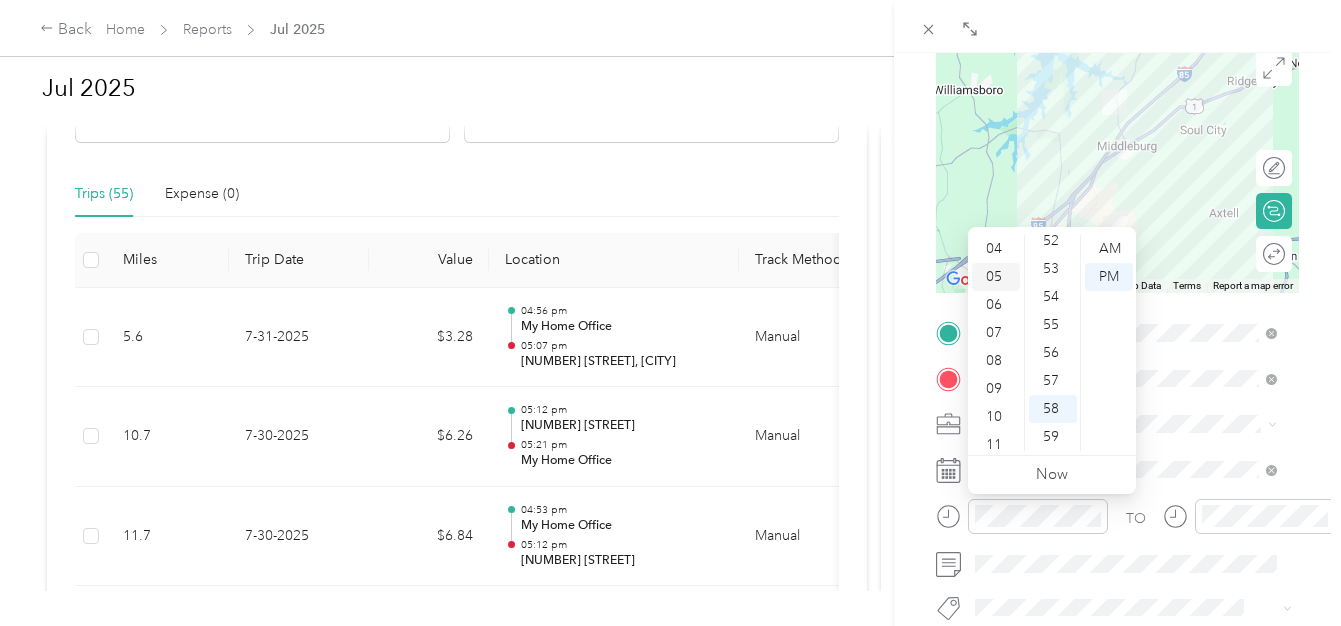 scroll, scrollTop: 120, scrollLeft: 0, axis: vertical 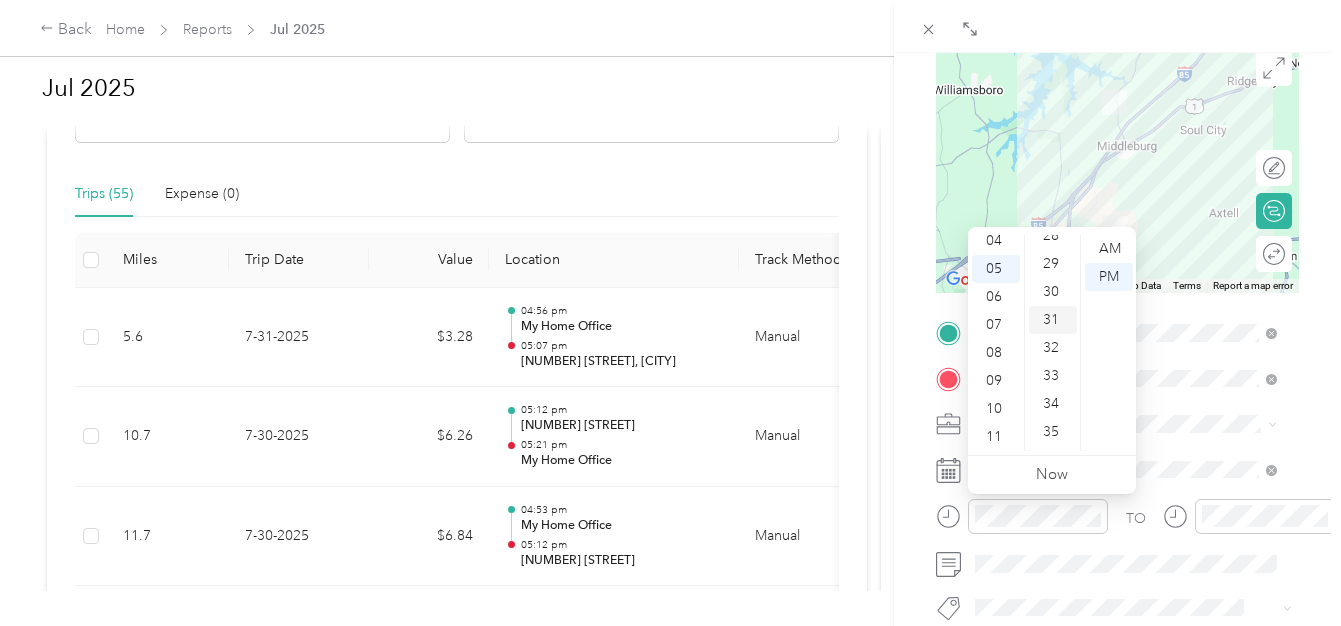 click on "31" at bounding box center (1053, 320) 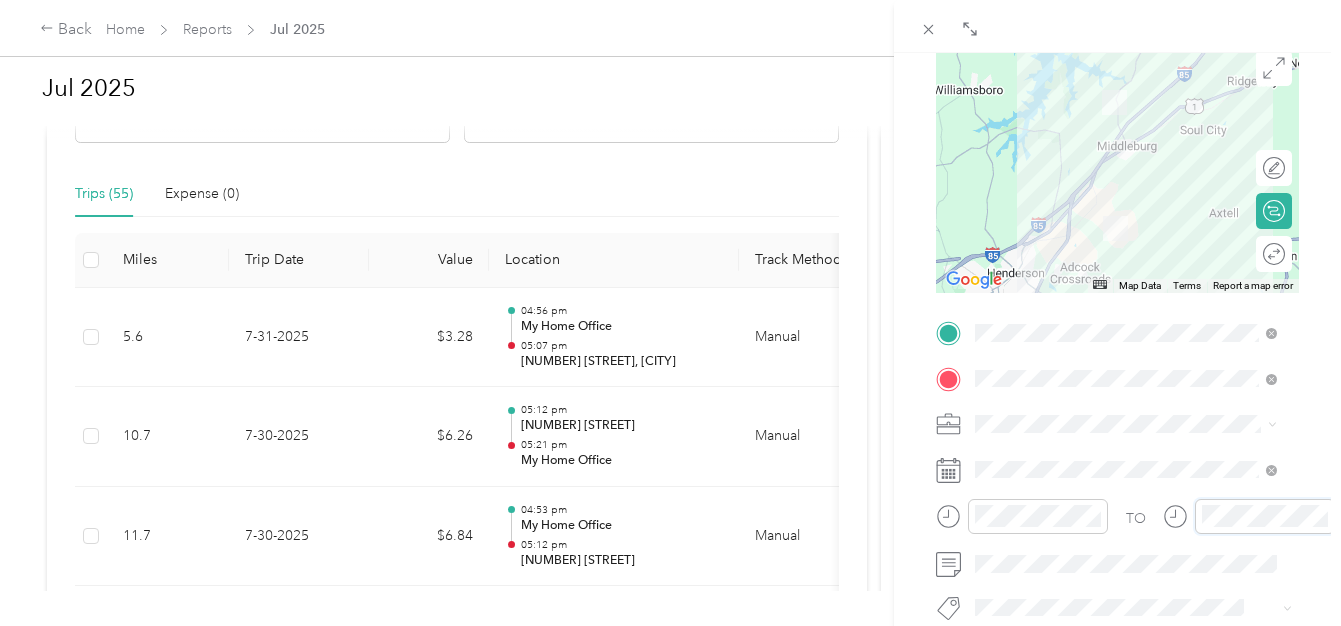 scroll, scrollTop: 110, scrollLeft: 0, axis: vertical 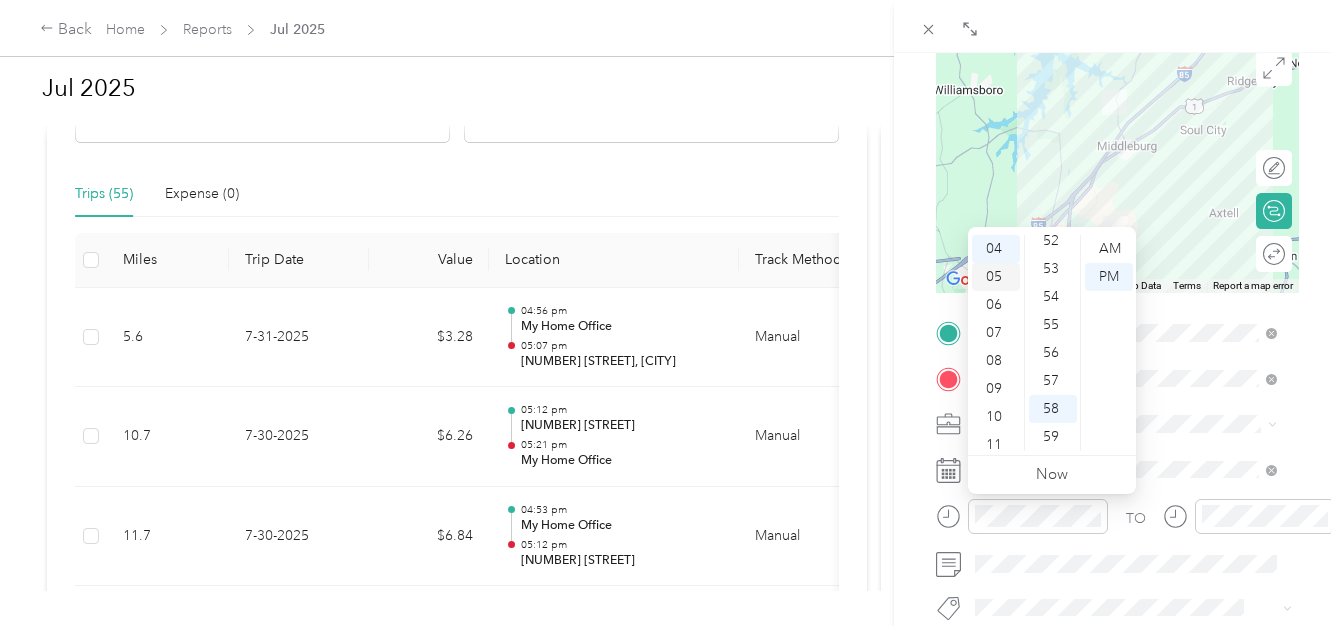 click on "05" at bounding box center [996, 277] 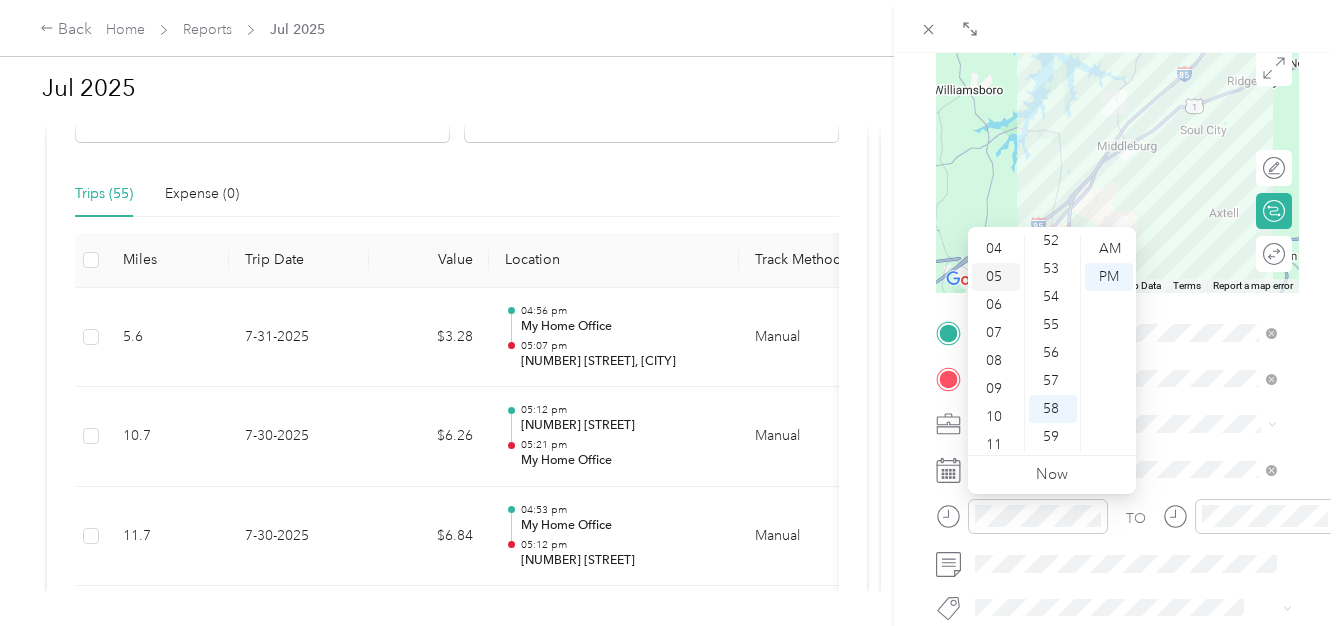 scroll, scrollTop: 120, scrollLeft: 0, axis: vertical 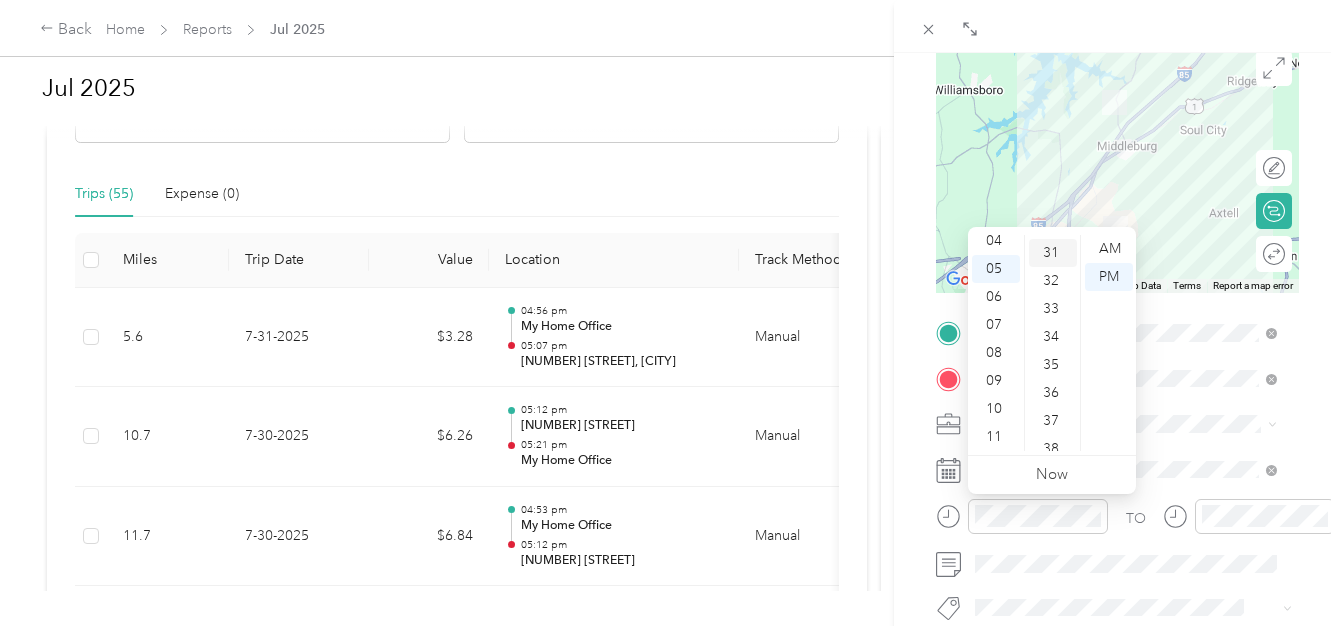 click on "31" at bounding box center (1053, 253) 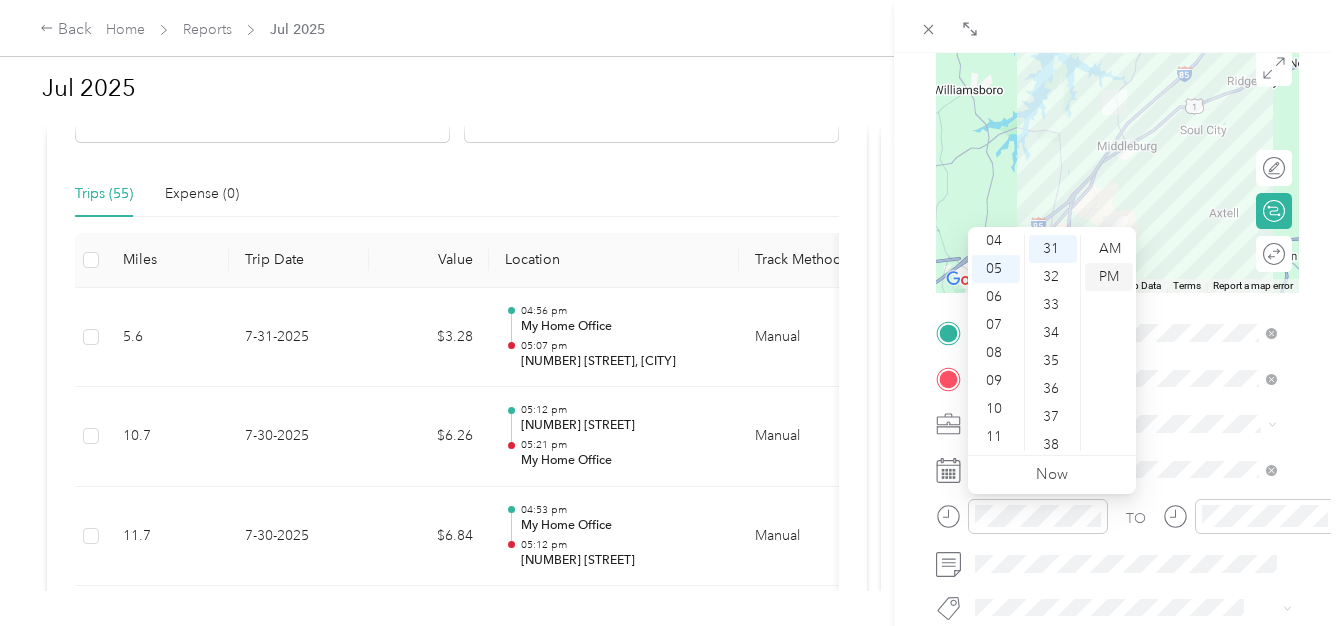 click on "PM" at bounding box center [1109, 277] 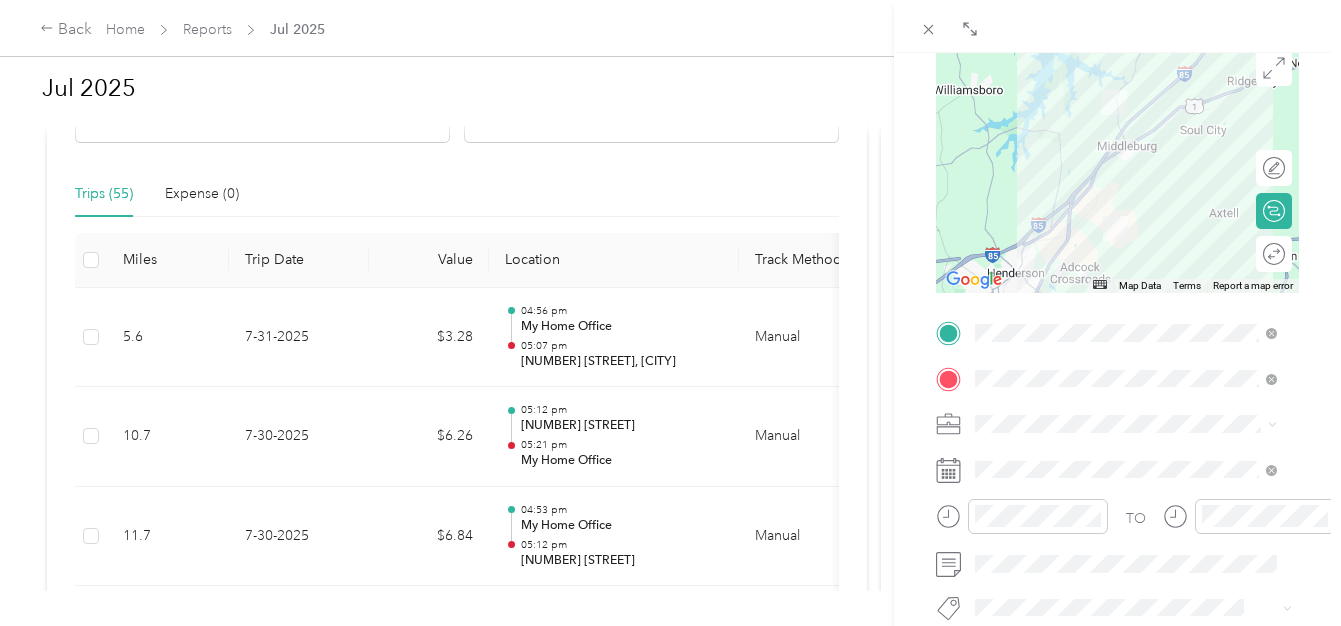 click on "TO" at bounding box center (1117, 523) 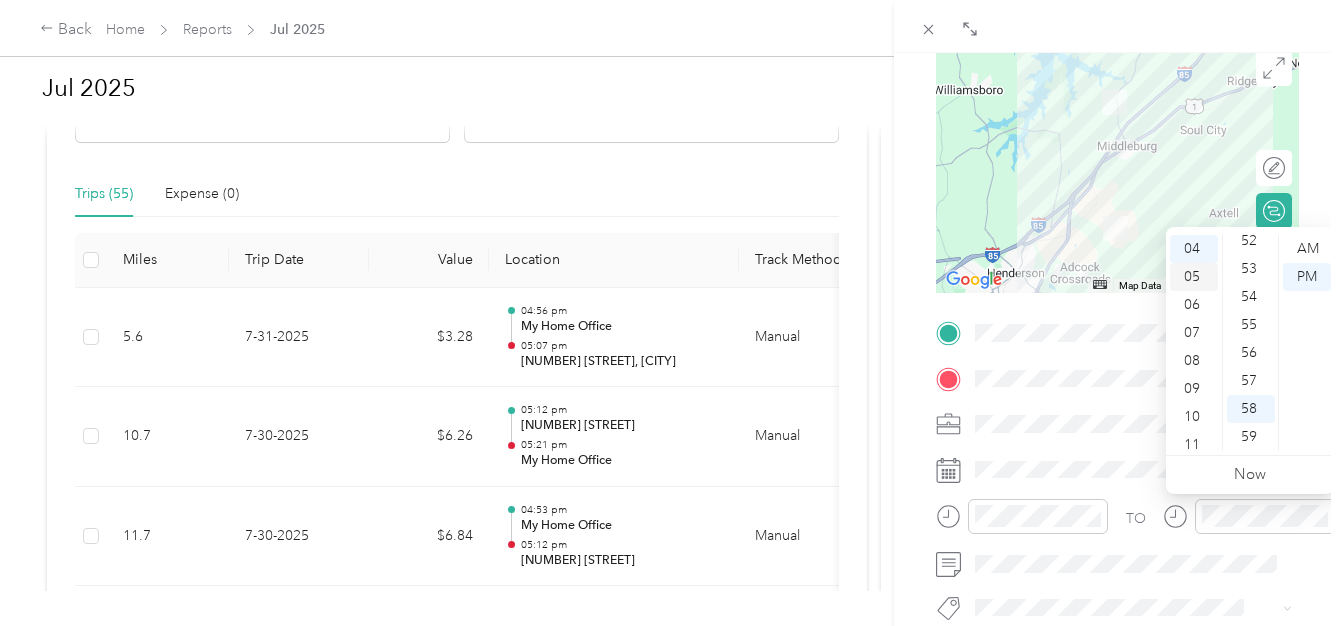 click on "05" at bounding box center [1194, 277] 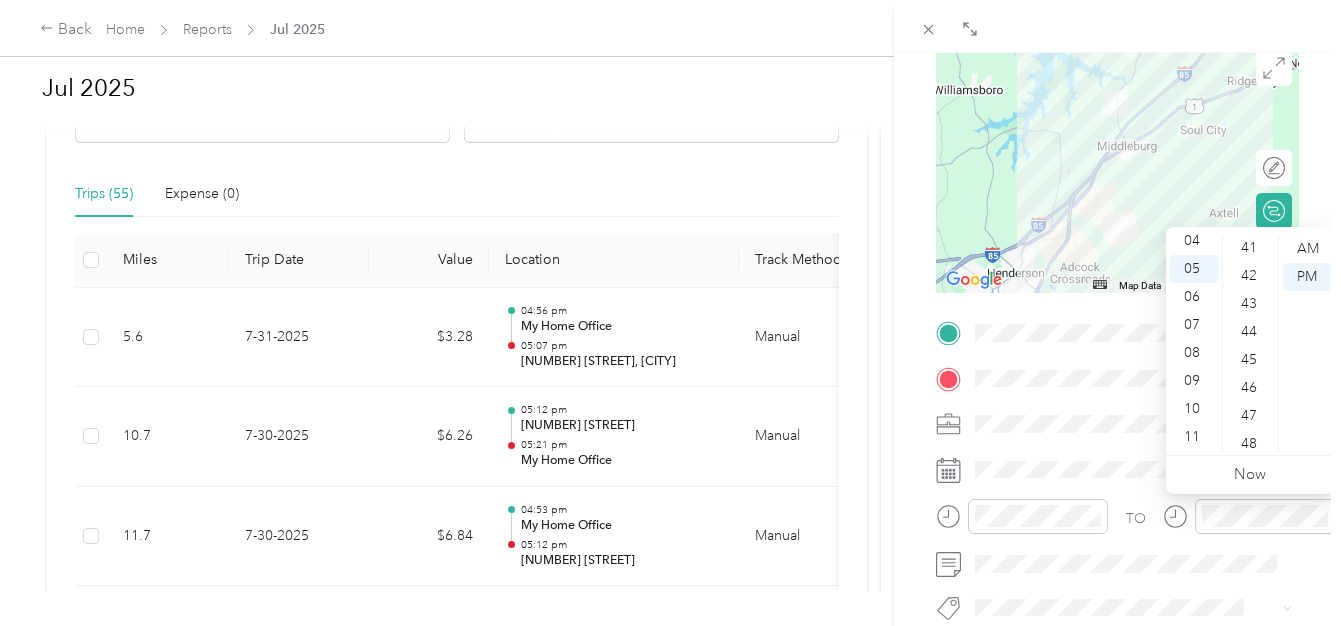 scroll, scrollTop: 1131, scrollLeft: 0, axis: vertical 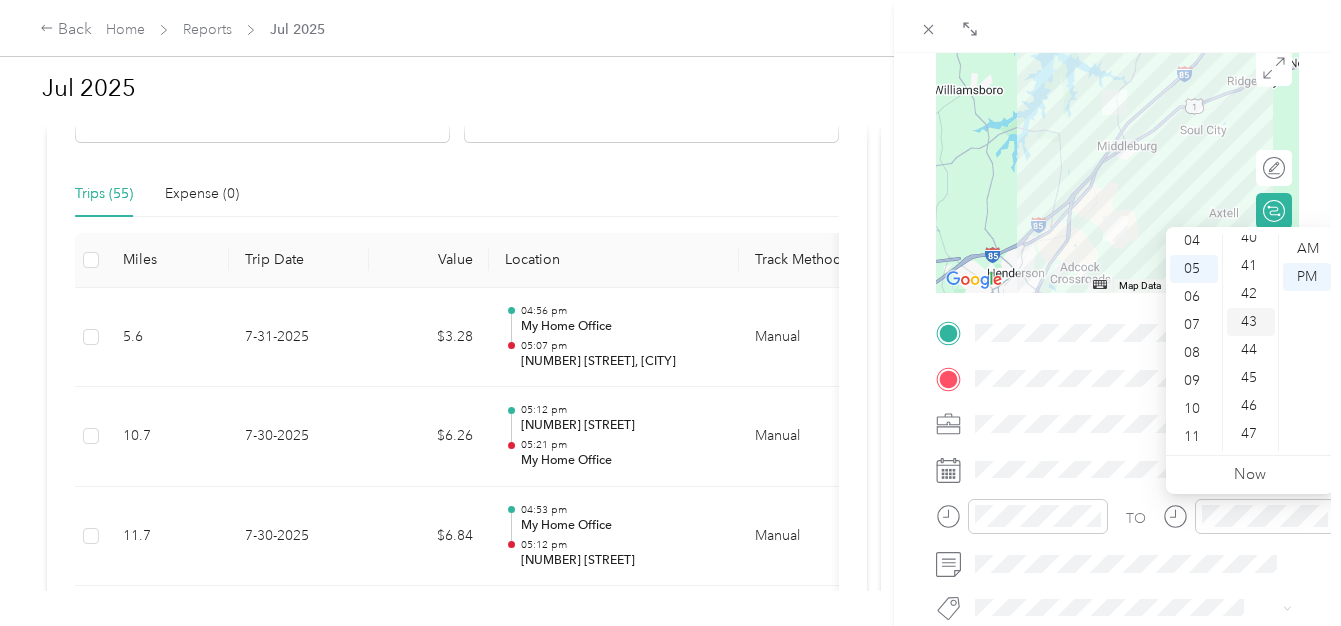 click on "43" at bounding box center (1251, 322) 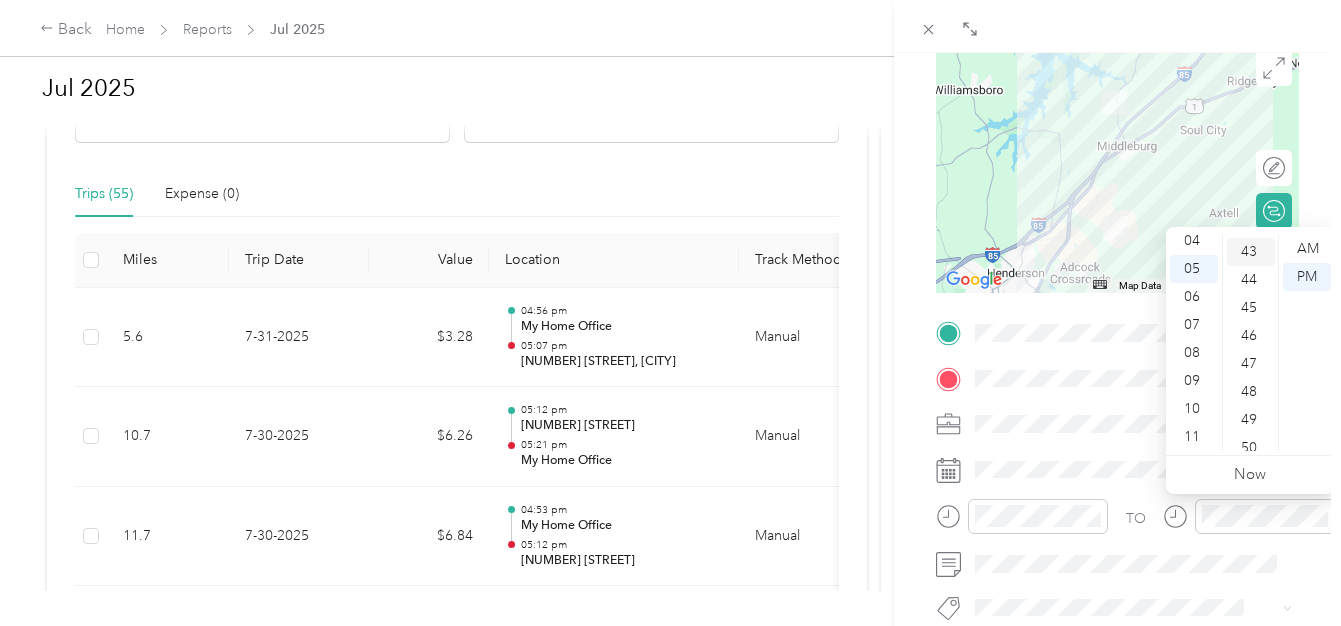 scroll, scrollTop: 1204, scrollLeft: 0, axis: vertical 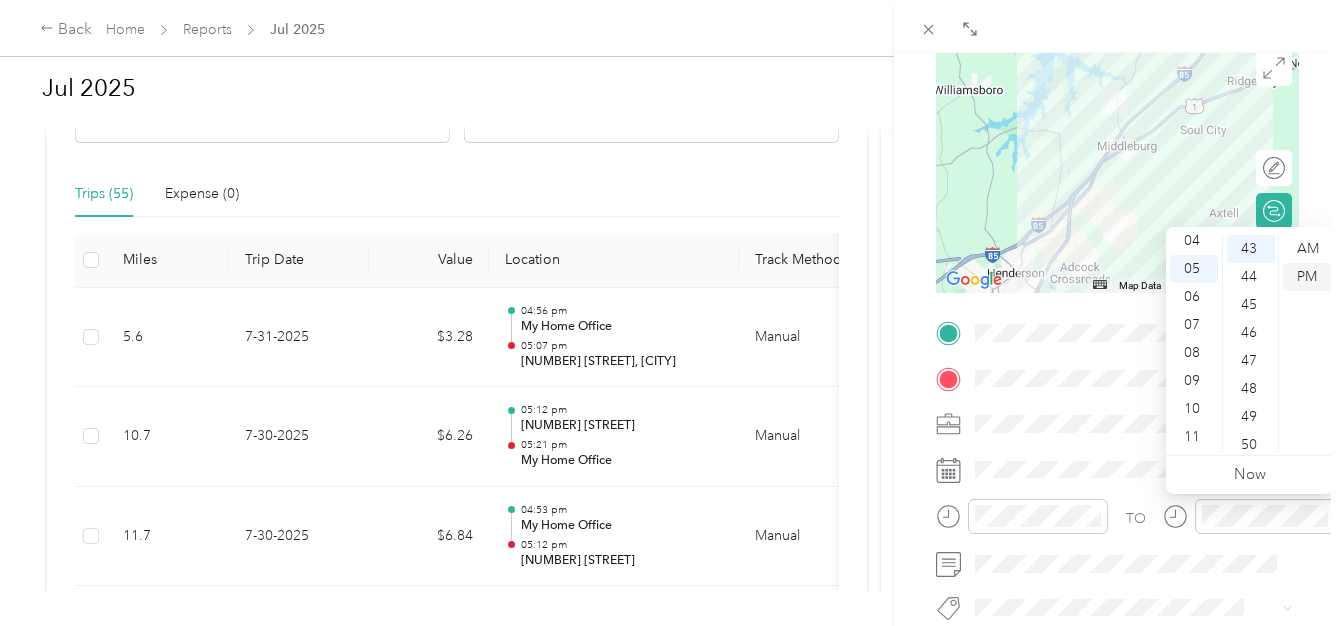 click on "PM" at bounding box center [1307, 277] 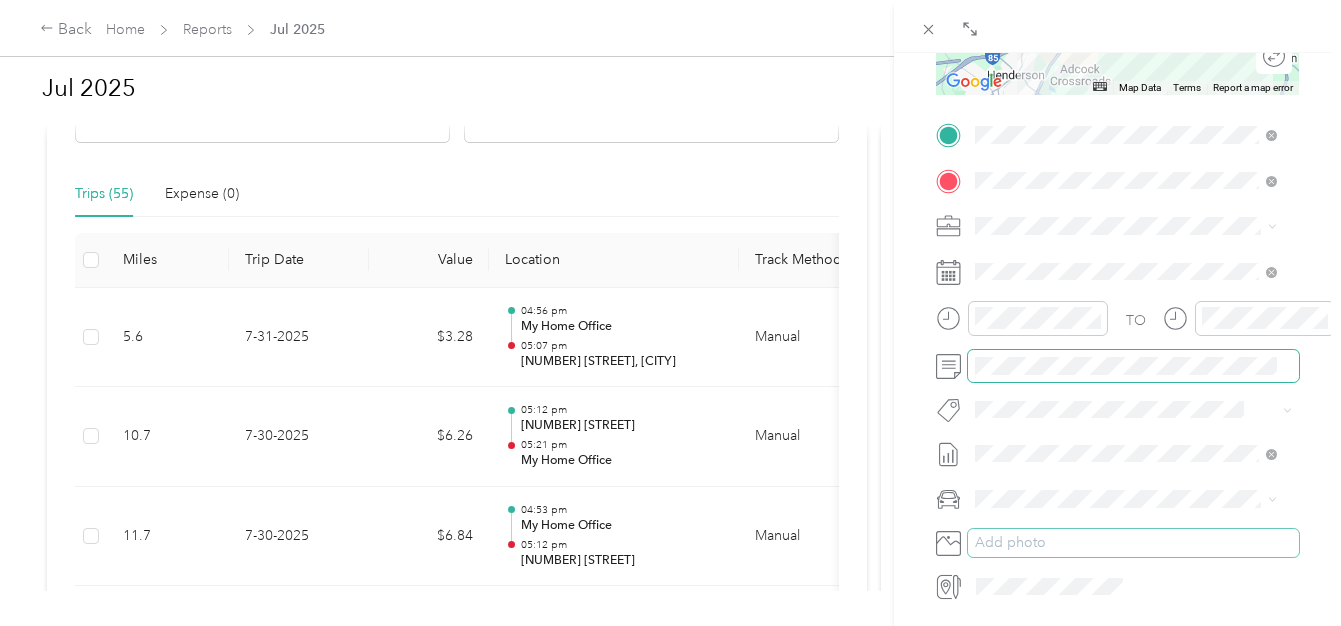 scroll, scrollTop: 400, scrollLeft: 0, axis: vertical 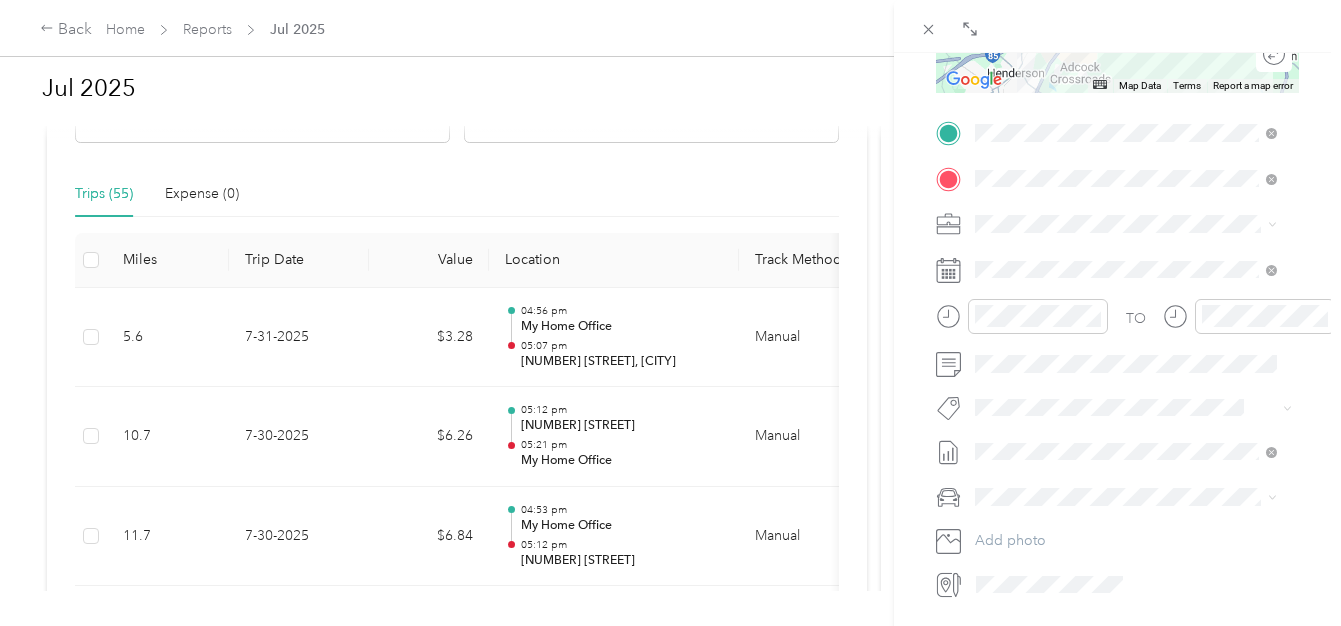 click on "[TITLE] [LAST]" at bounding box center [1026, 528] 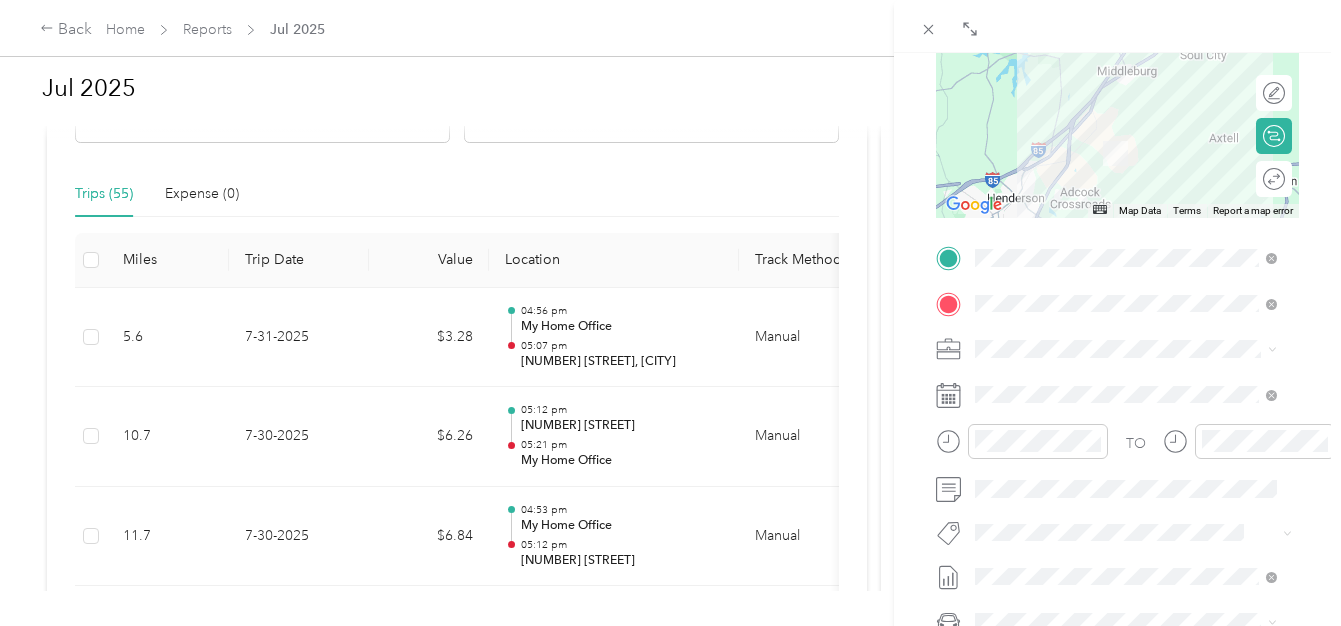 scroll, scrollTop: 67, scrollLeft: 0, axis: vertical 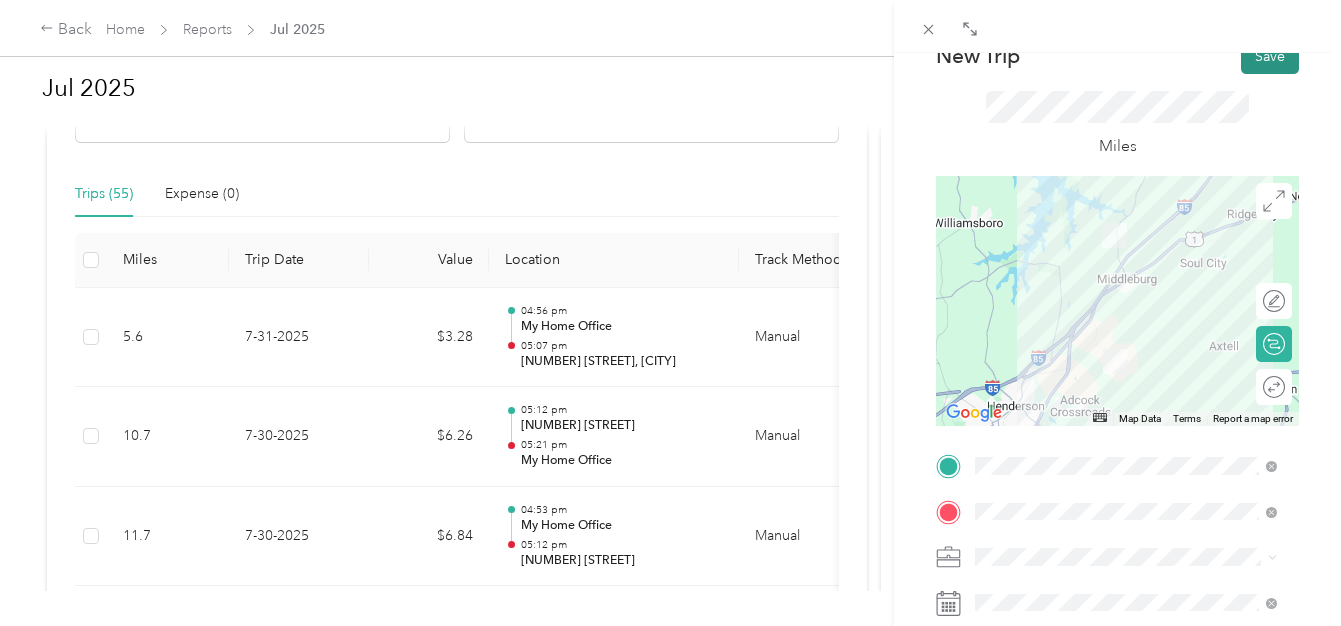 click on "Save" at bounding box center (1270, 56) 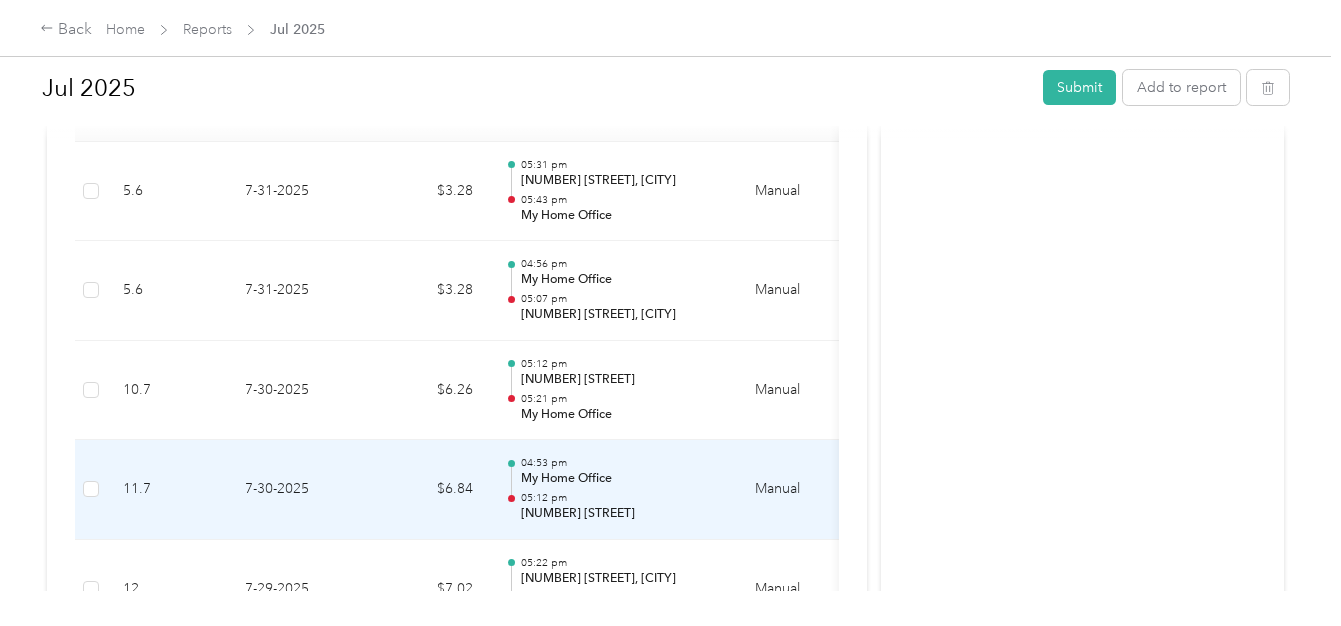scroll, scrollTop: 600, scrollLeft: 0, axis: vertical 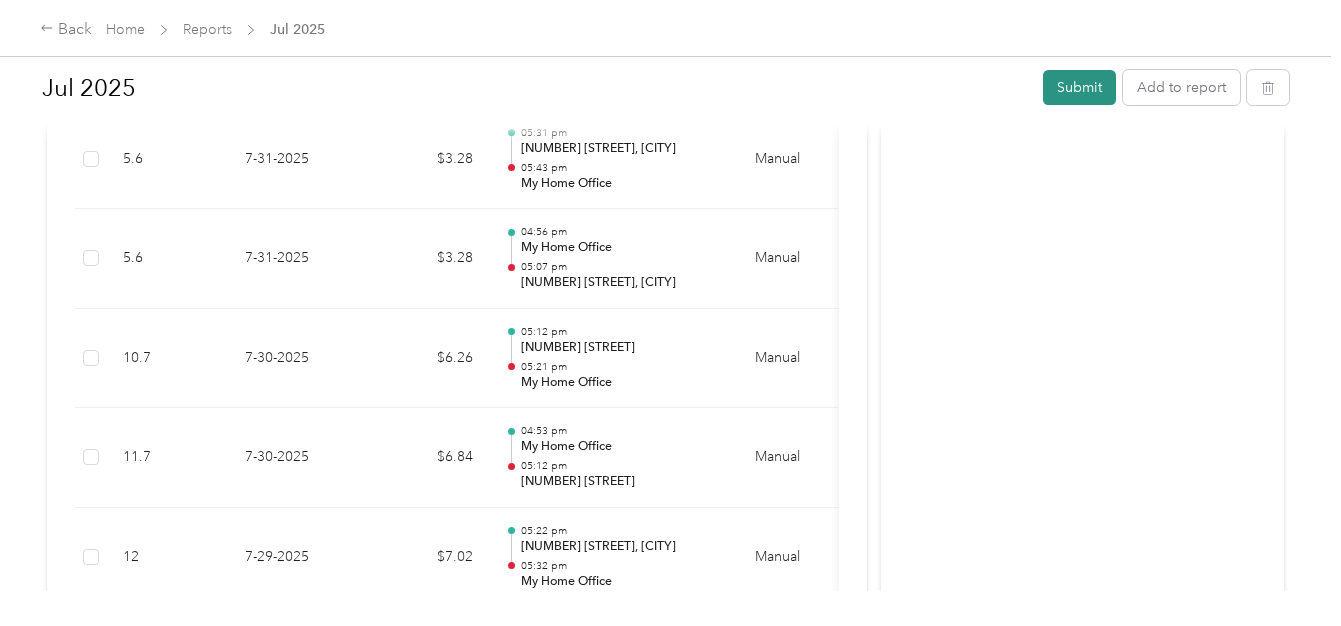 click on "Submit" at bounding box center (1079, 87) 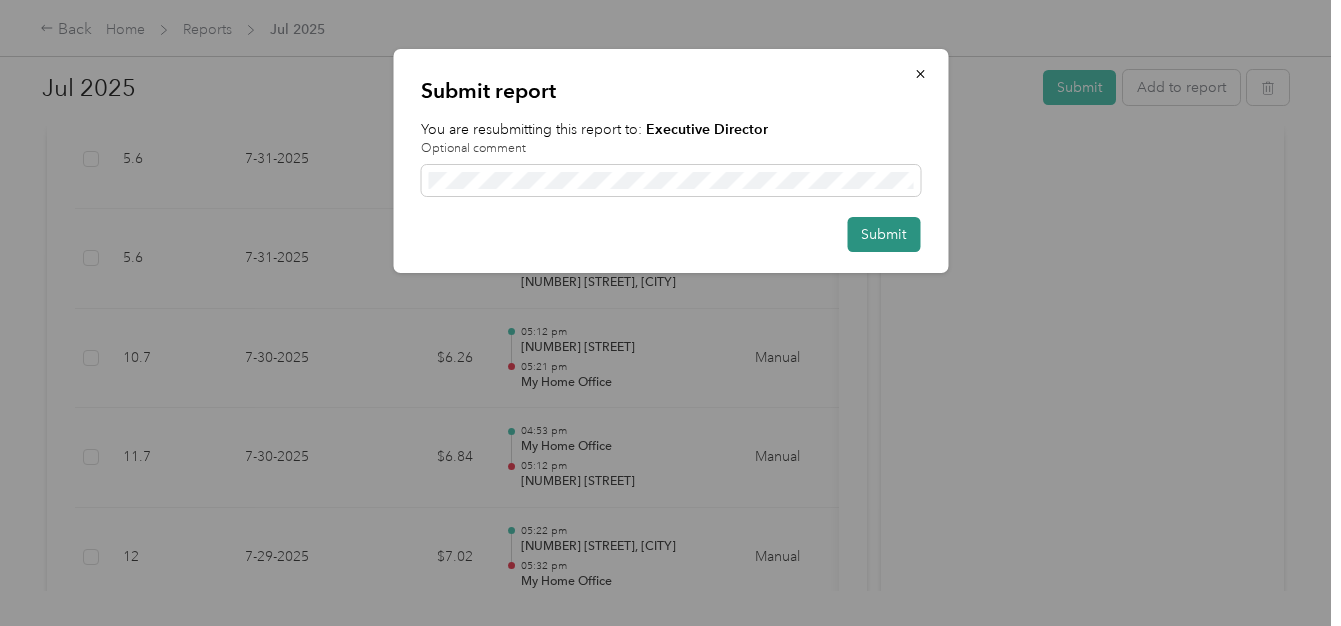click on "Submit" at bounding box center [883, 234] 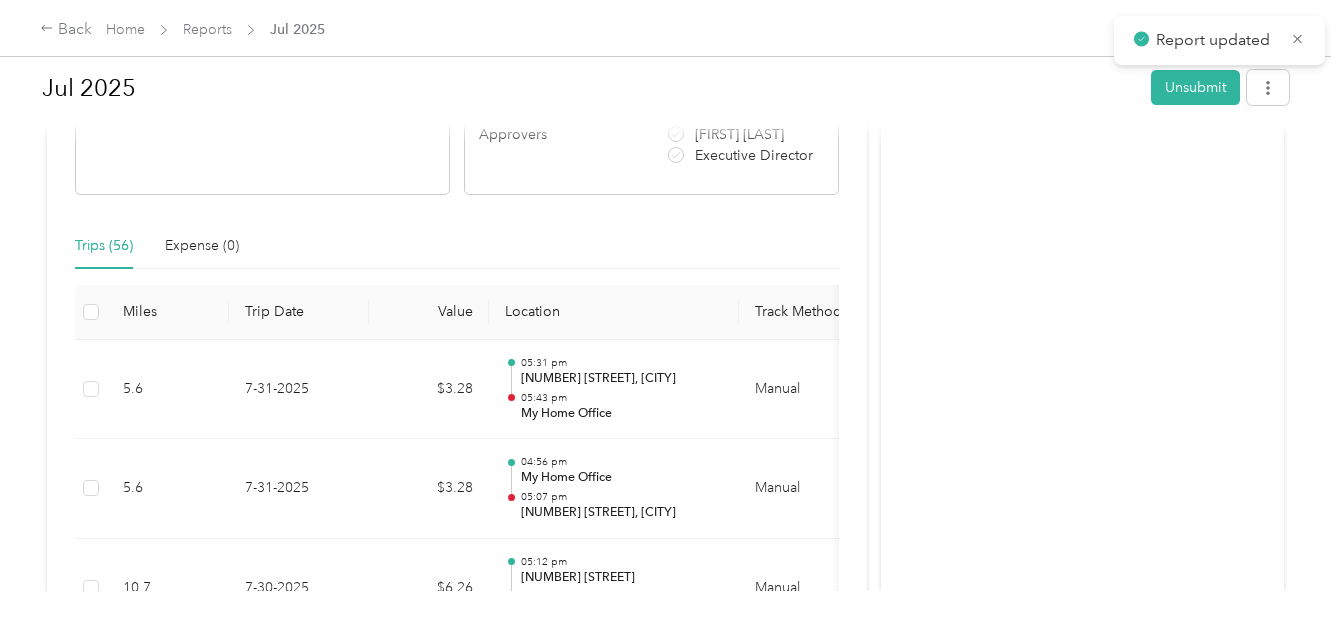 scroll, scrollTop: 375, scrollLeft: 0, axis: vertical 